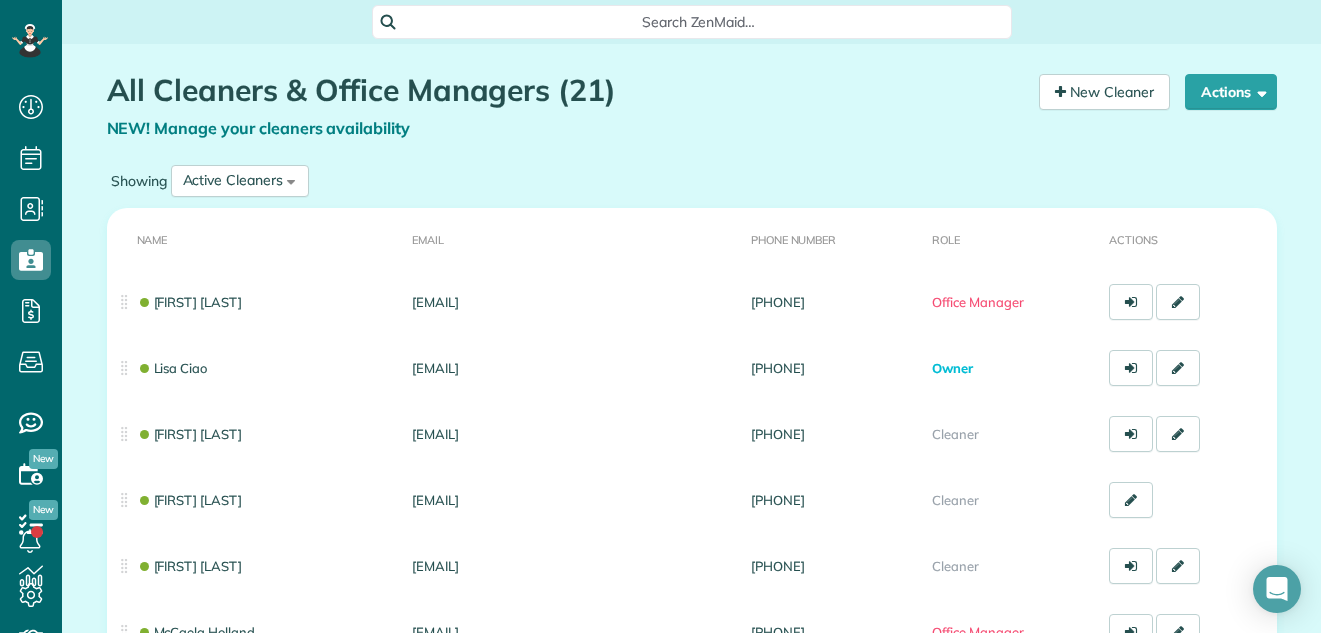 scroll, scrollTop: 0, scrollLeft: 0, axis: both 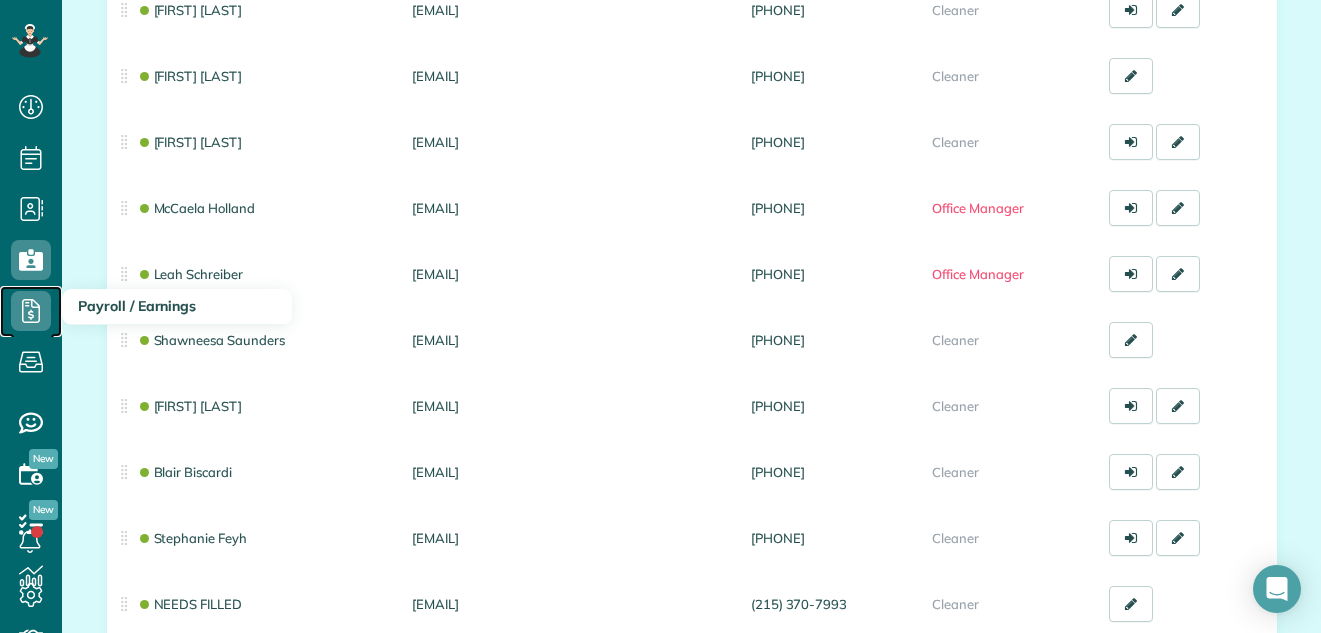 click 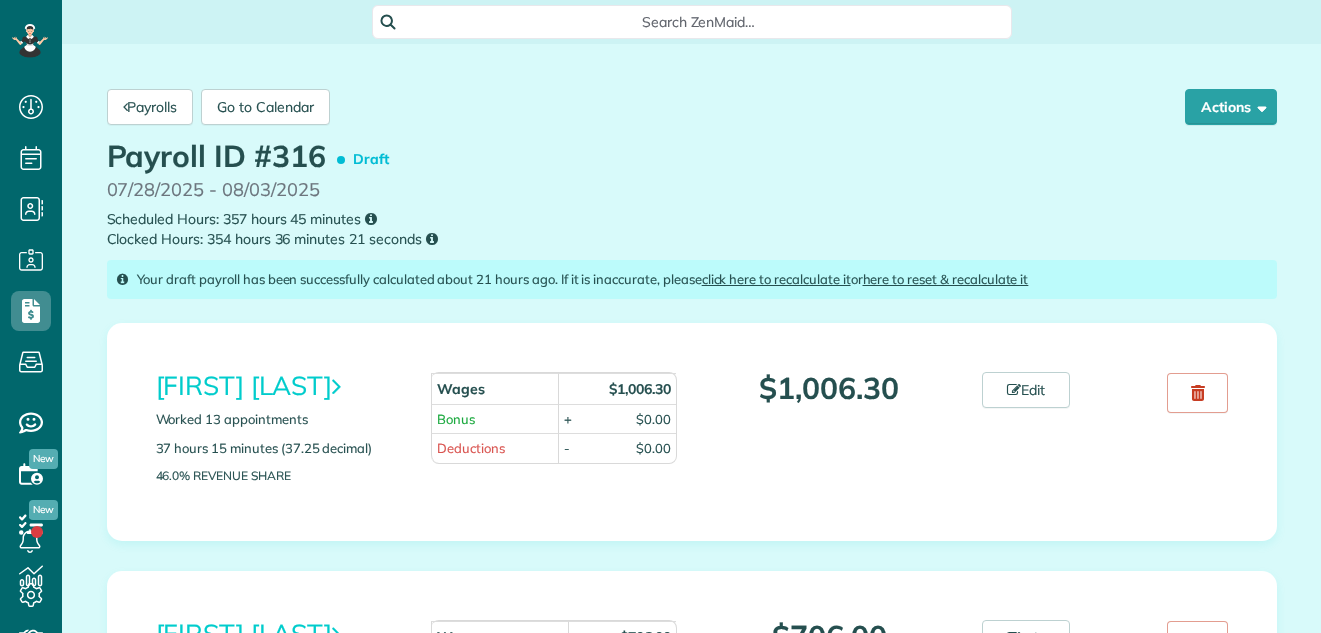 scroll, scrollTop: 0, scrollLeft: 0, axis: both 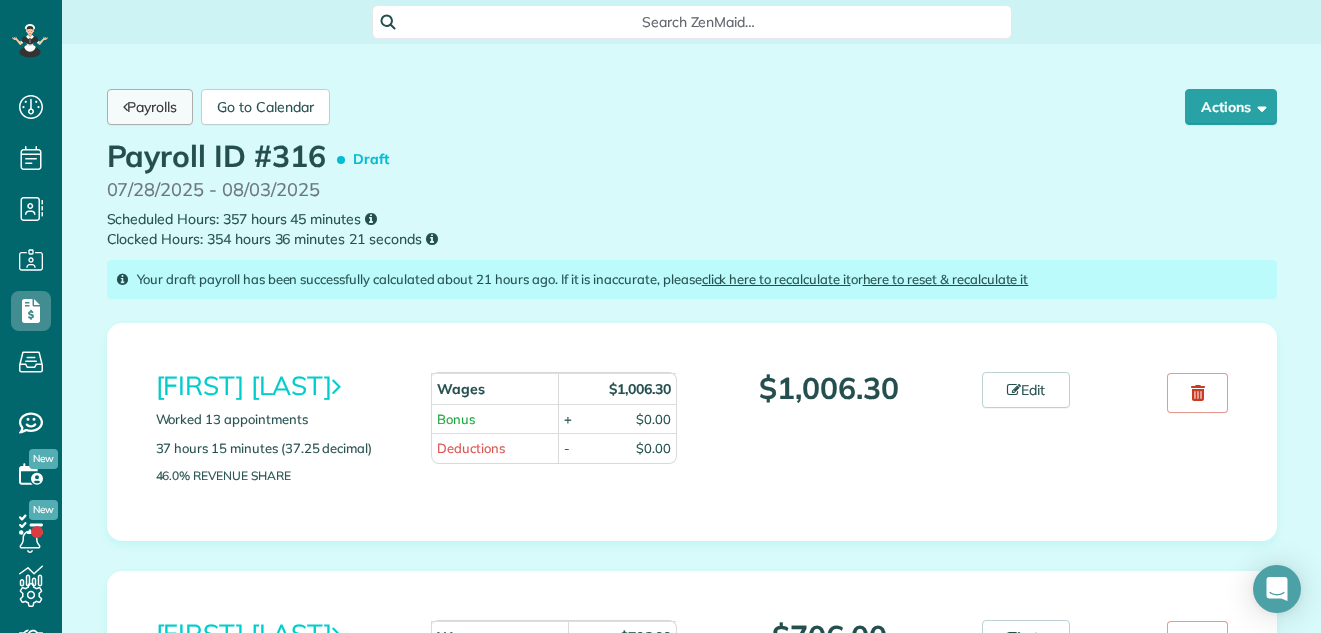click on "Payrolls" at bounding box center (150, 107) 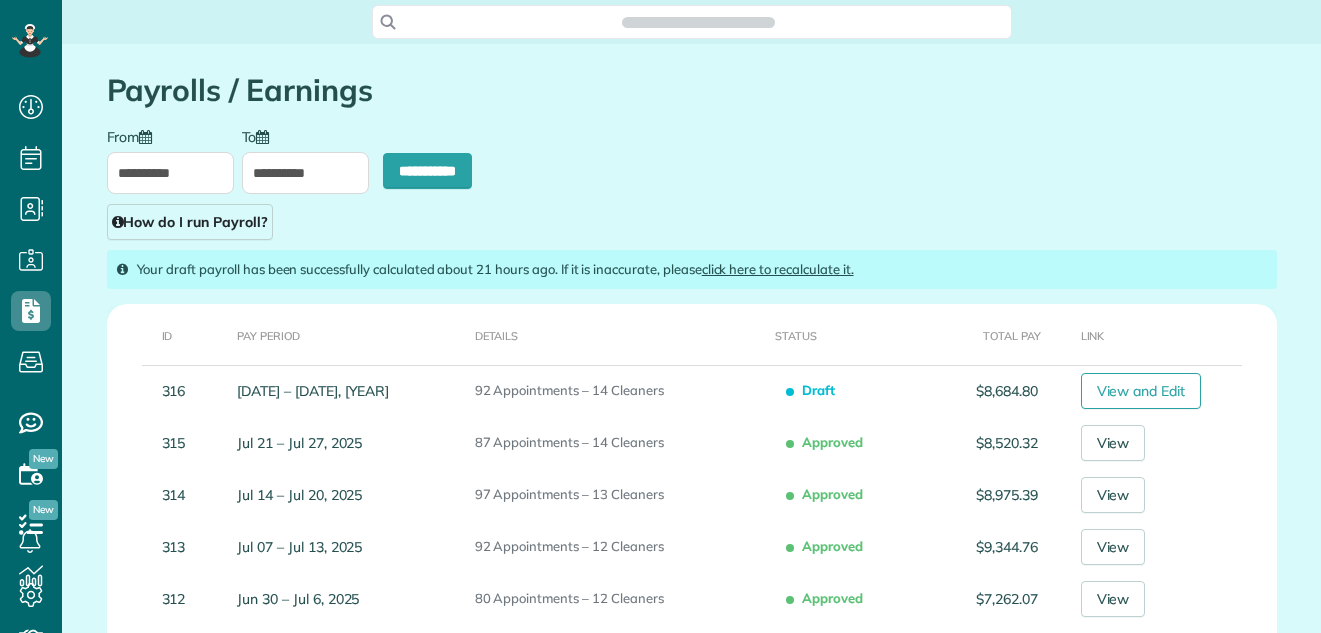 scroll, scrollTop: 0, scrollLeft: 0, axis: both 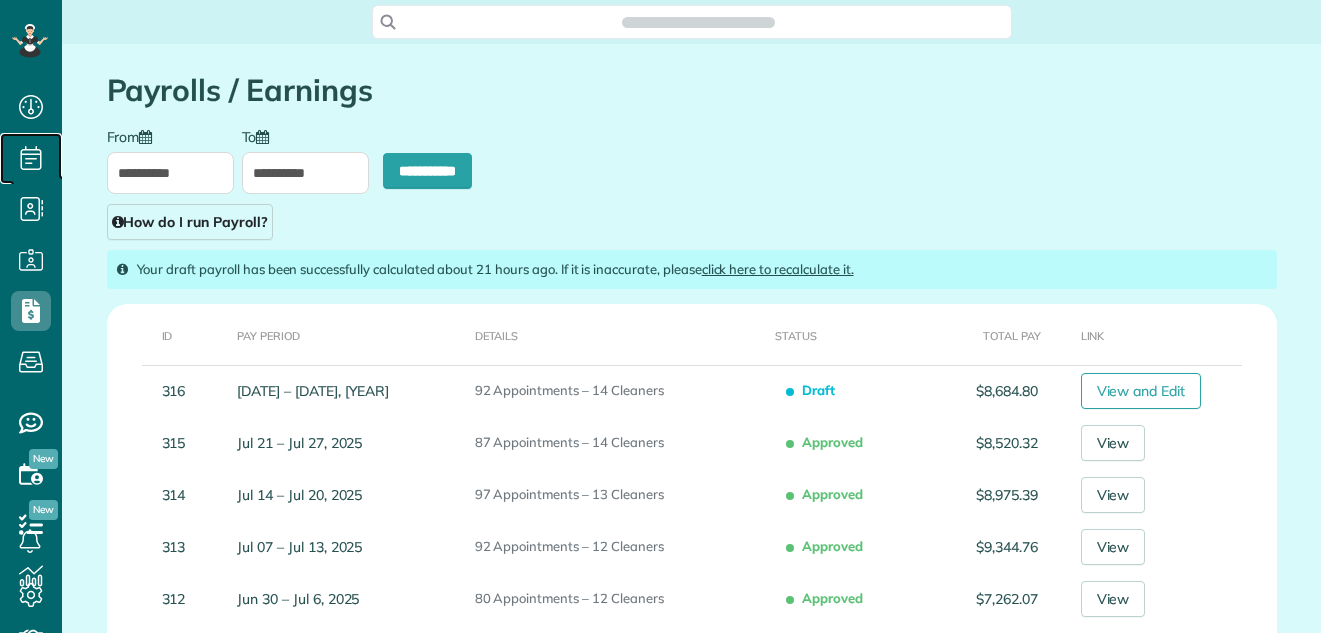 click 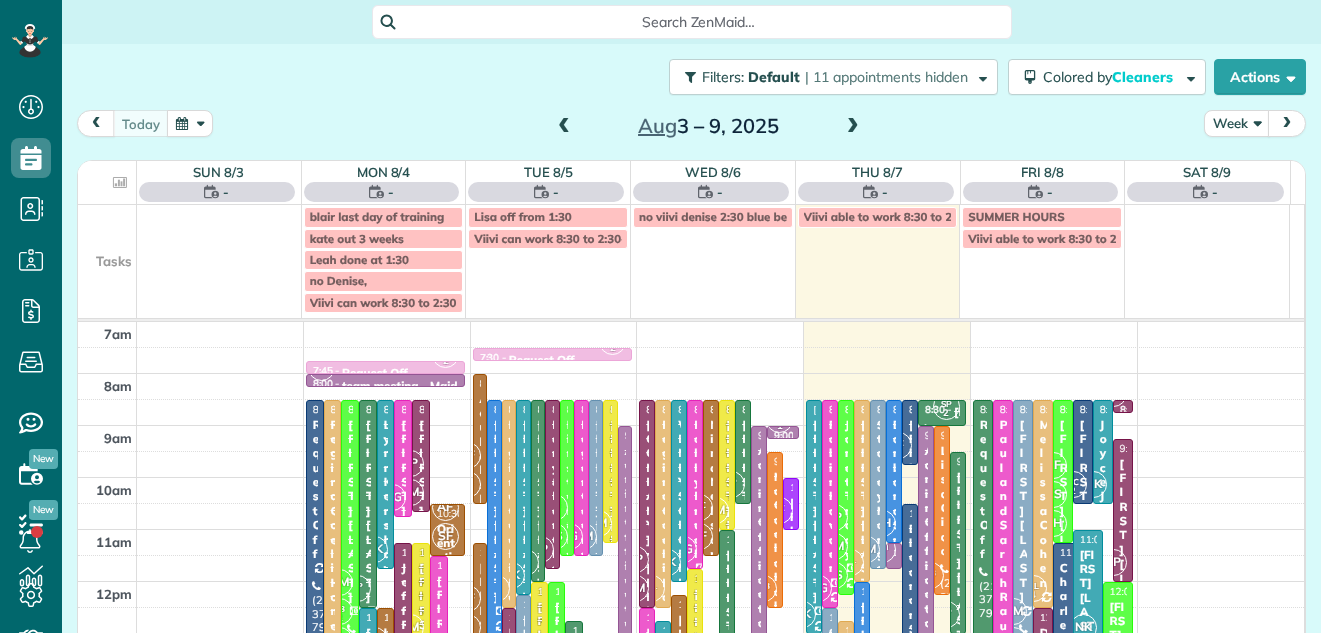 scroll, scrollTop: 0, scrollLeft: 0, axis: both 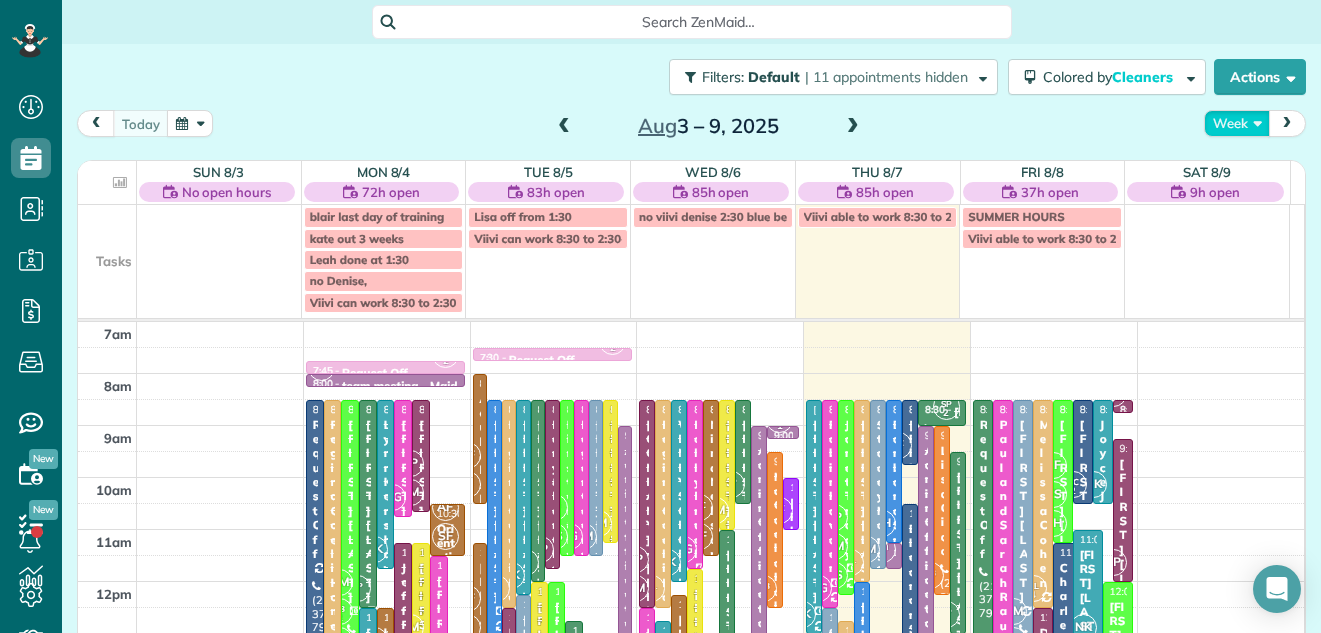 click on "Week" at bounding box center (1237, 123) 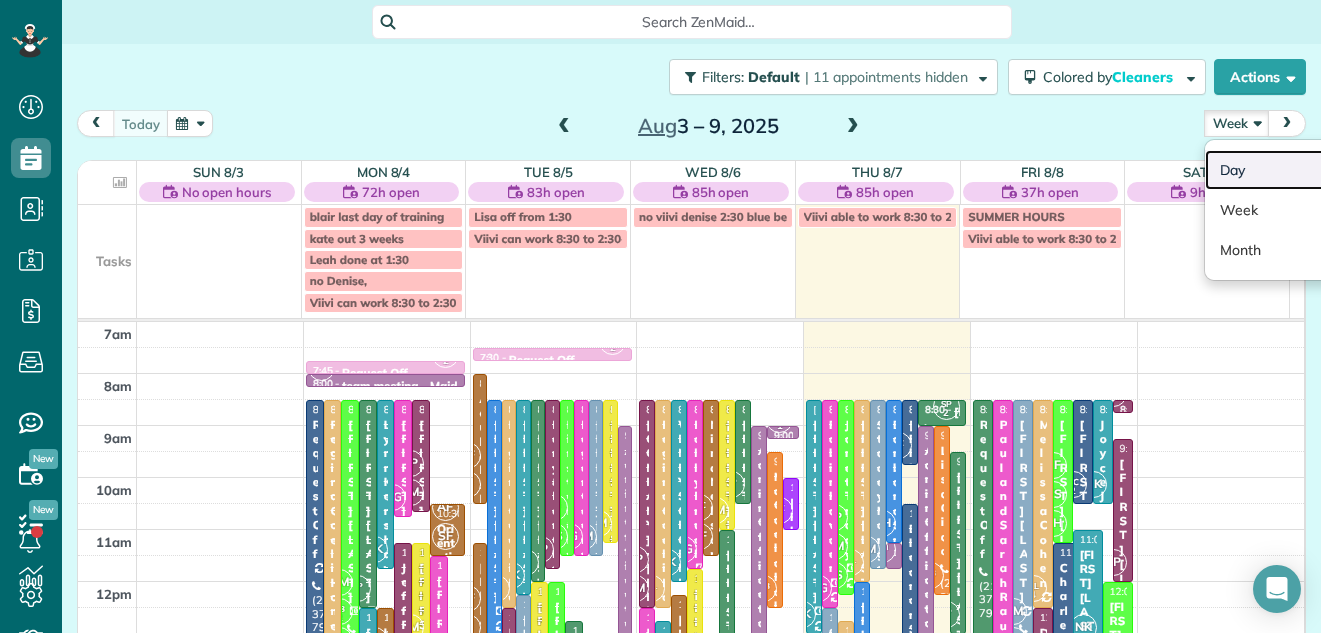 click on "Day" at bounding box center [1284, 170] 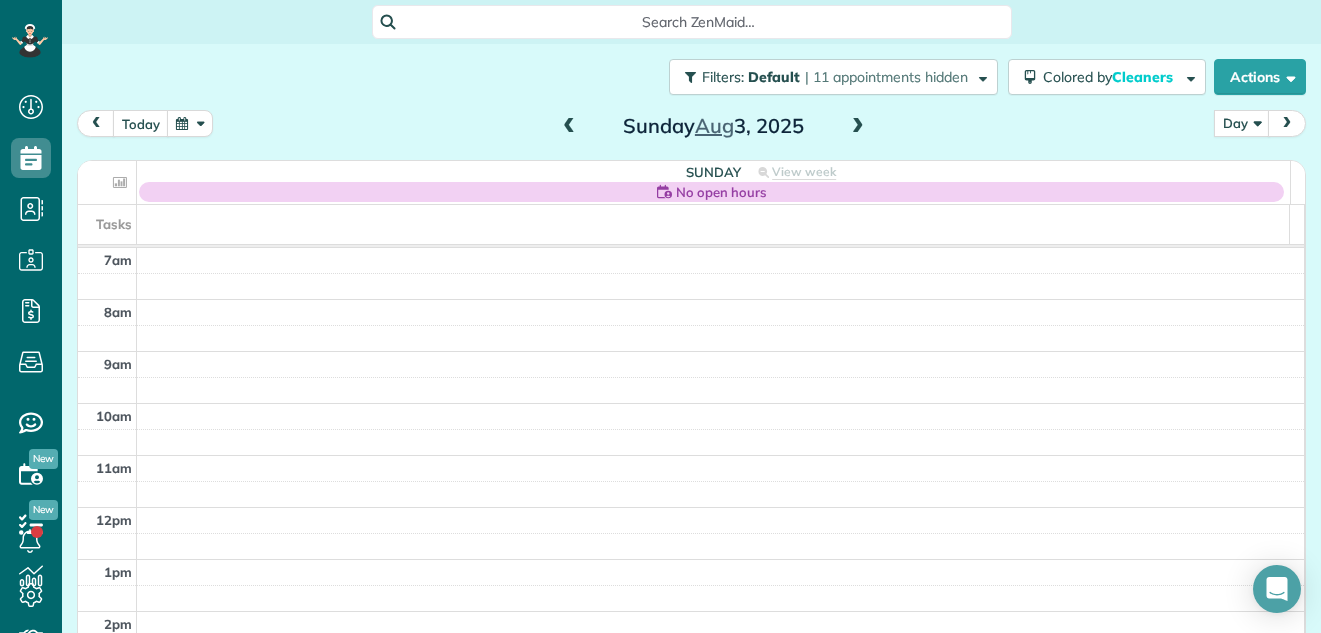 click at bounding box center [858, 127] 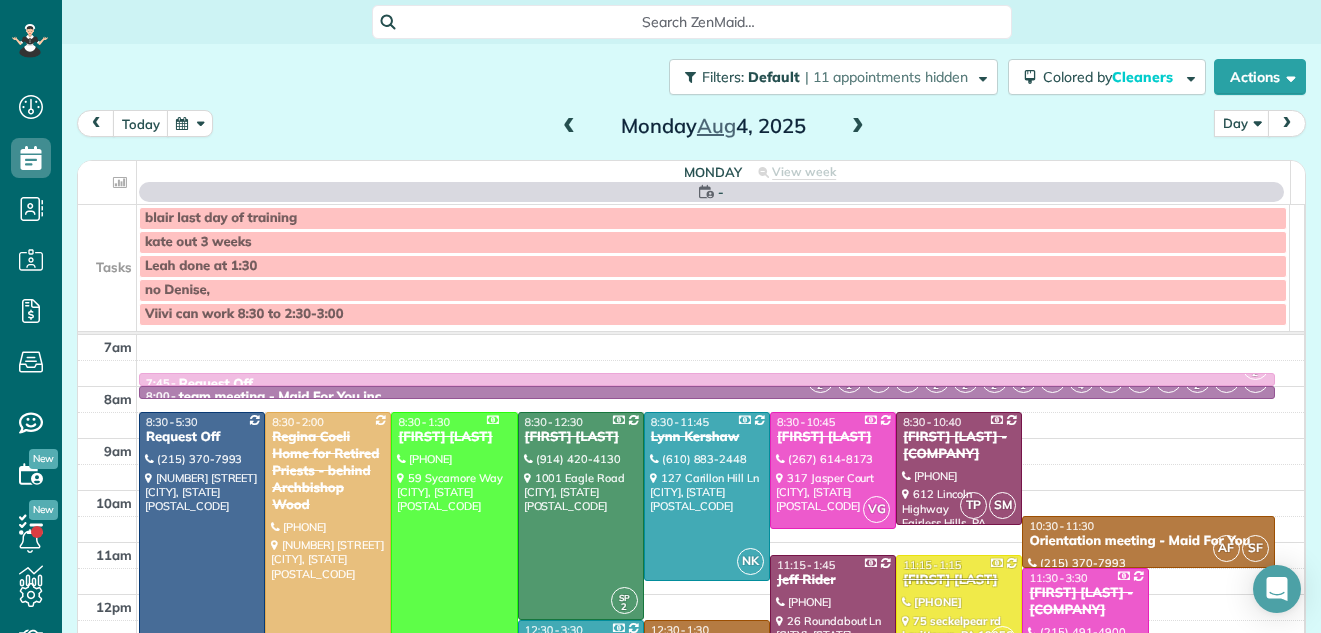 click at bounding box center [858, 127] 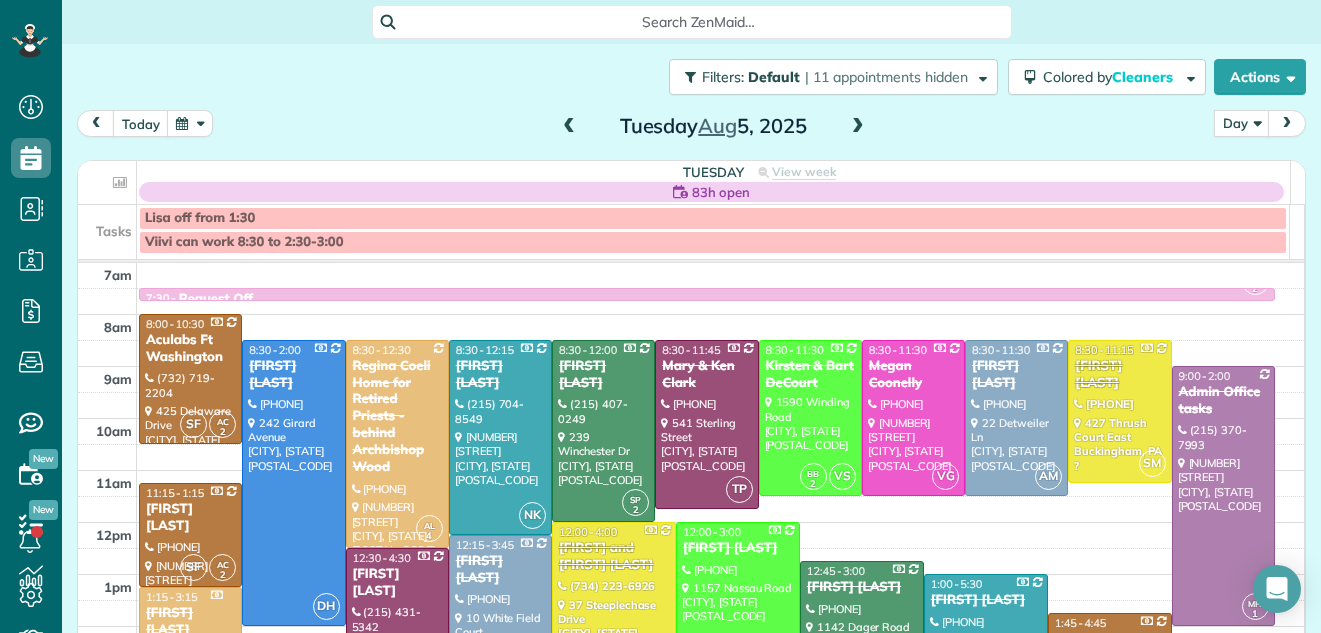 click at bounding box center [858, 127] 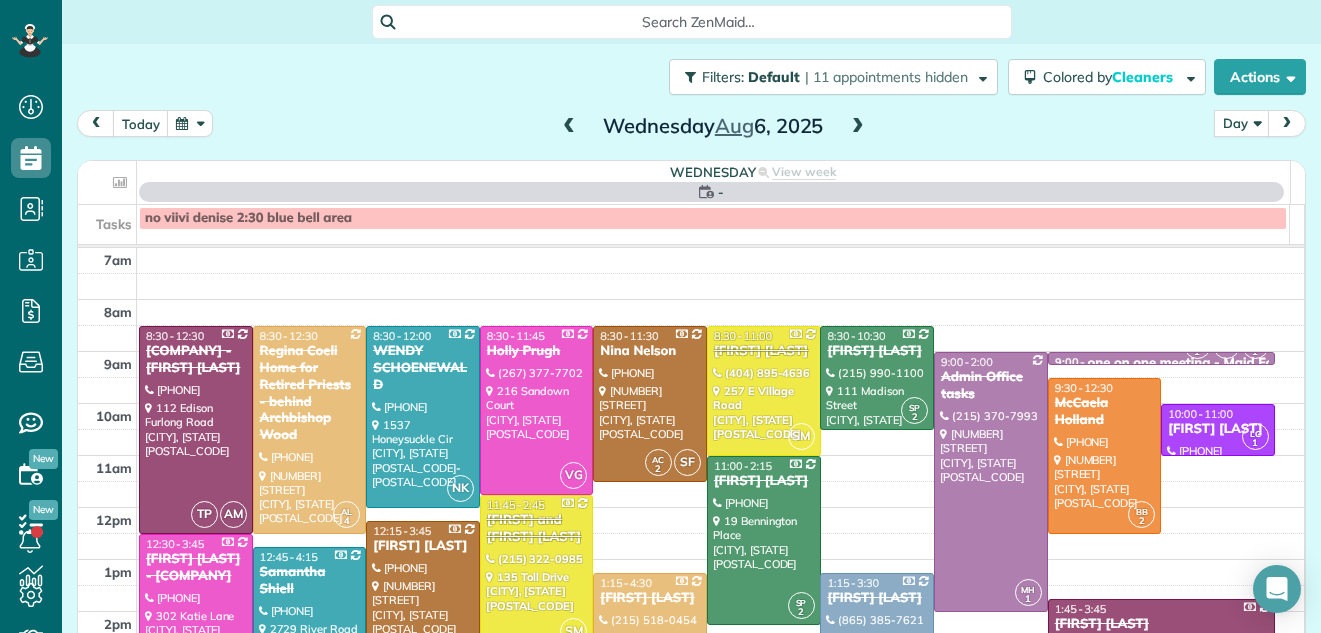 click at bounding box center [858, 127] 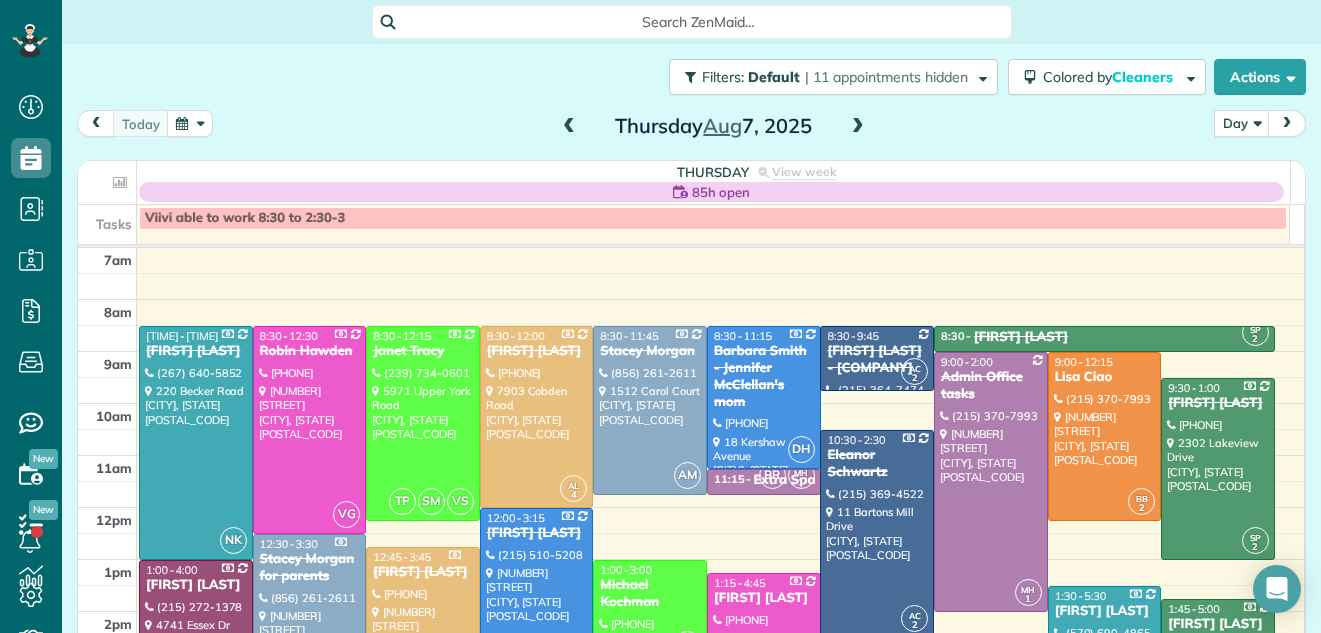 click at bounding box center [858, 127] 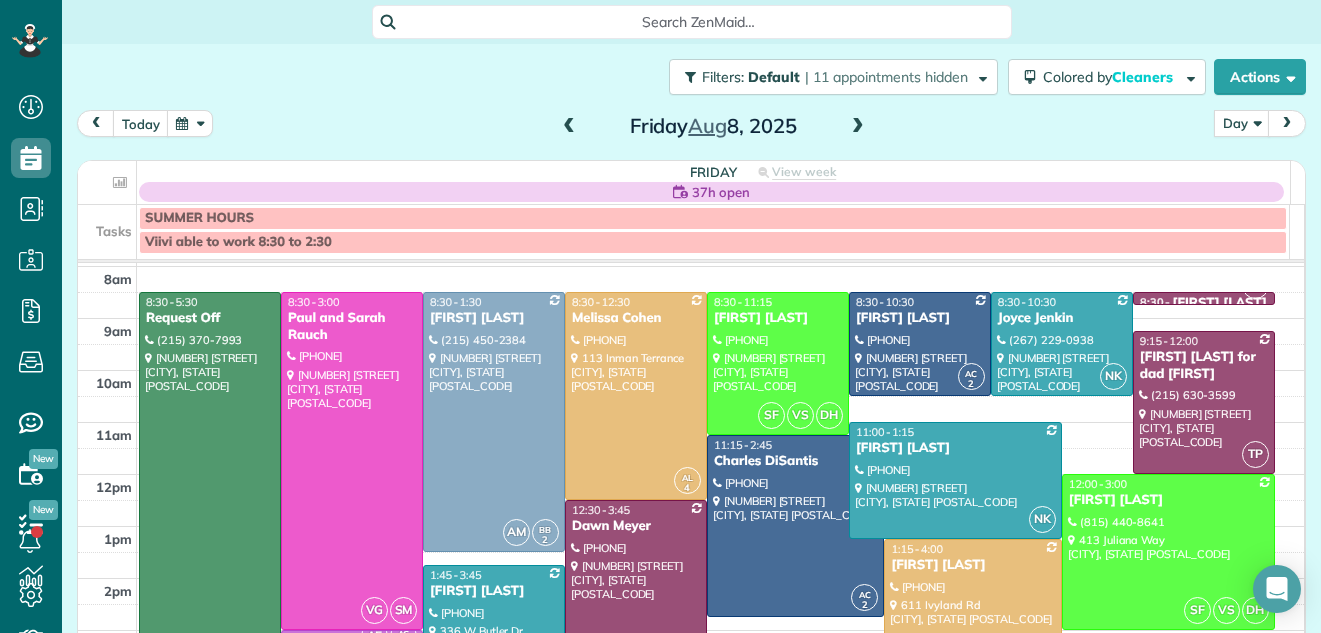 scroll, scrollTop: 0, scrollLeft: 0, axis: both 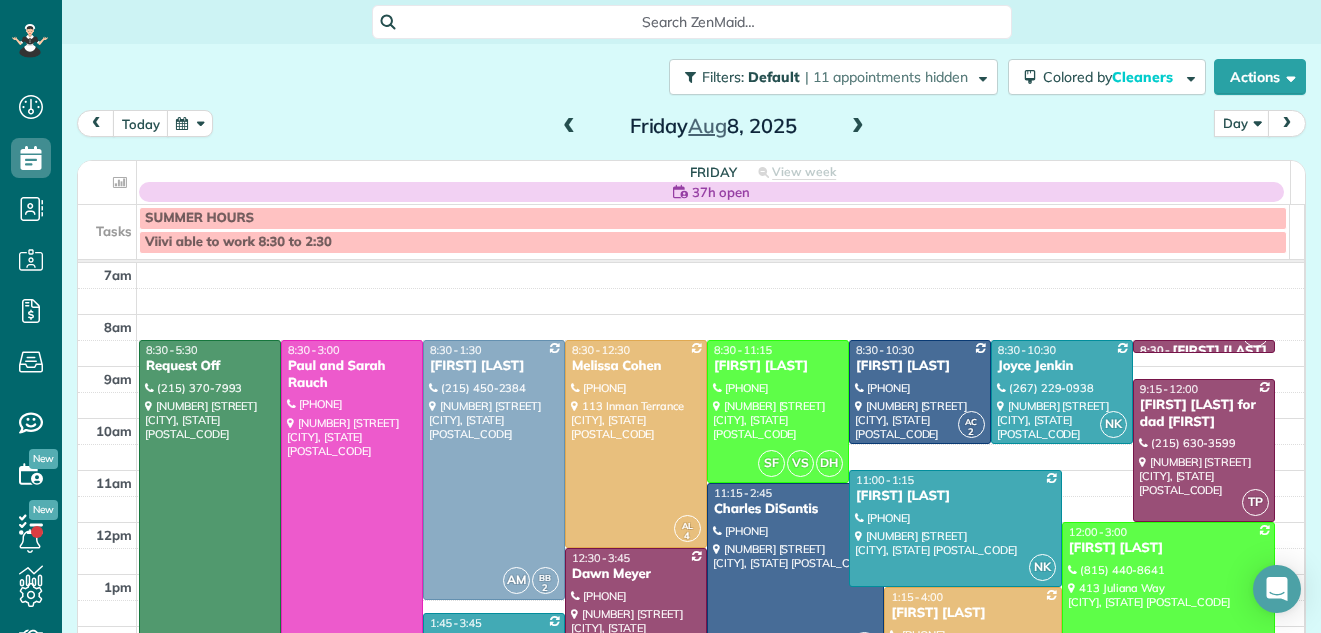 click at bounding box center (569, 127) 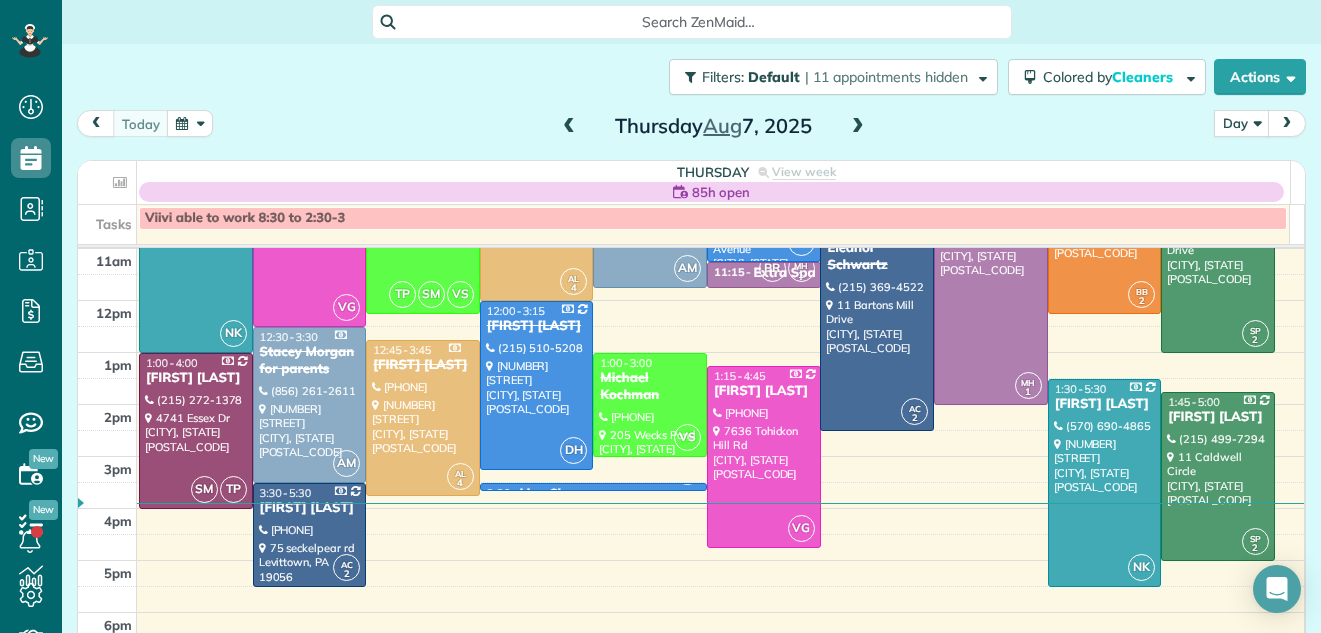 scroll, scrollTop: 194, scrollLeft: 0, axis: vertical 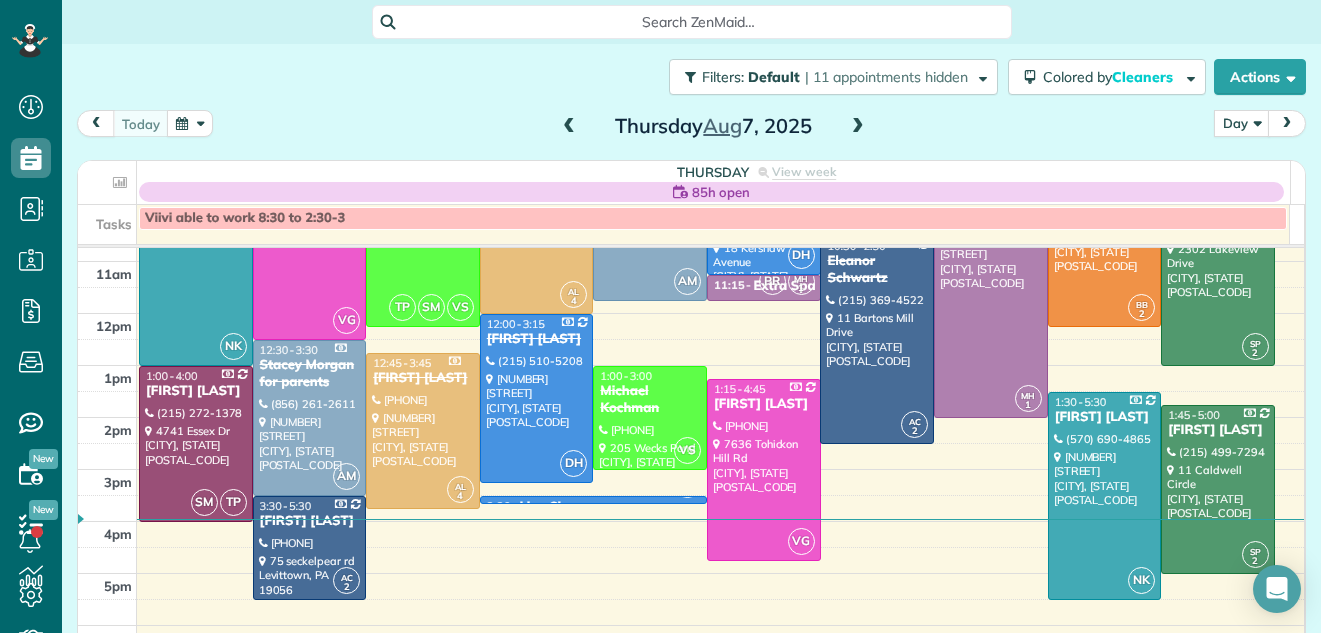 click at bounding box center [858, 127] 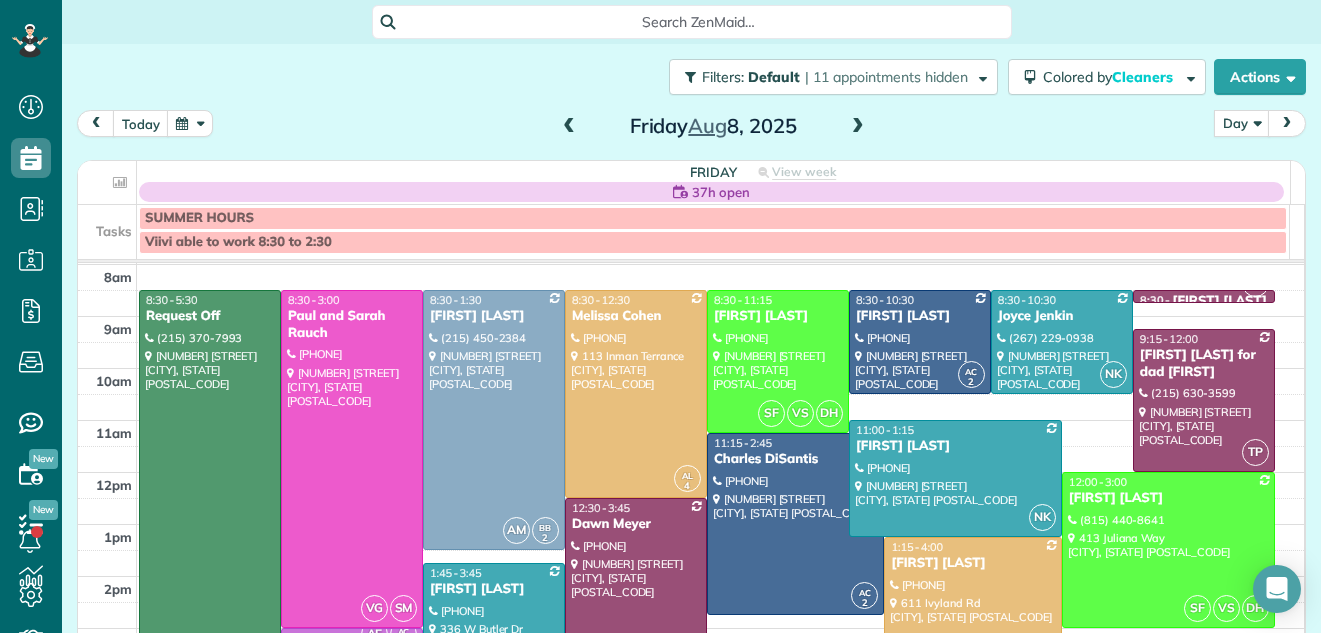 scroll, scrollTop: 44, scrollLeft: 0, axis: vertical 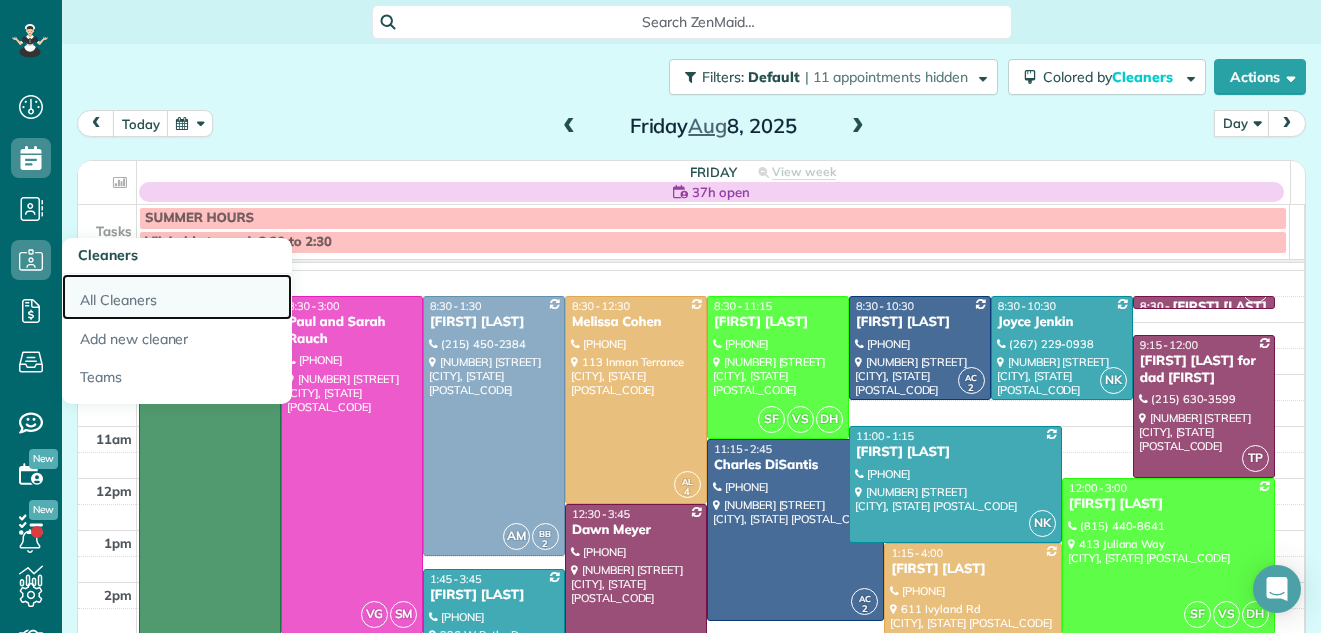 click on "All Cleaners" at bounding box center [177, 297] 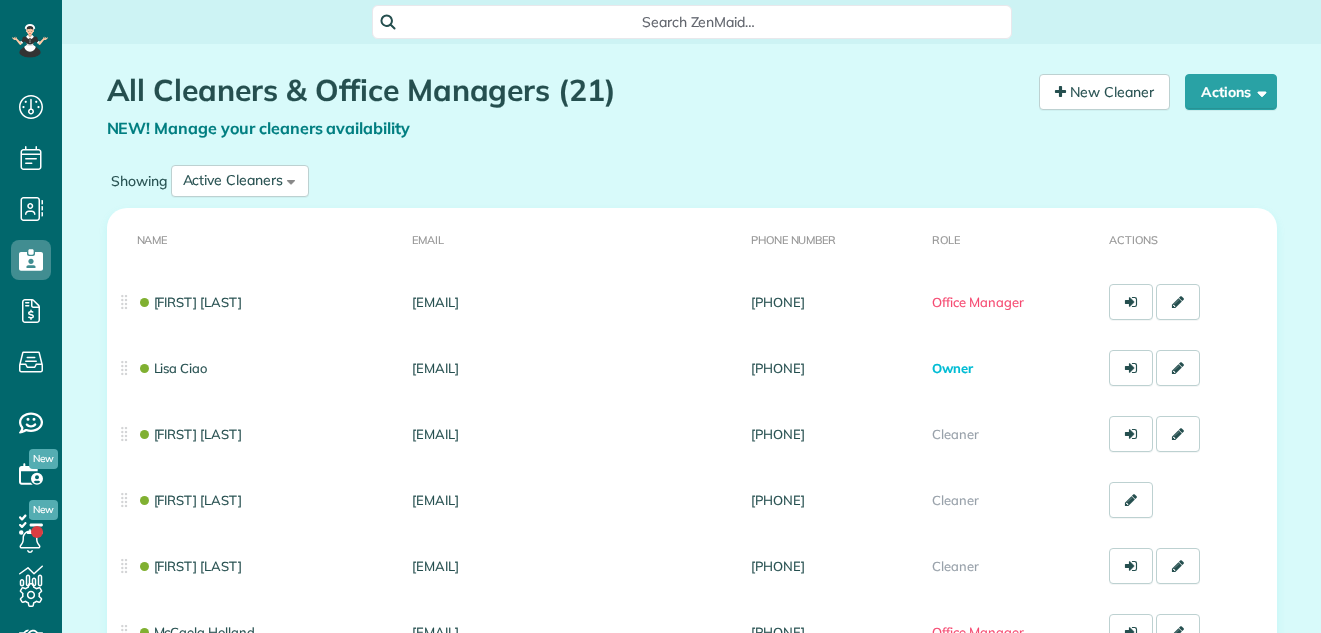 scroll, scrollTop: 0, scrollLeft: 0, axis: both 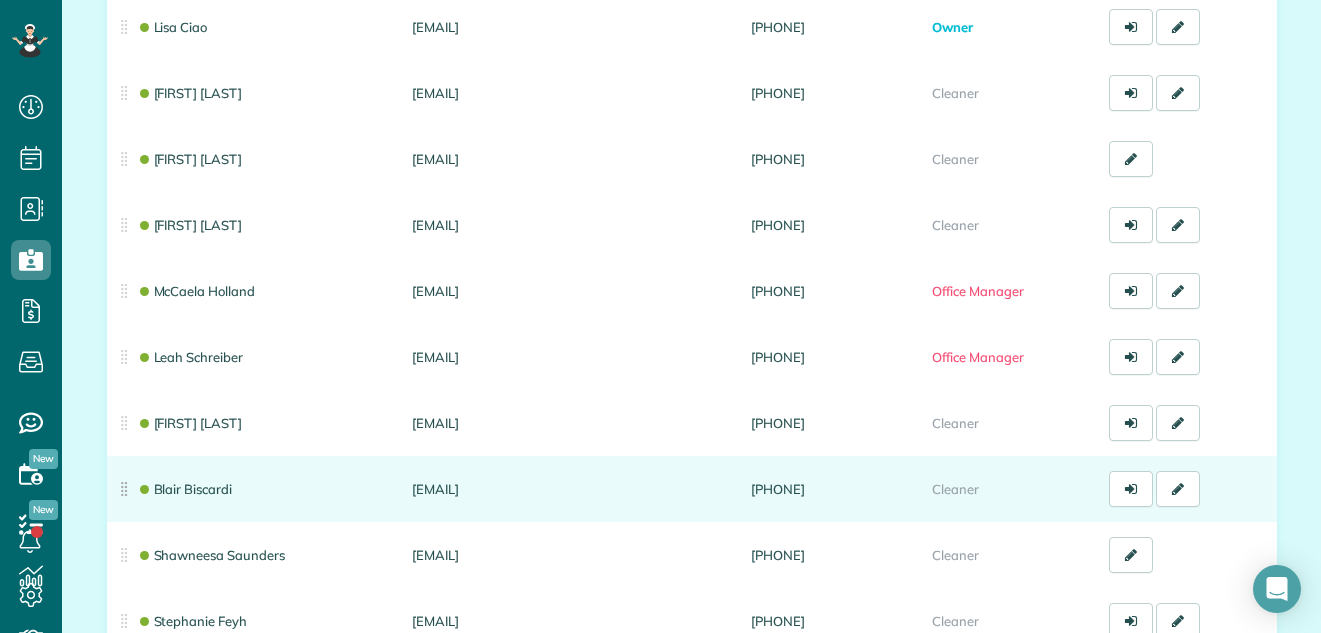 click on "Blair Biscardi" at bounding box center (255, 489) 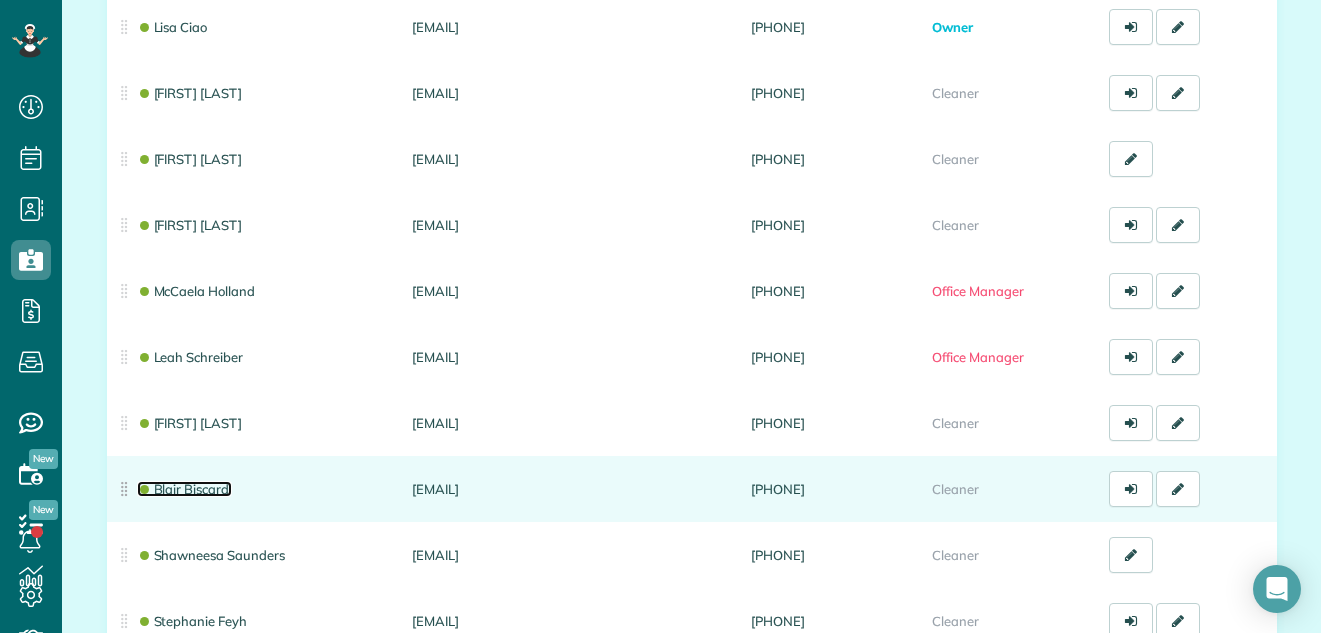 click on "Blair Biscardi" at bounding box center (184, 489) 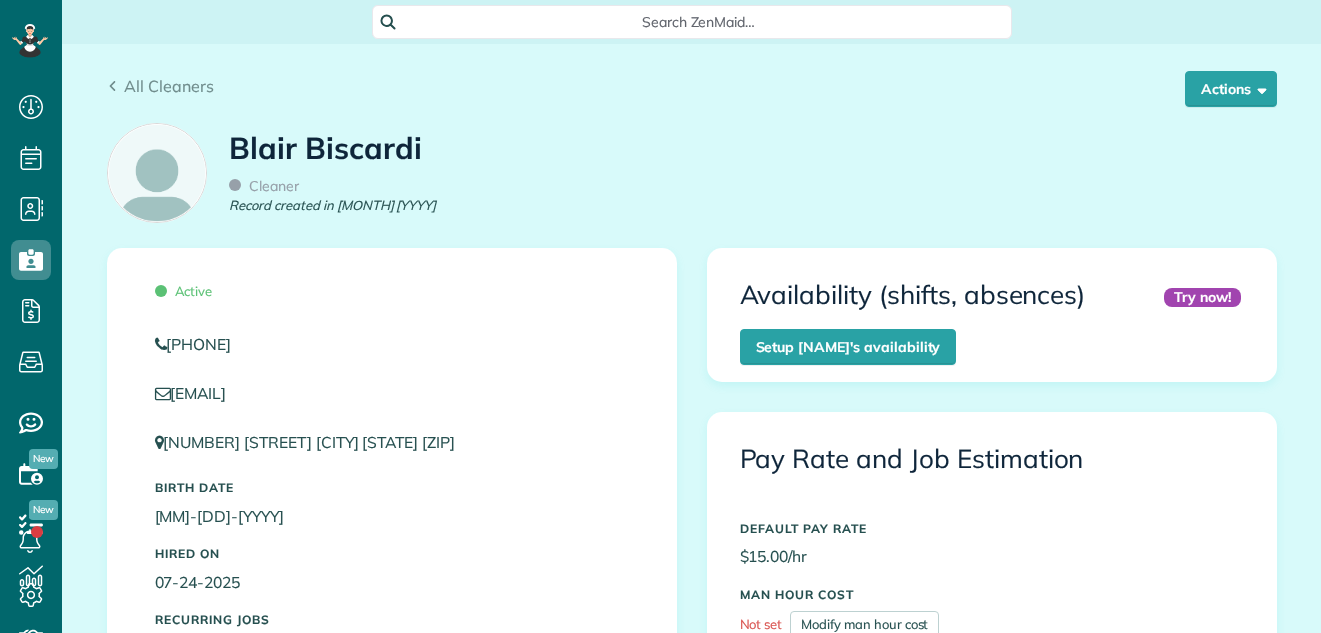 scroll, scrollTop: 0, scrollLeft: 0, axis: both 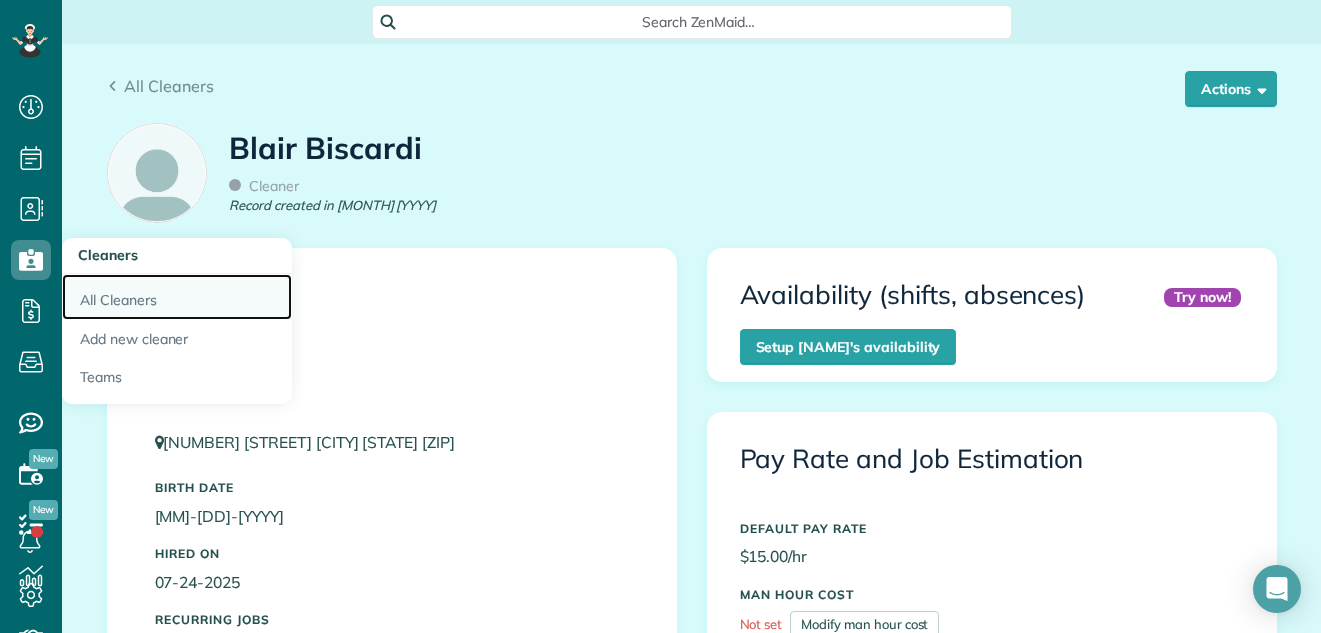 click on "All Cleaners" at bounding box center [177, 297] 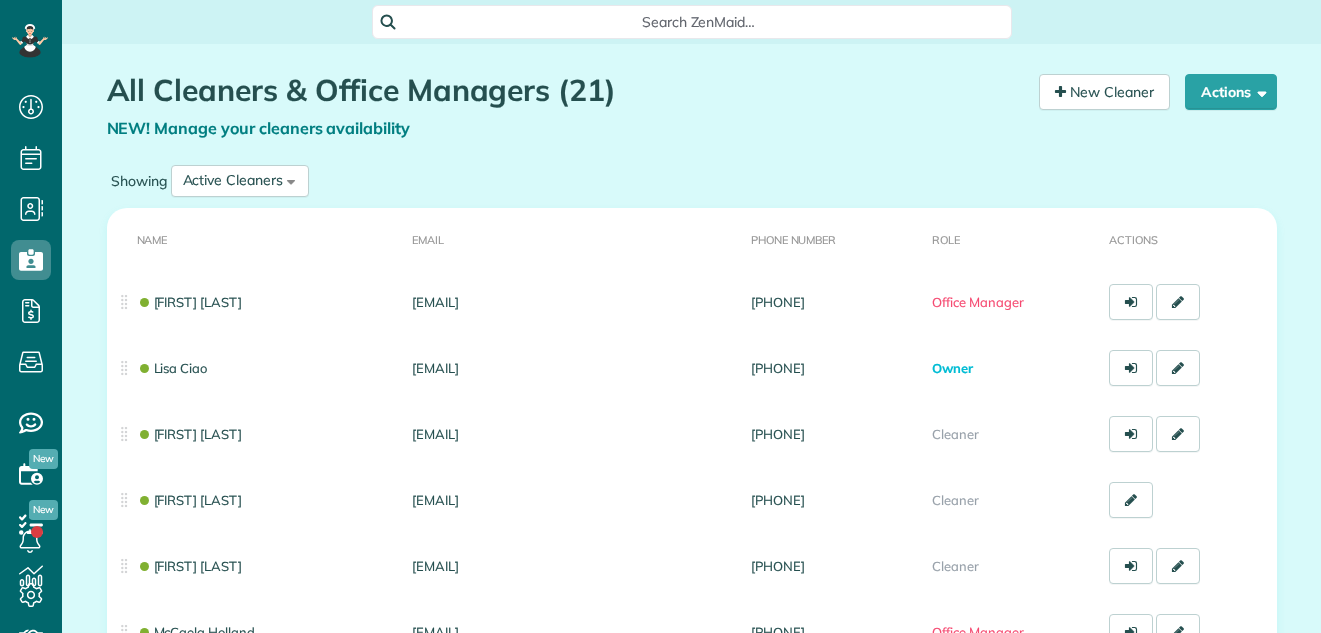 scroll, scrollTop: 0, scrollLeft: 0, axis: both 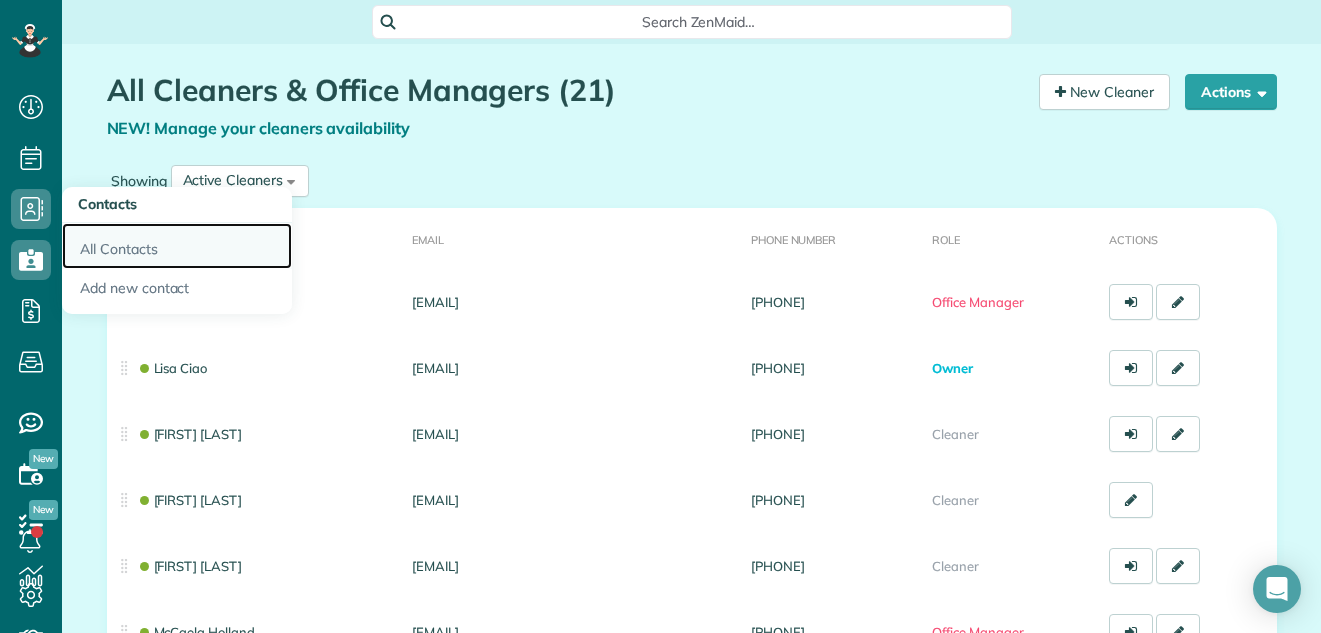 click on "All Contacts" at bounding box center (177, 246) 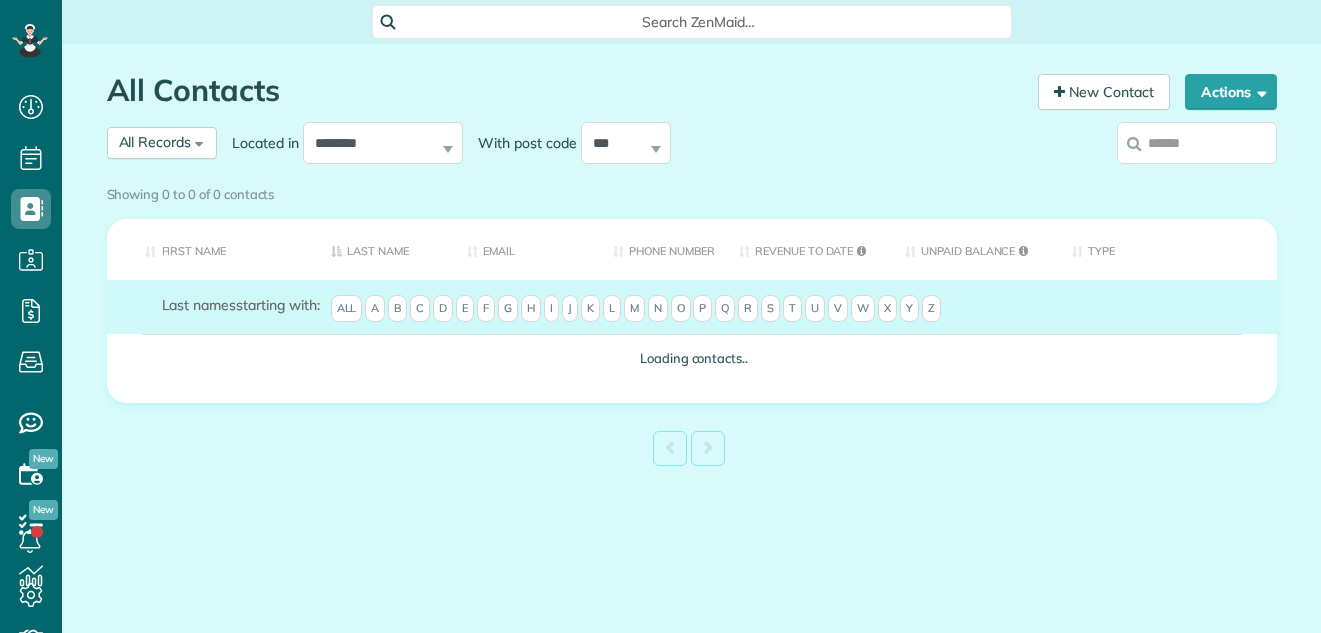 scroll, scrollTop: 0, scrollLeft: 0, axis: both 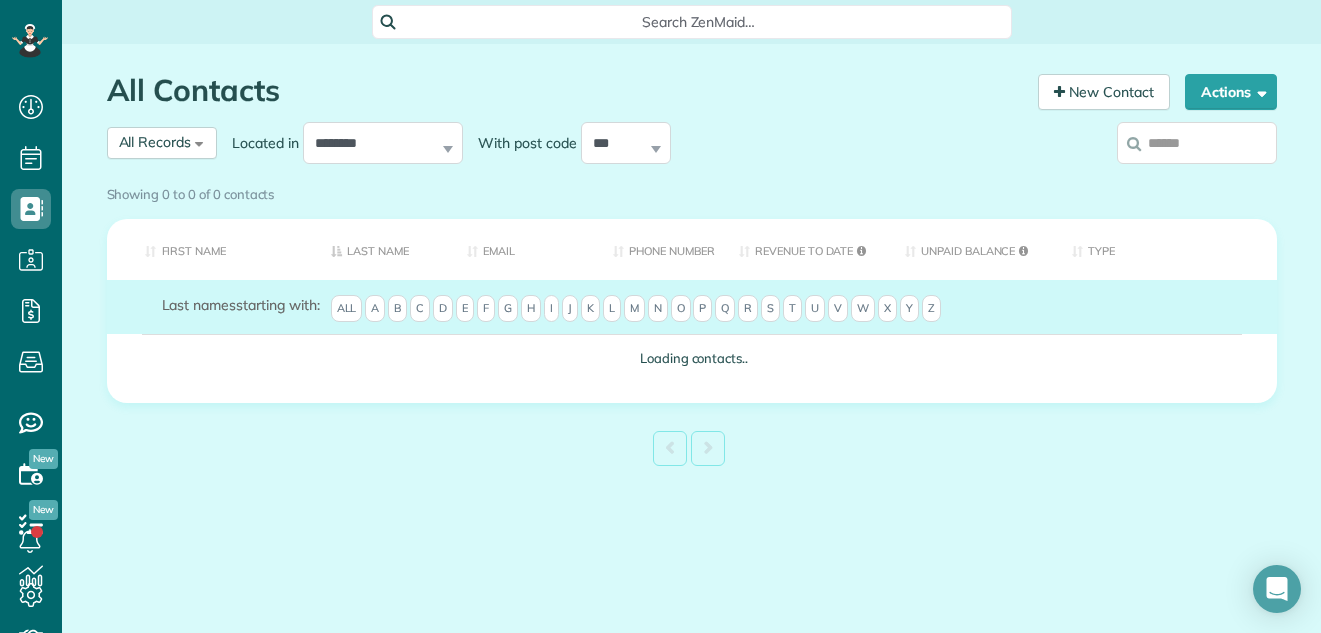 click at bounding box center [1197, 143] 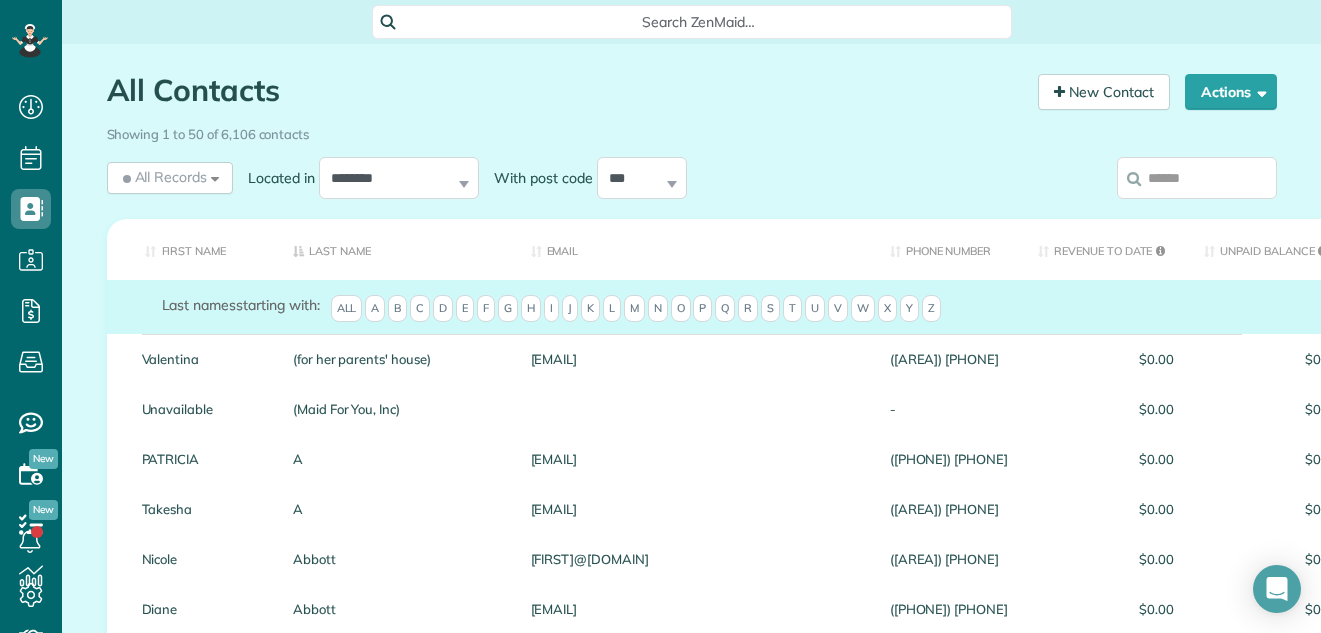 click on "Showing 1 to 50 of 6,106 contacts" at bounding box center [692, 130] 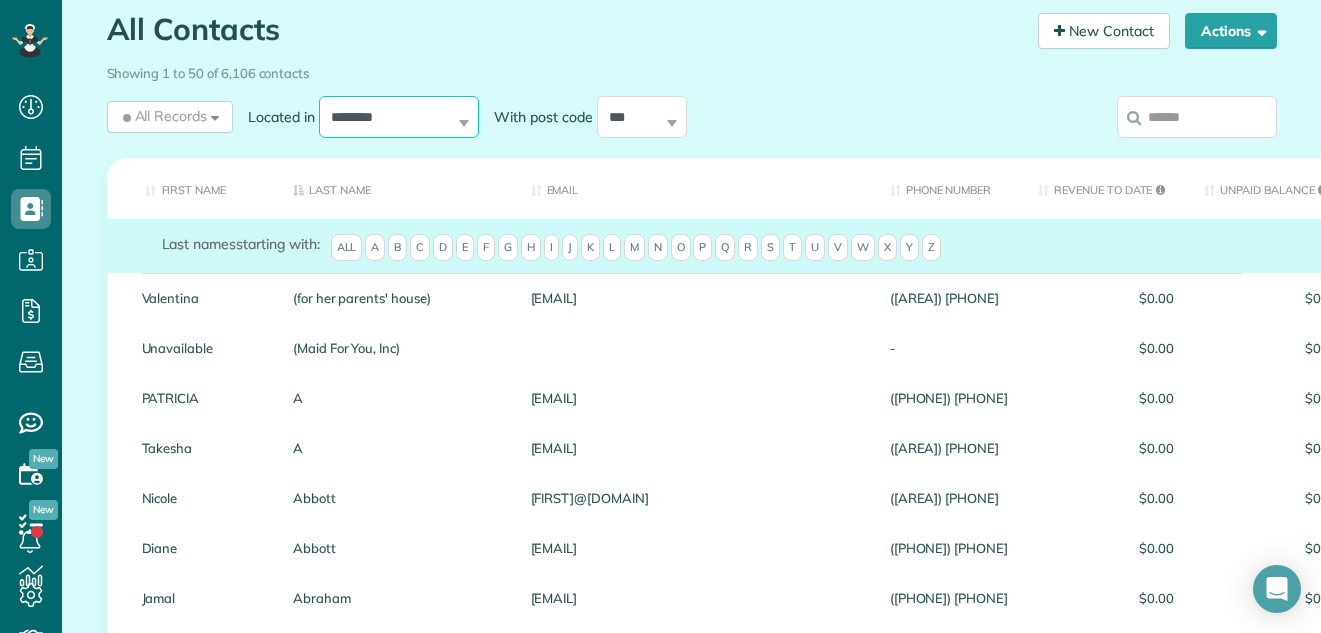 click on "**********" at bounding box center (399, 117) 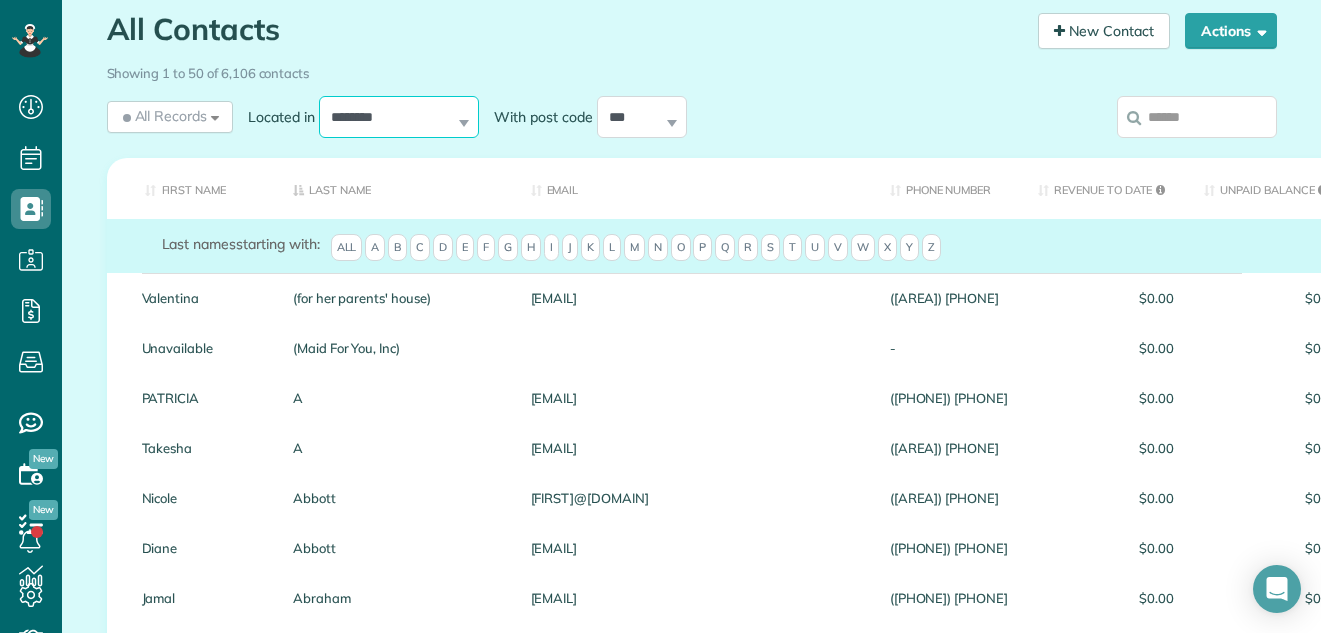 select on "********" 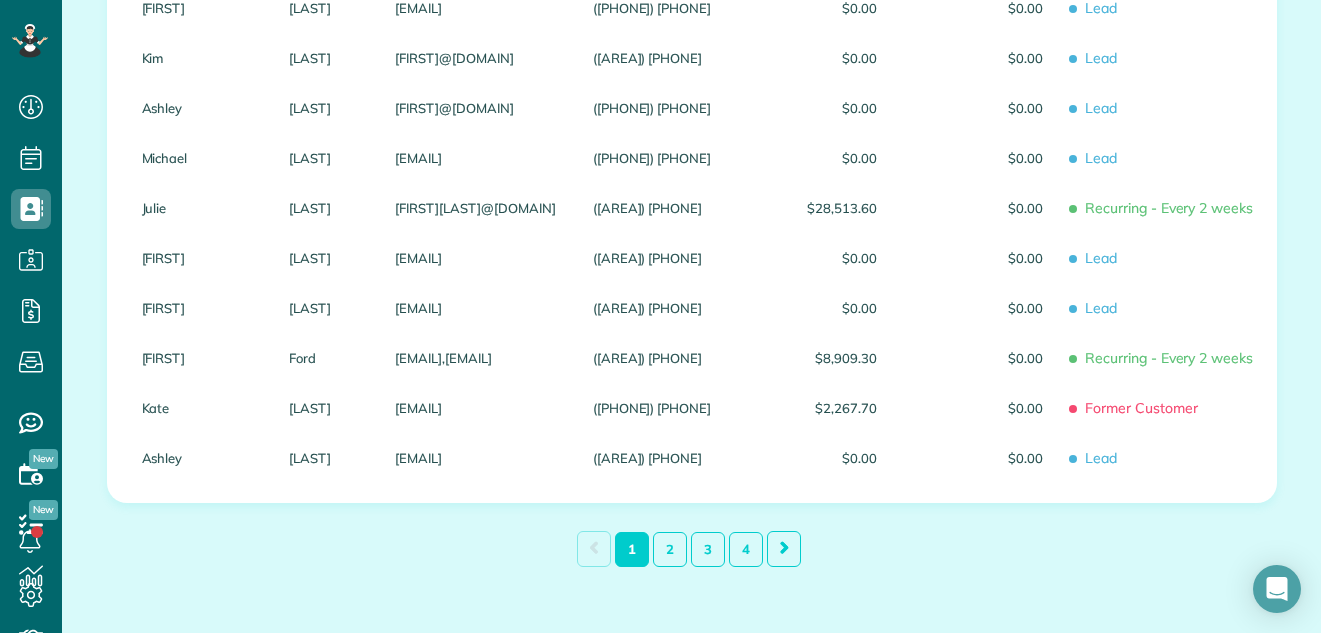 scroll, scrollTop: 2397, scrollLeft: 0, axis: vertical 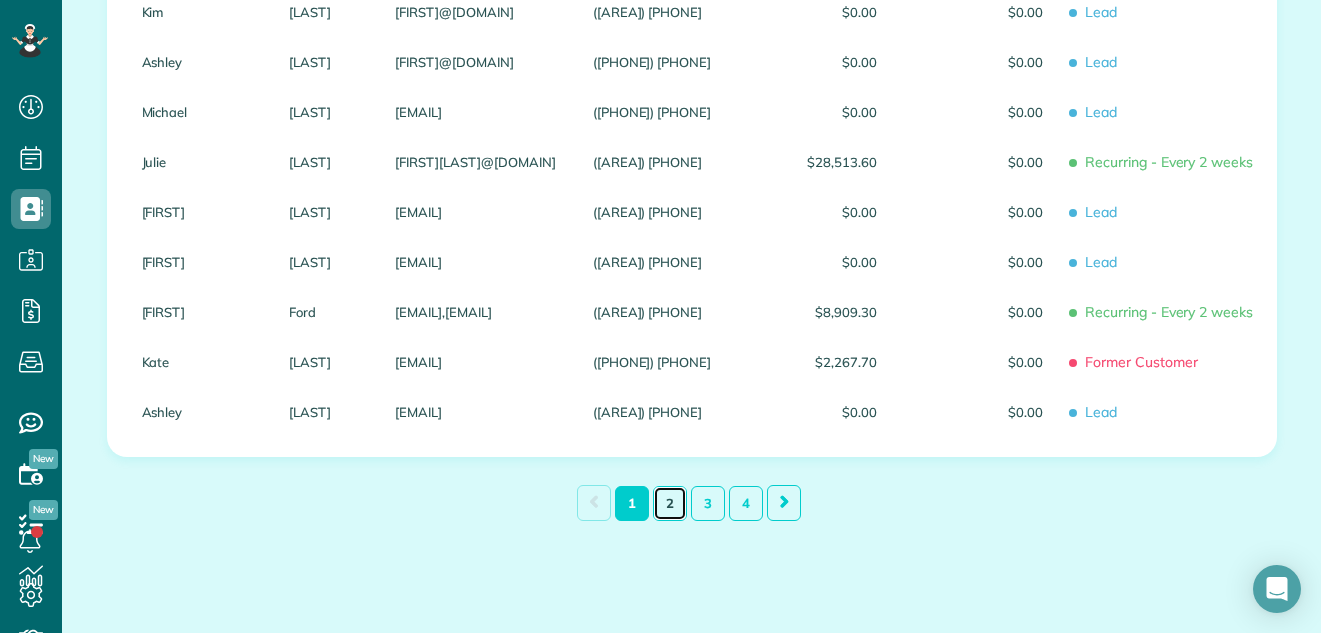 click on "2" at bounding box center [670, 503] 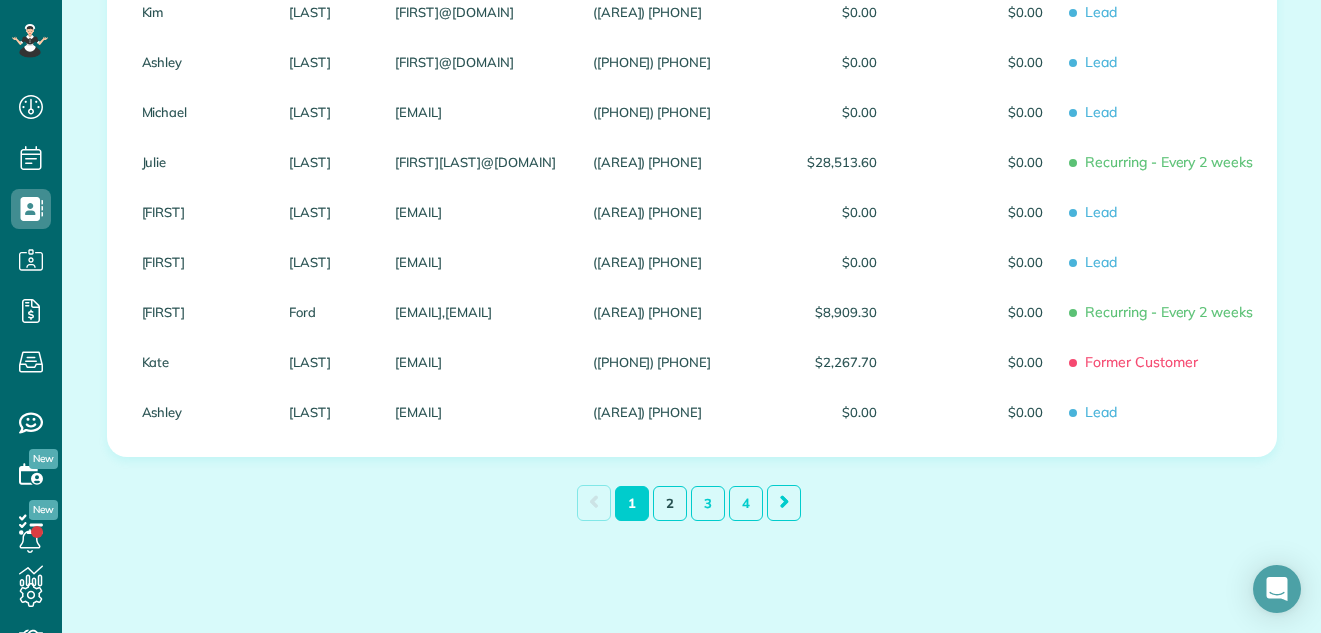 scroll, scrollTop: 2413, scrollLeft: 0, axis: vertical 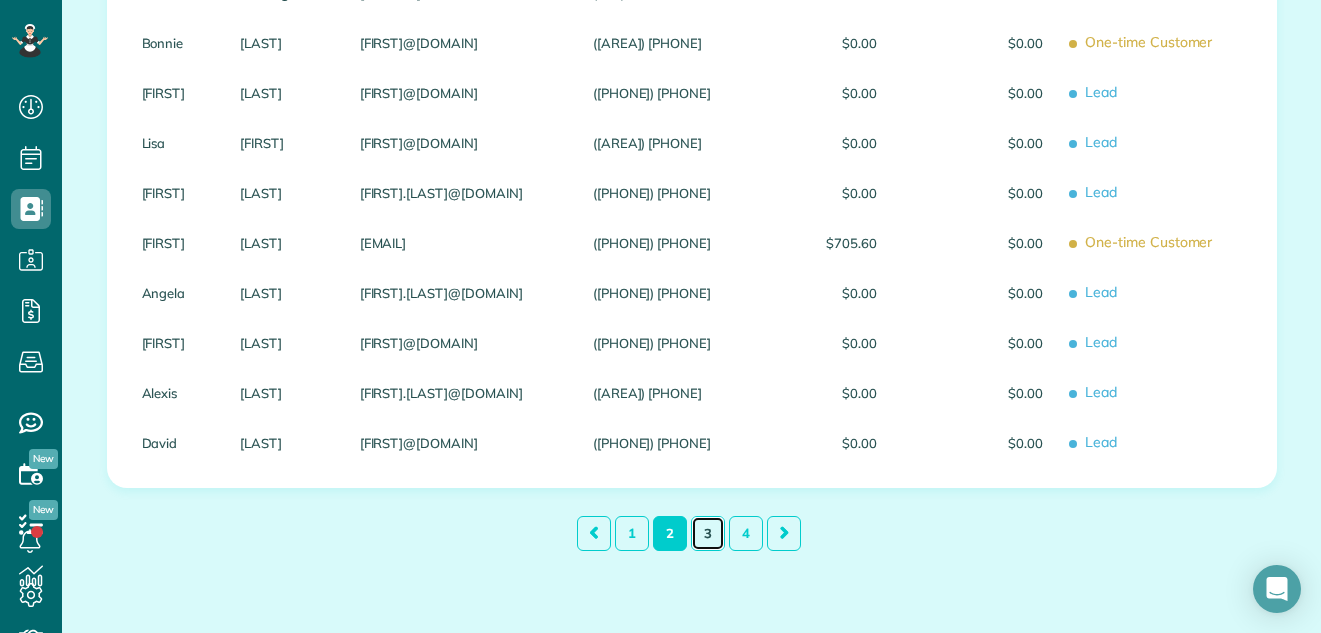 click on "3" at bounding box center (708, 533) 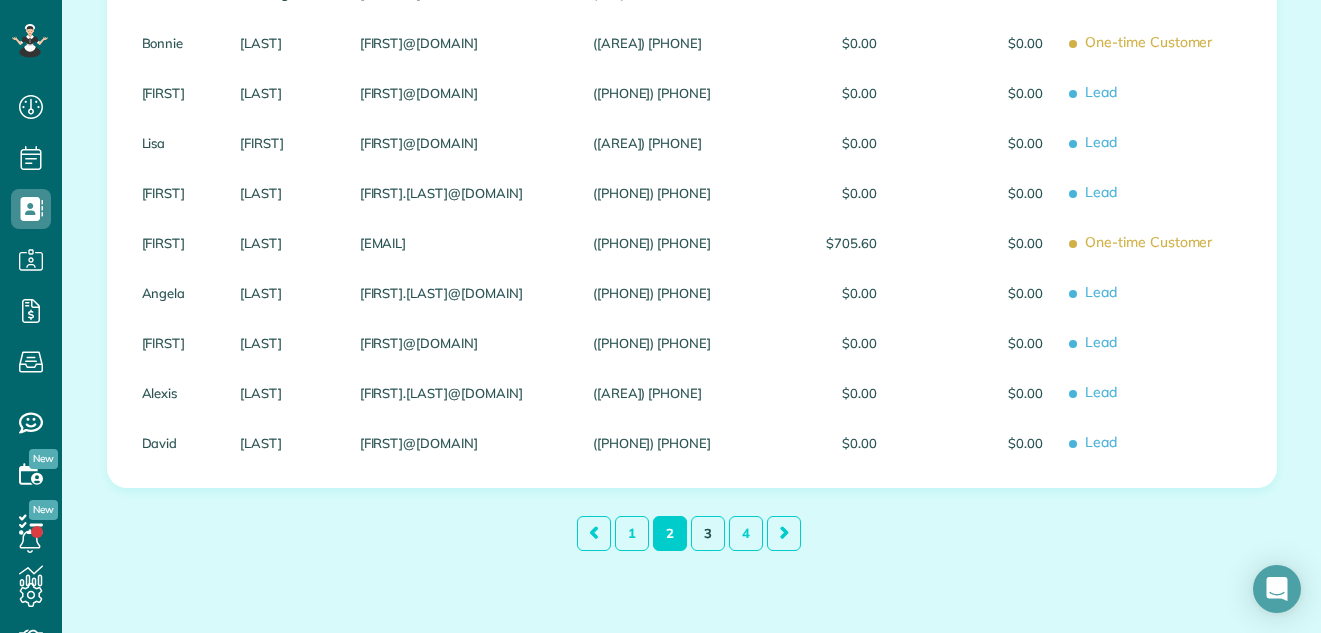 scroll, scrollTop: 2366, scrollLeft: 0, axis: vertical 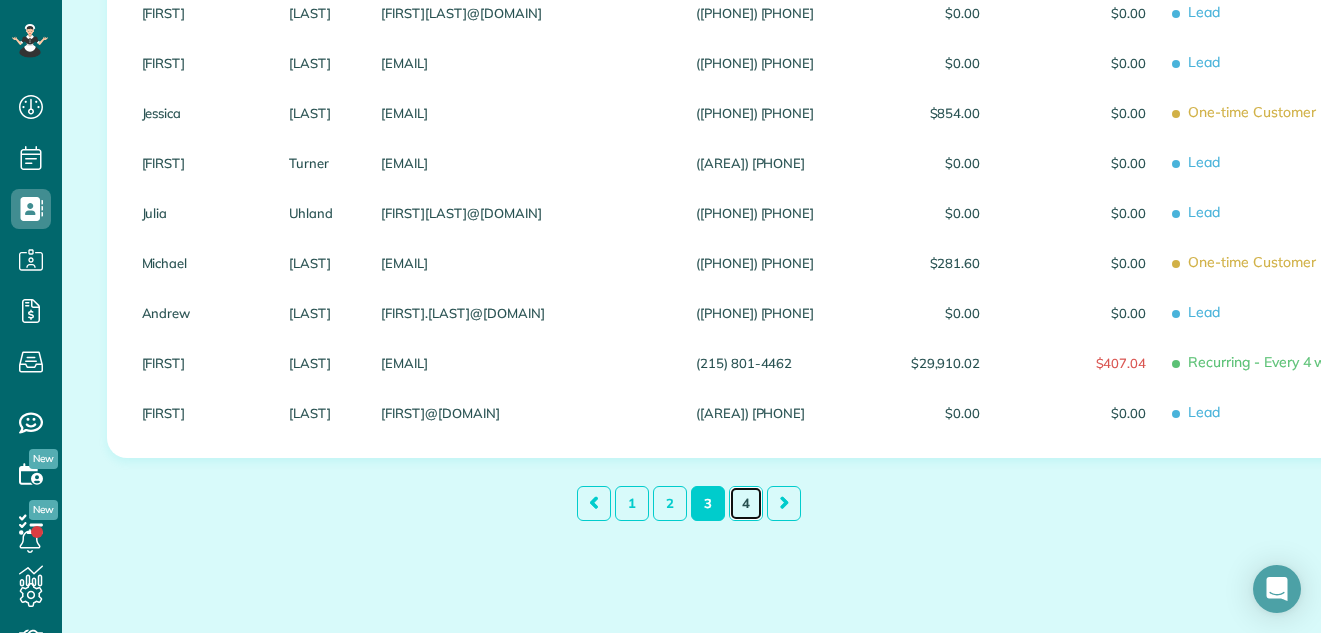 click on "4" at bounding box center (746, 503) 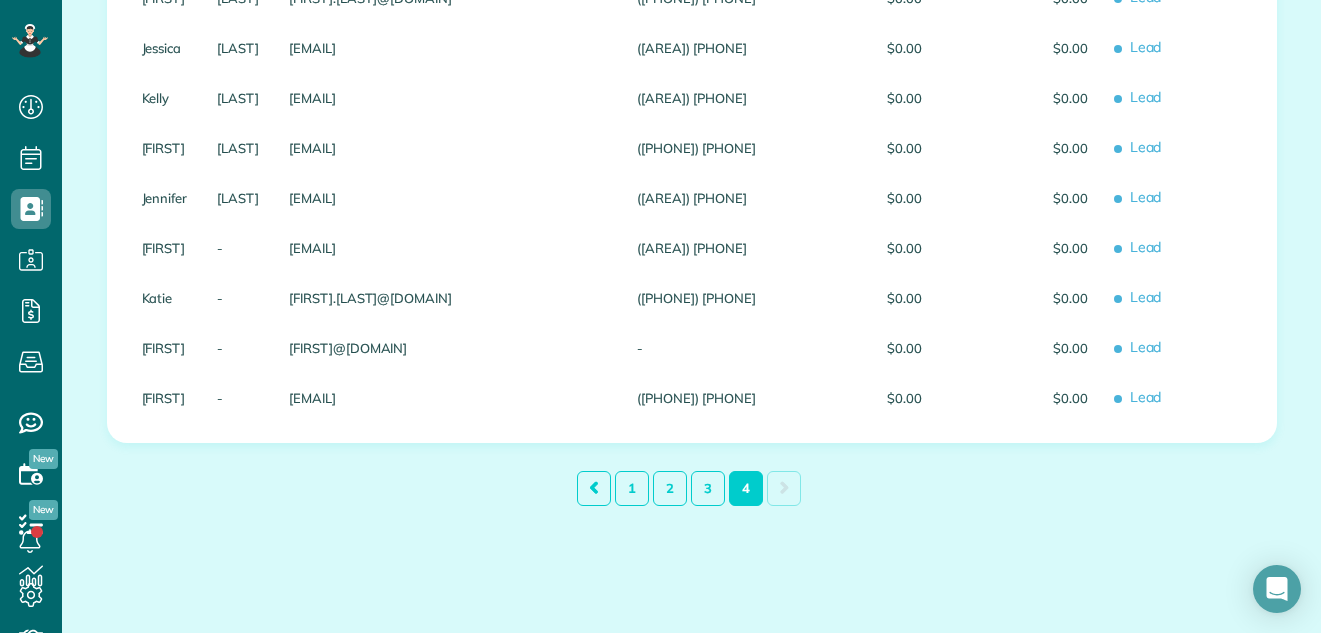 scroll, scrollTop: 527, scrollLeft: 0, axis: vertical 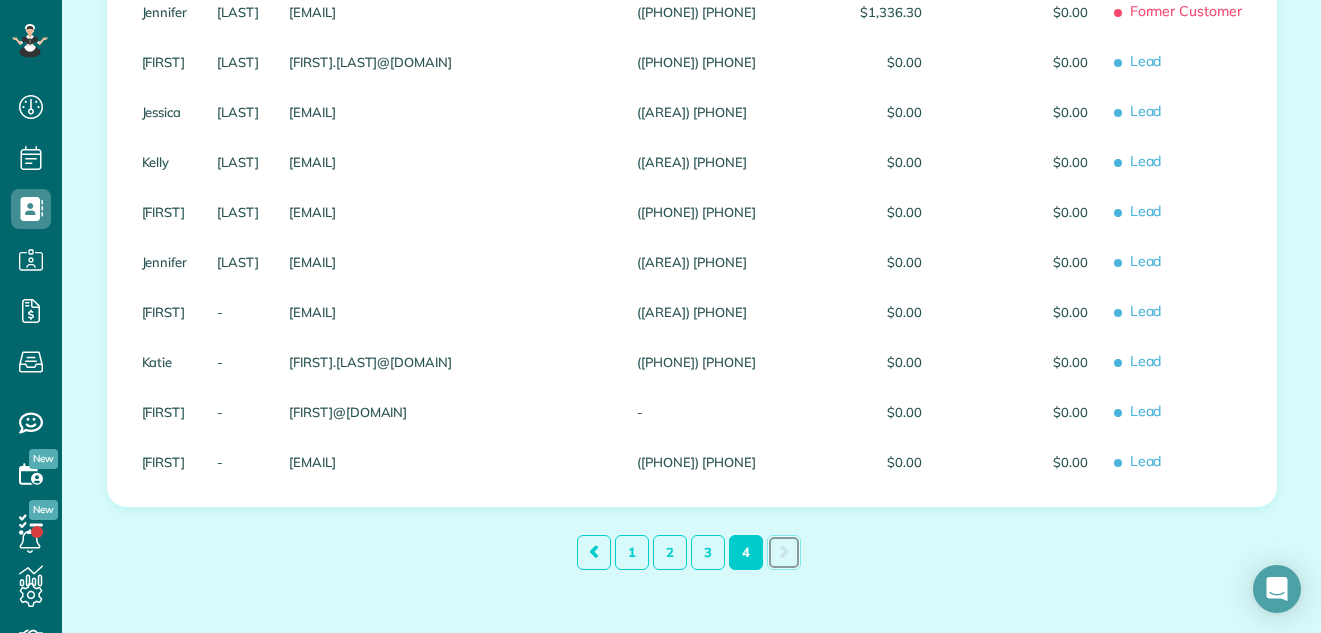 click at bounding box center (784, 552) 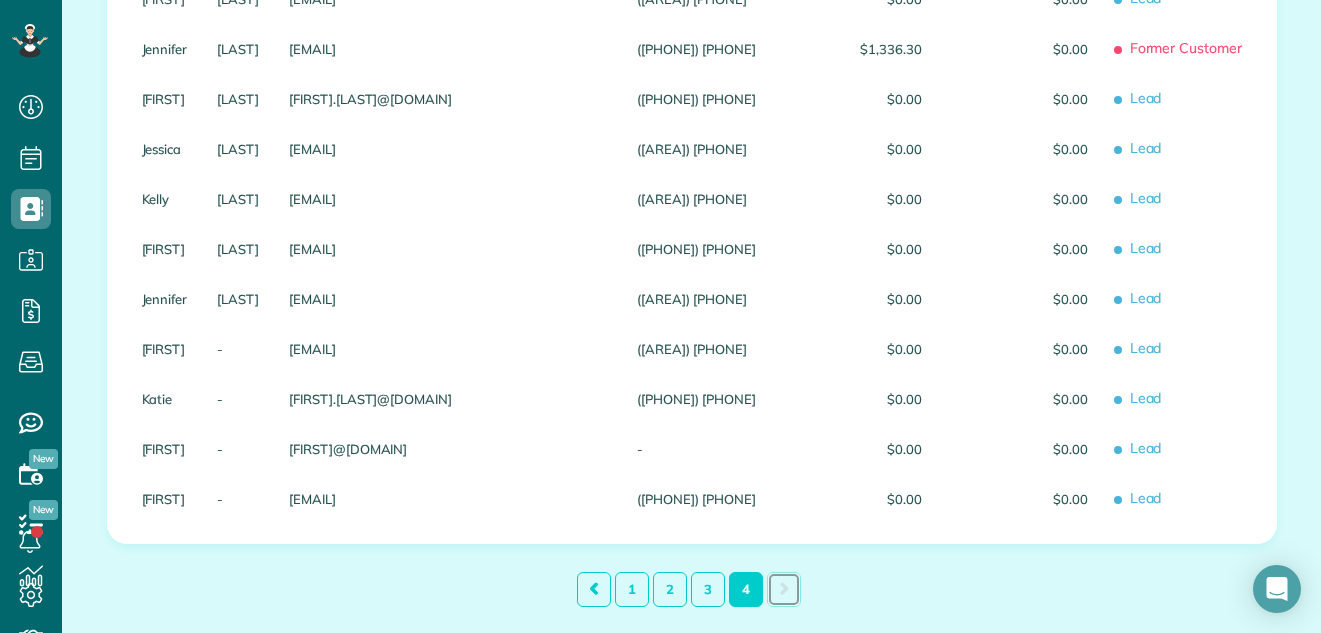 scroll, scrollTop: 144, scrollLeft: 0, axis: vertical 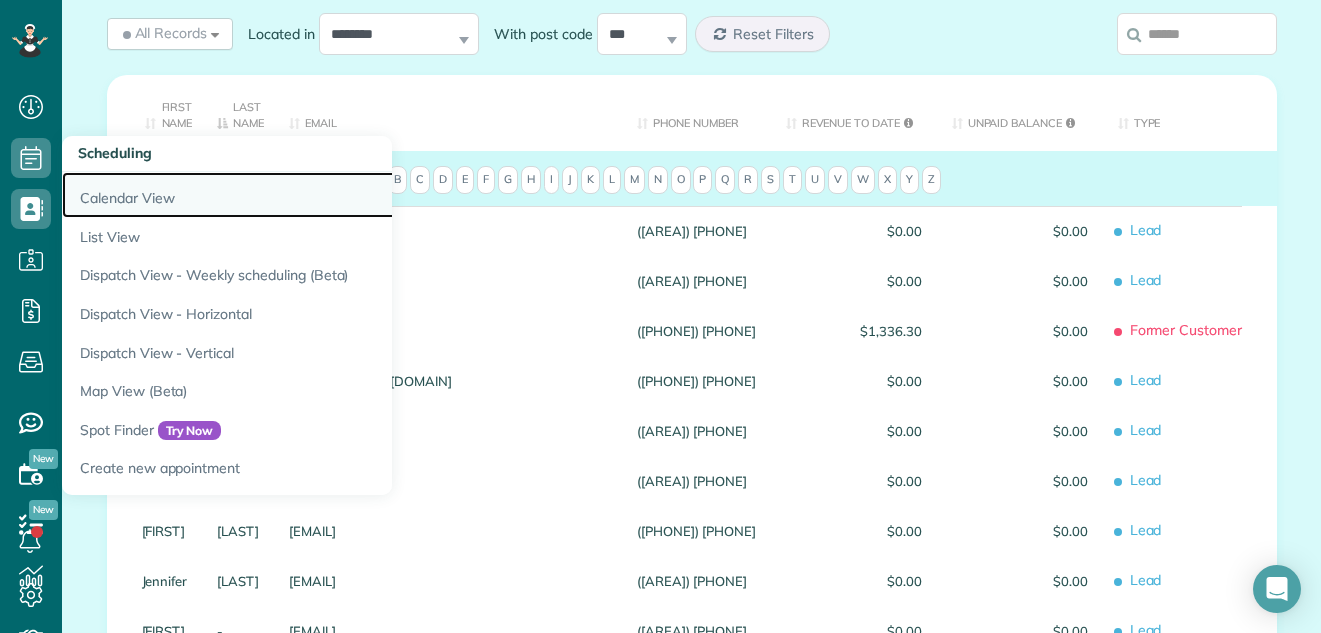 click on "Calendar View" at bounding box center [312, 195] 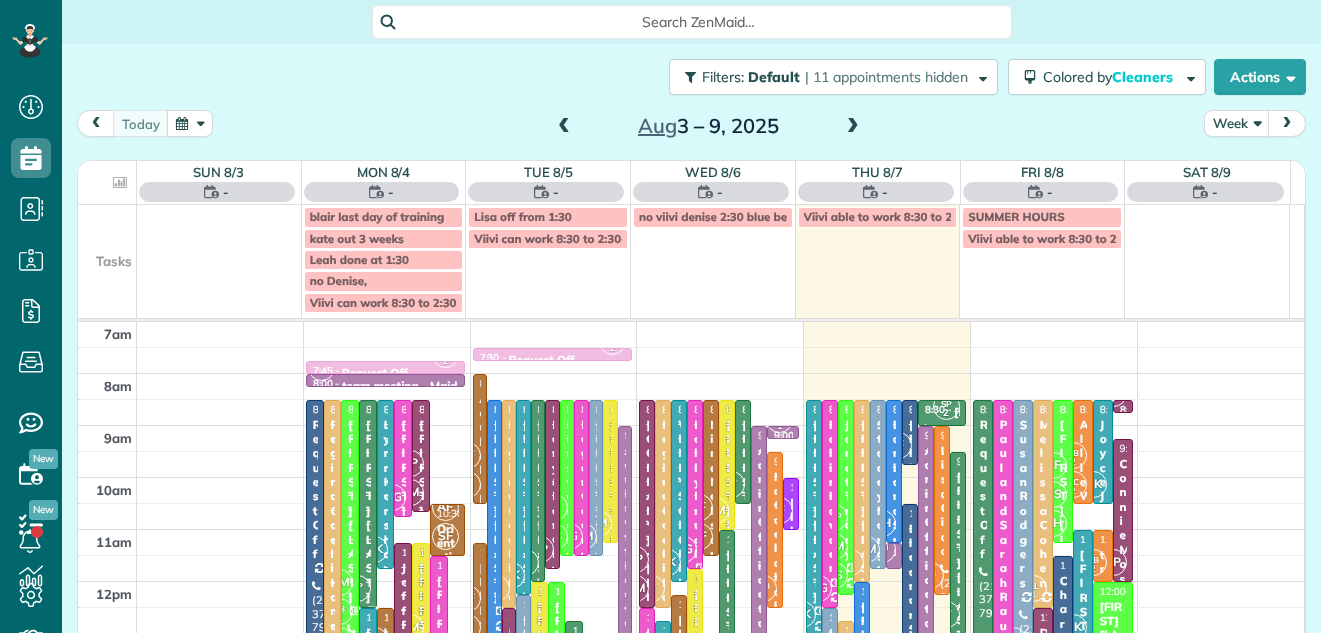 scroll, scrollTop: 0, scrollLeft: 0, axis: both 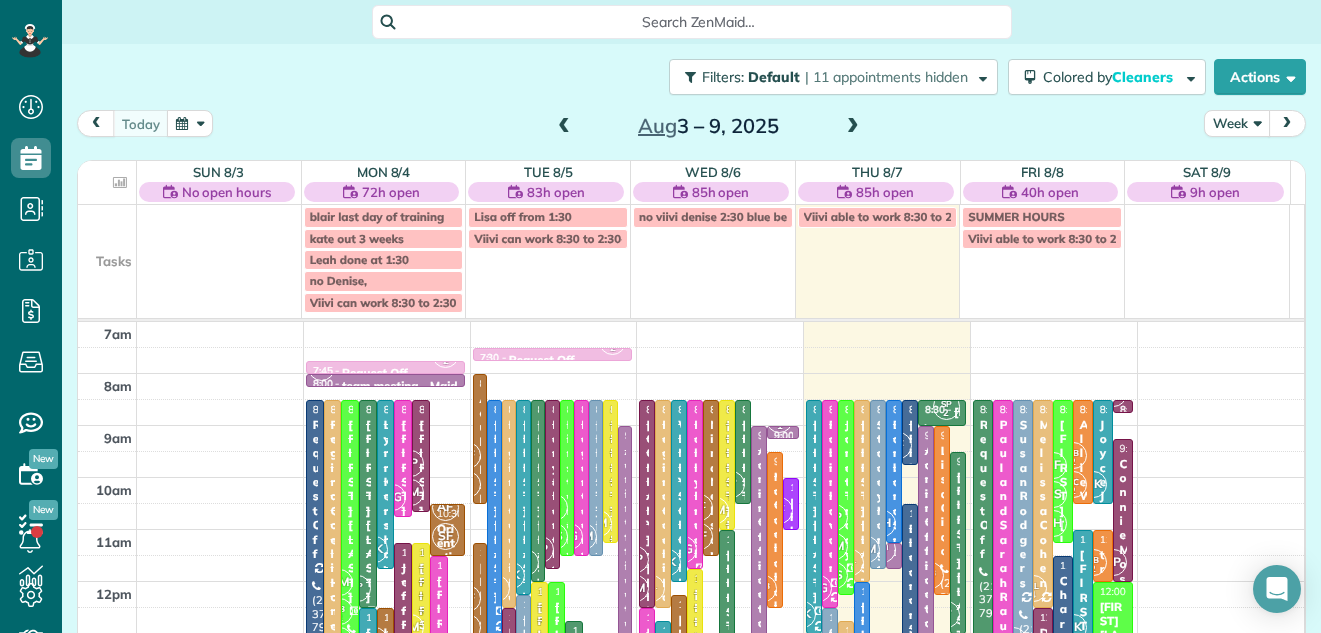 click on "Week" at bounding box center (1237, 123) 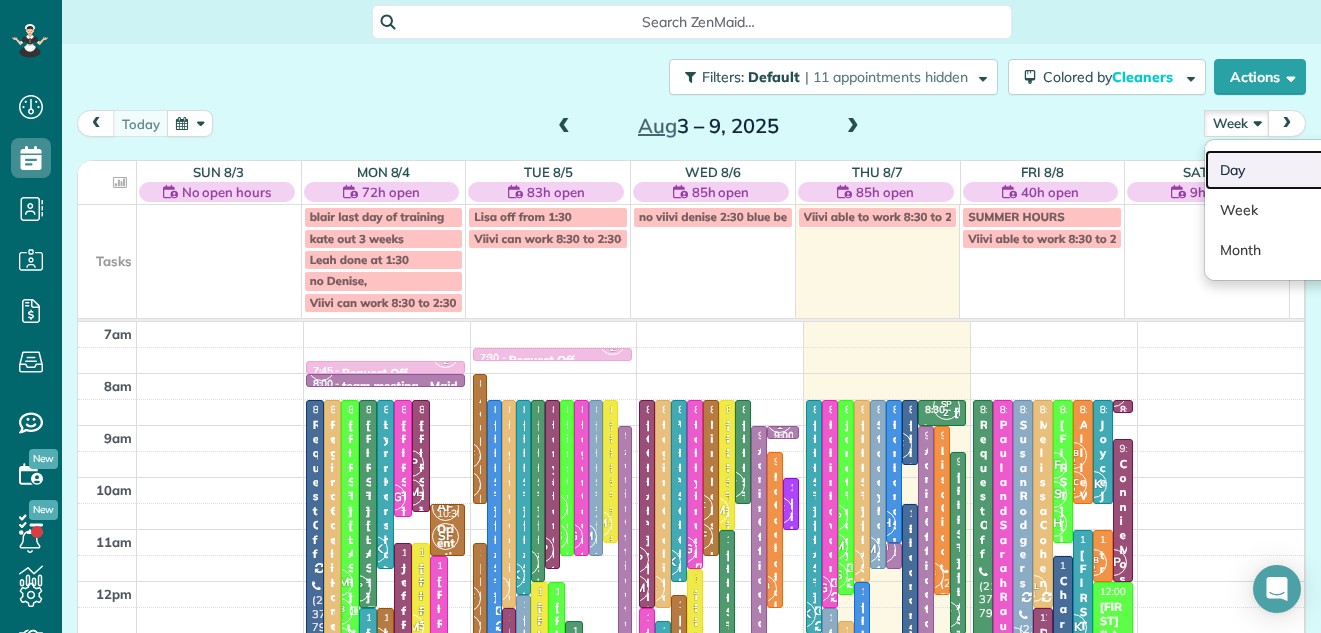 click on "Day" at bounding box center (1284, 170) 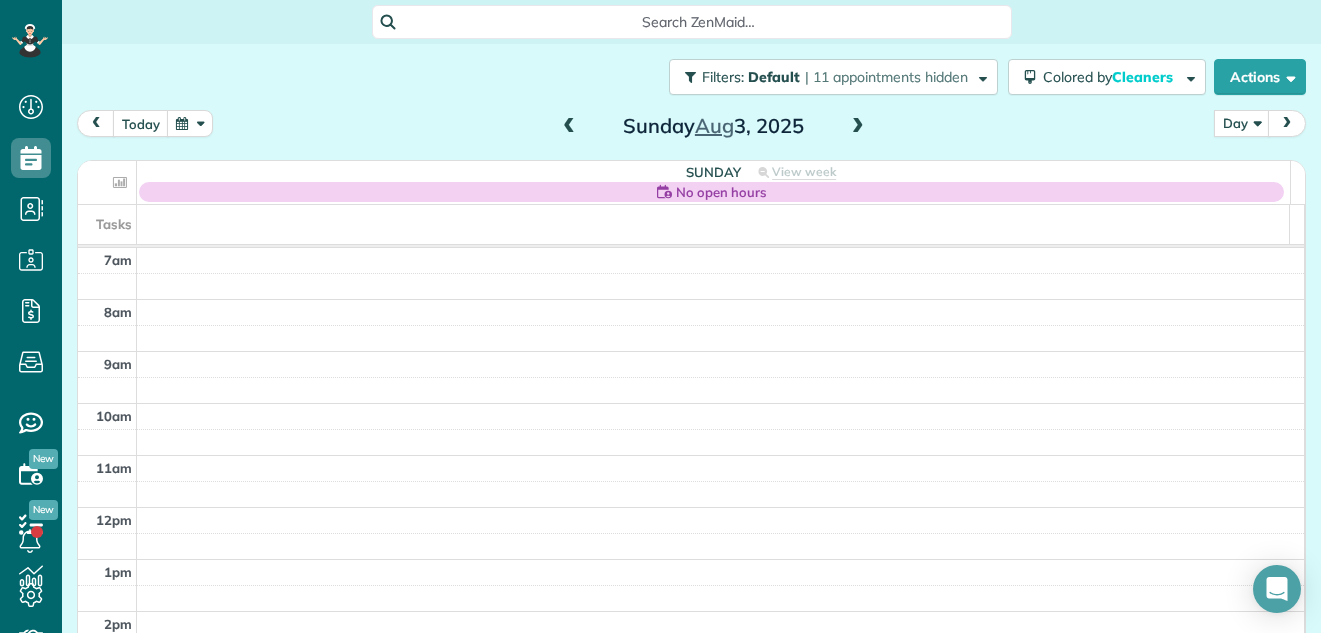 click at bounding box center [858, 127] 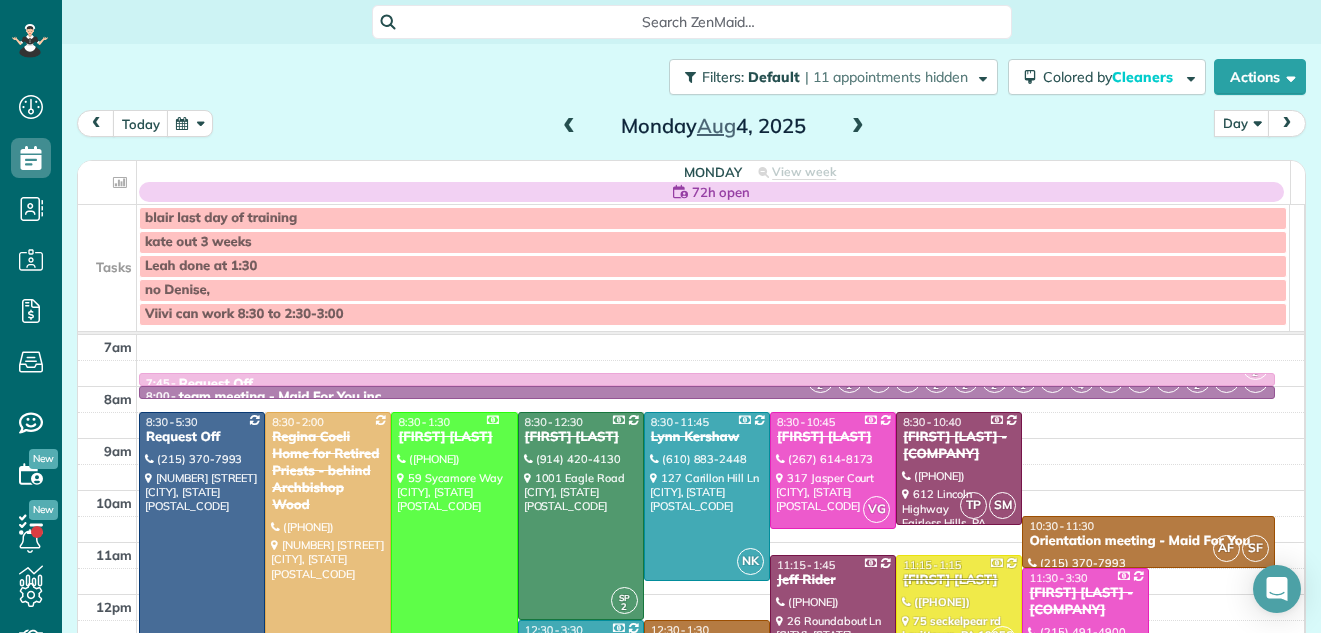 click at bounding box center [858, 127] 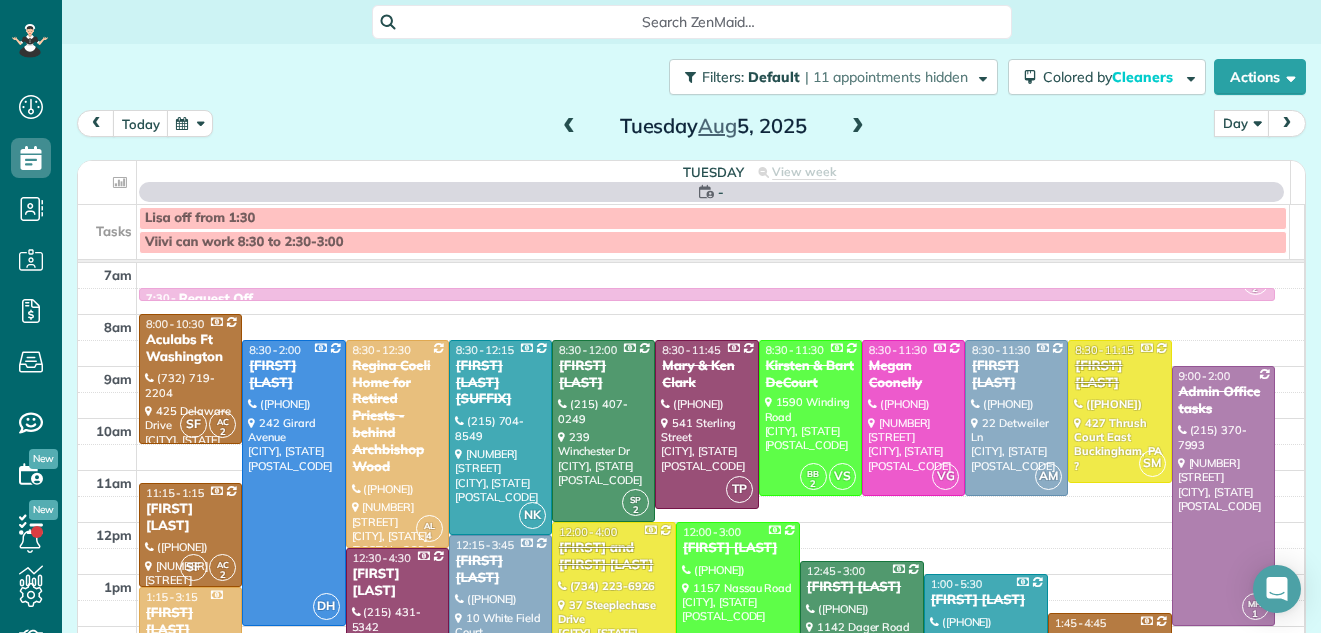 click at bounding box center [858, 127] 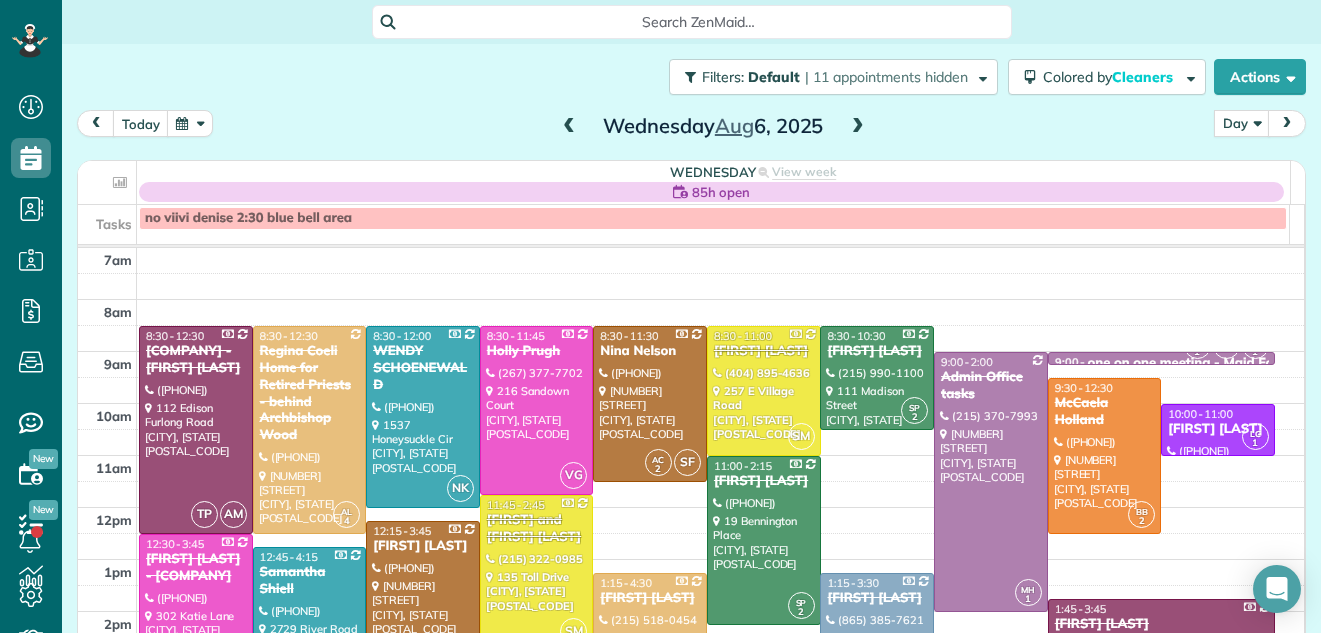 click at bounding box center [858, 127] 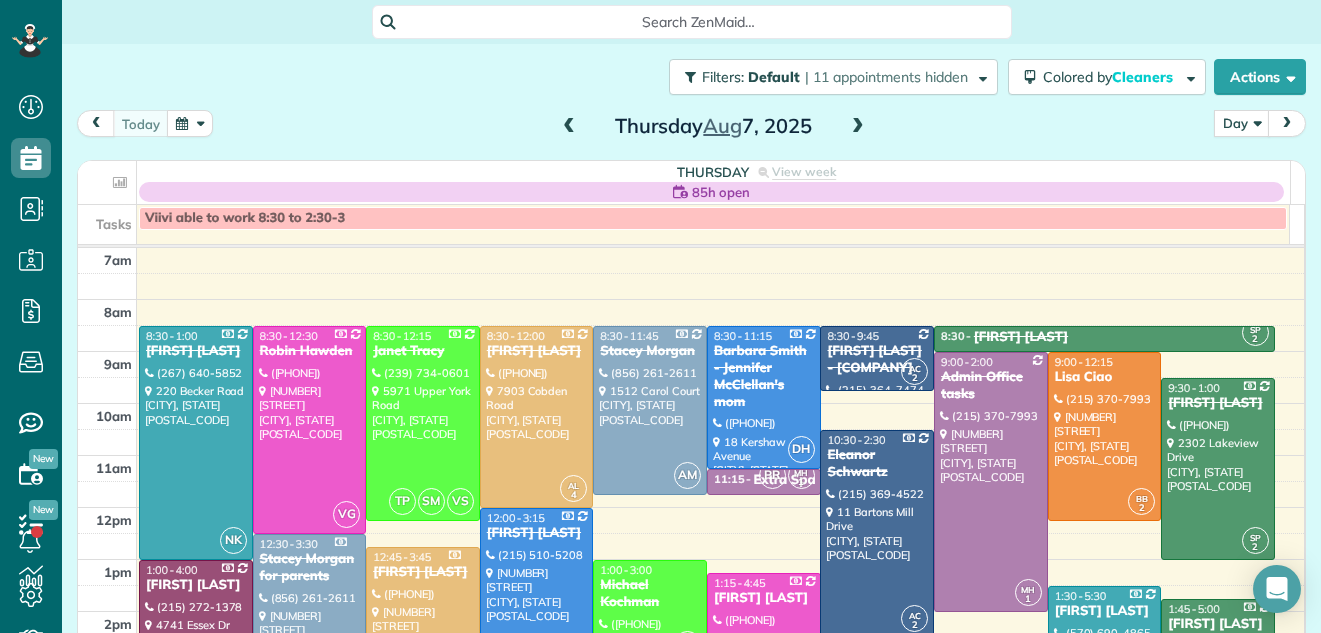 click at bounding box center [569, 127] 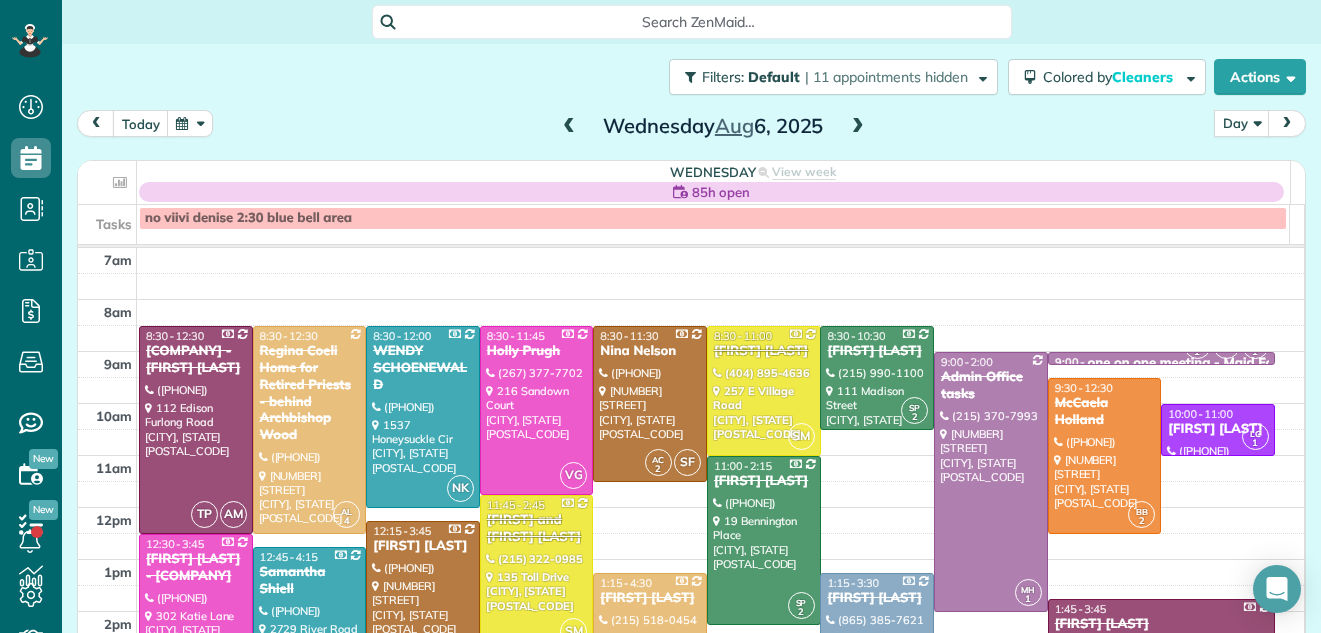 click at bounding box center [858, 127] 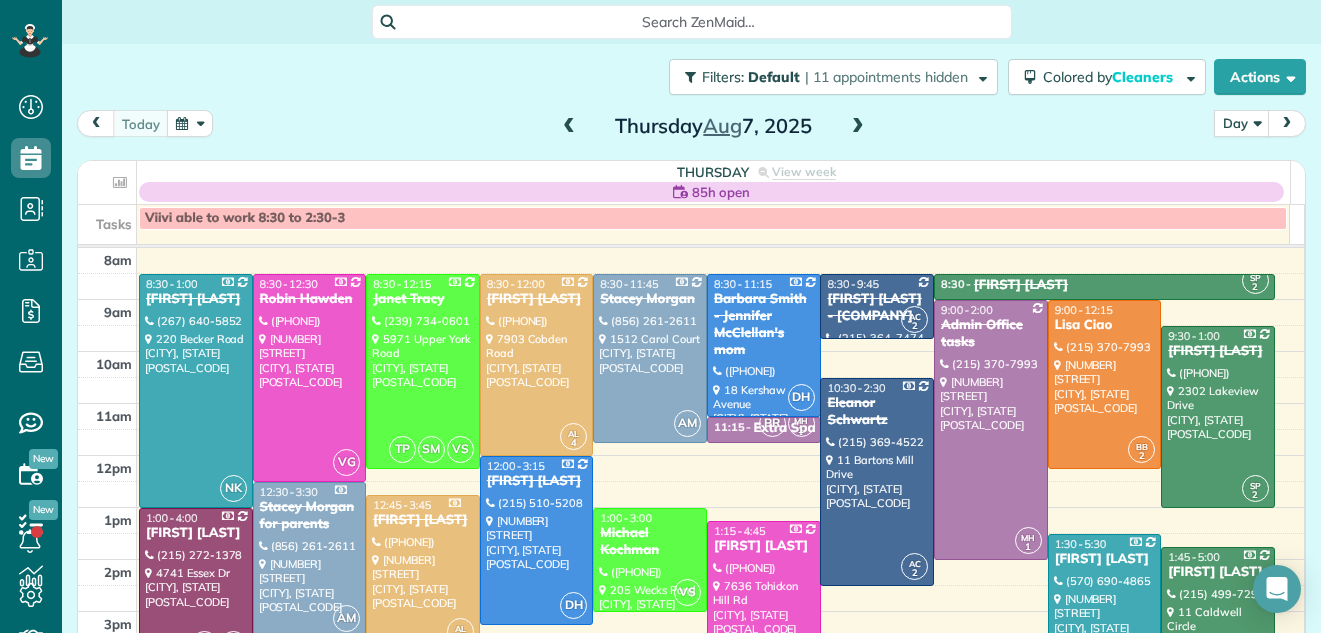scroll, scrollTop: 48, scrollLeft: 0, axis: vertical 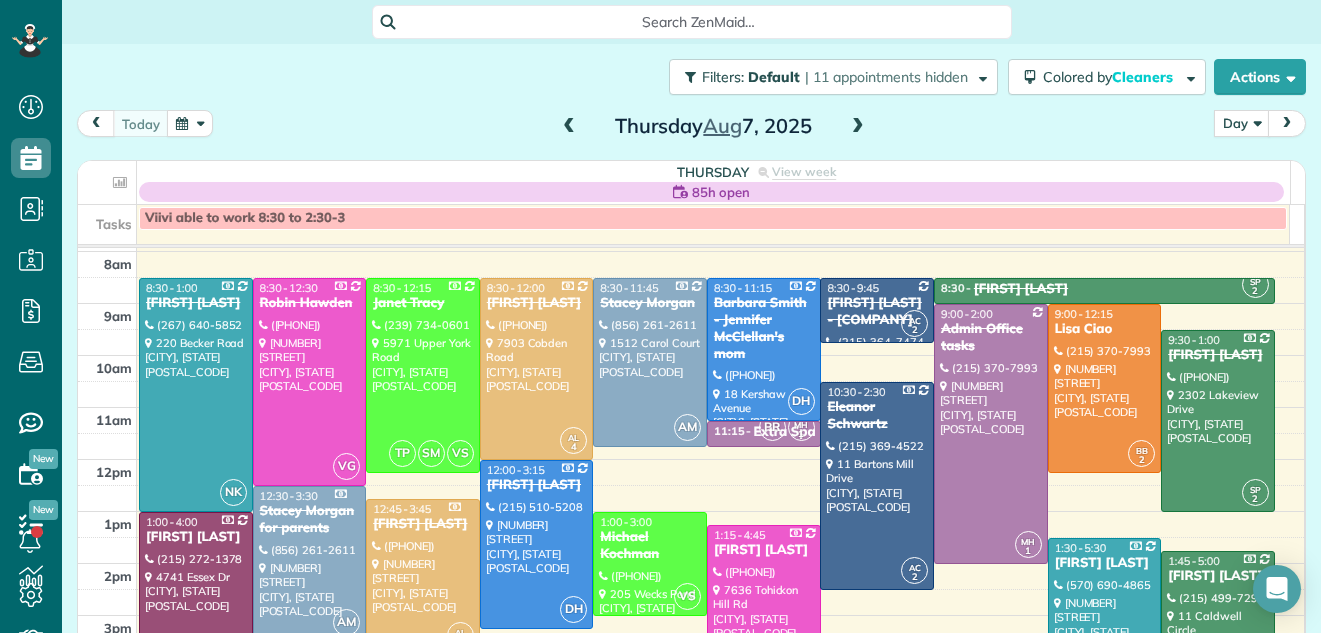 click at bounding box center (858, 127) 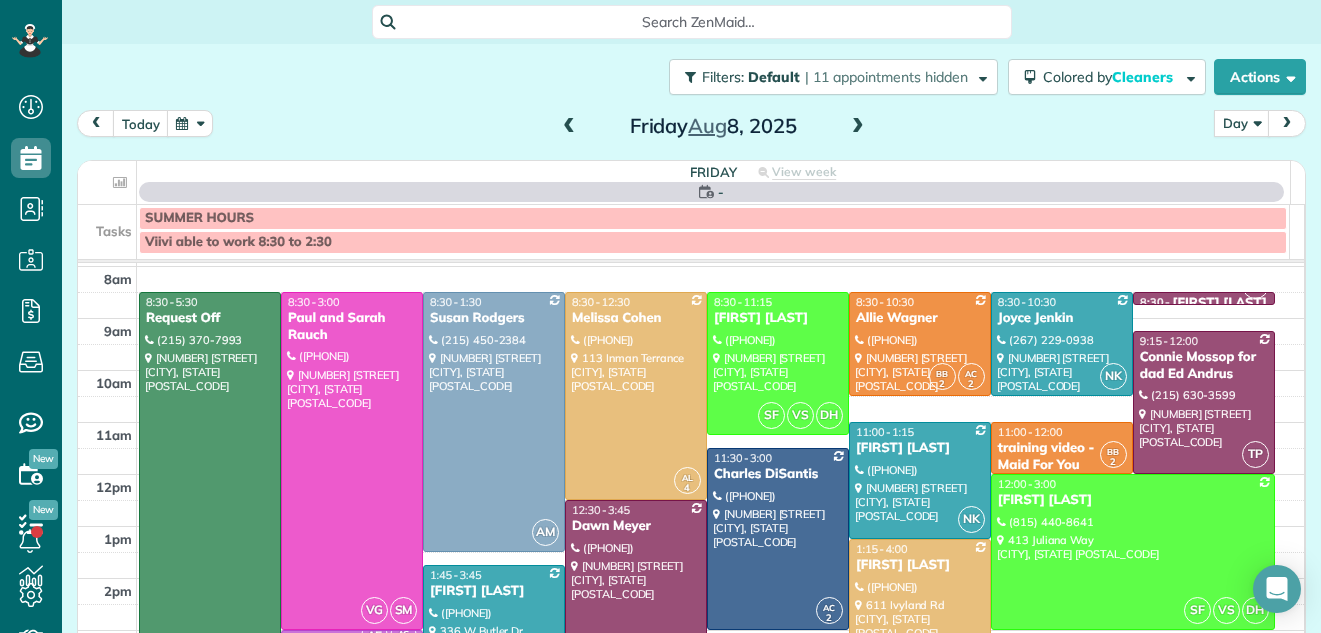 scroll, scrollTop: 0, scrollLeft: 0, axis: both 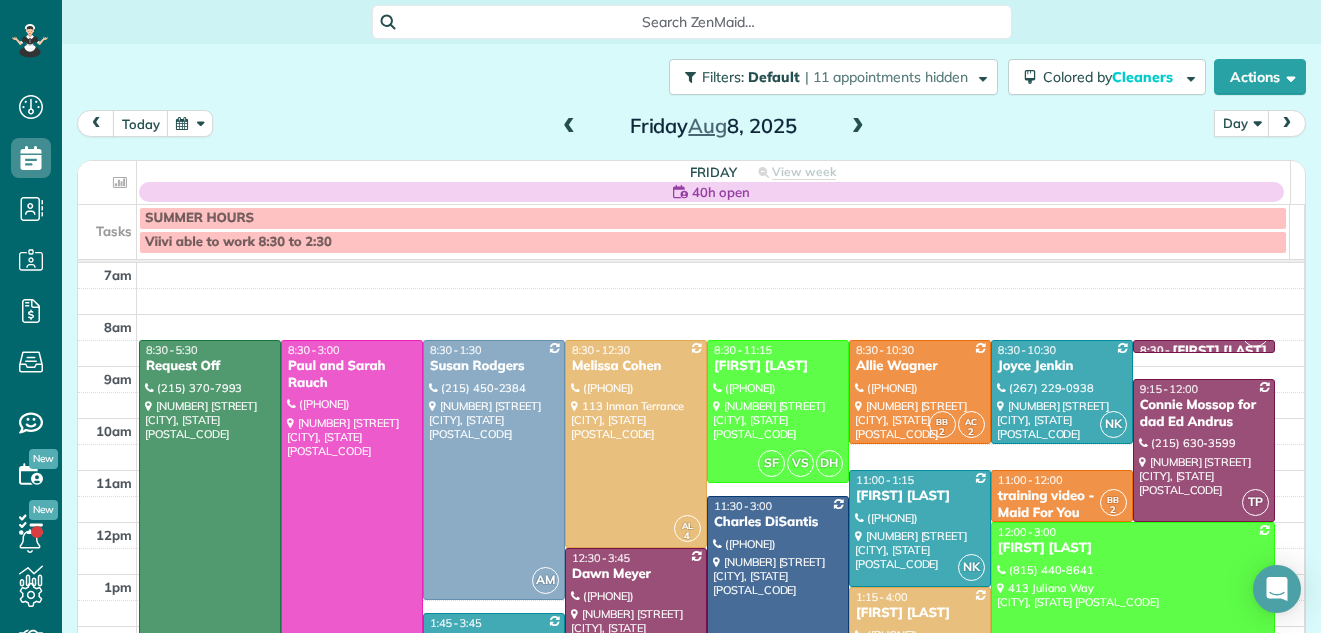 click at bounding box center (858, 127) 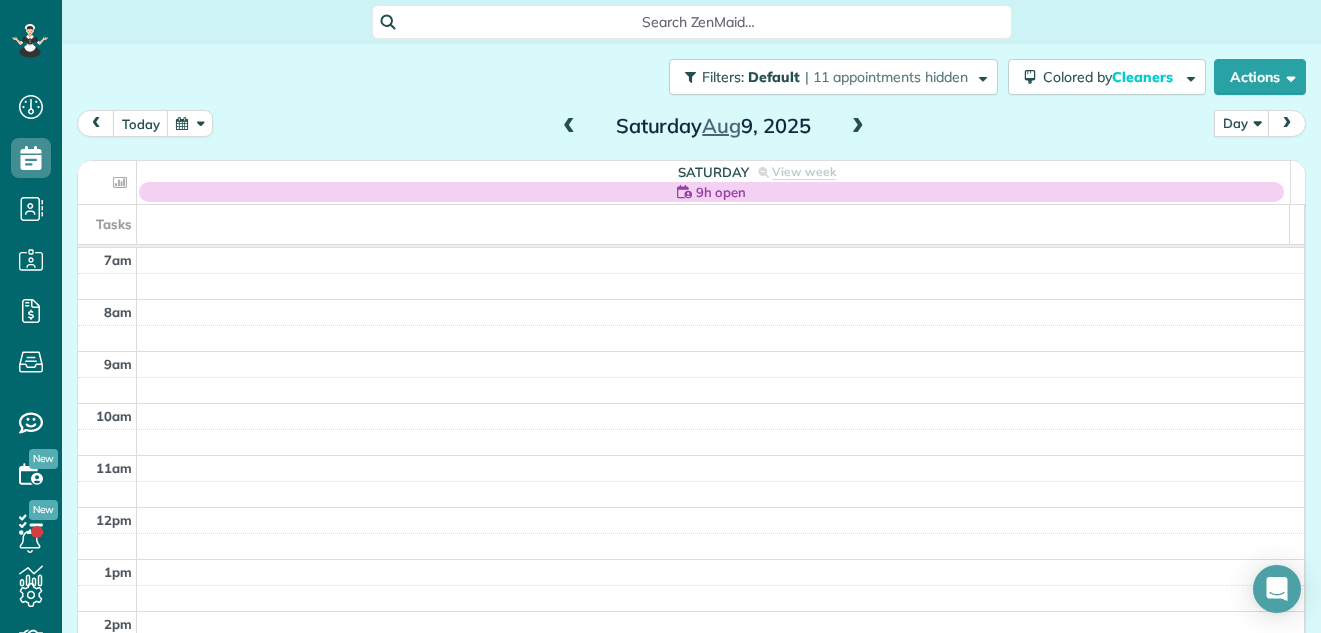 click at bounding box center [858, 127] 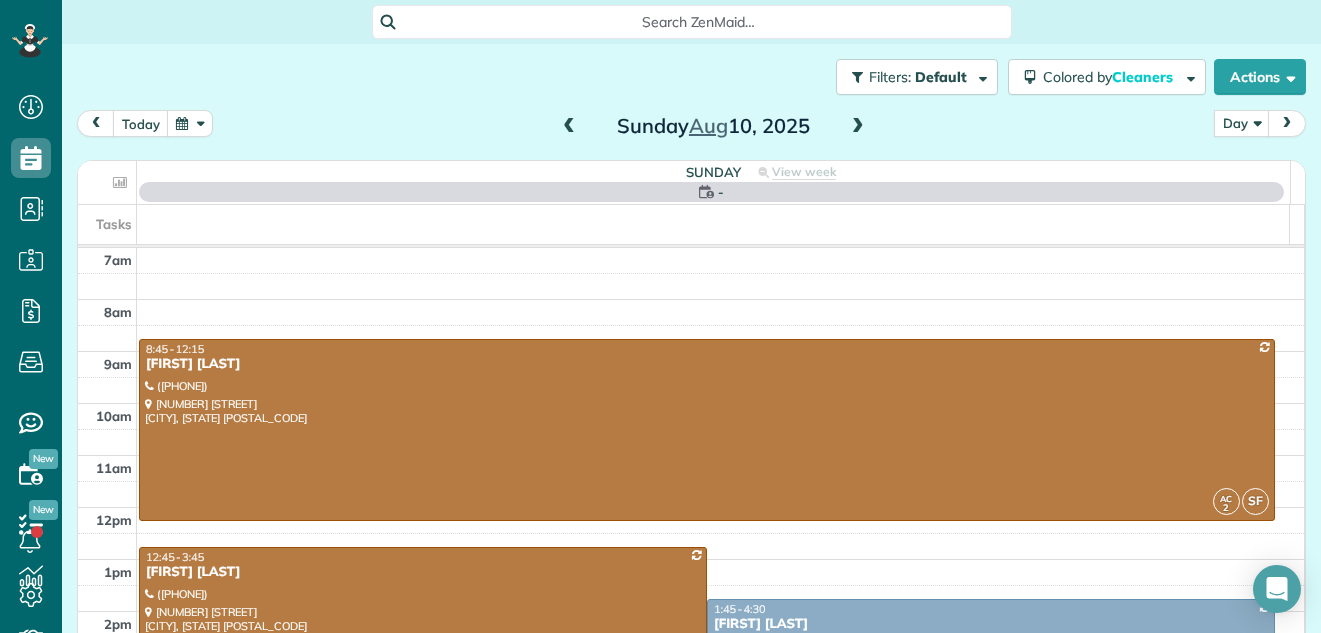click at bounding box center (858, 127) 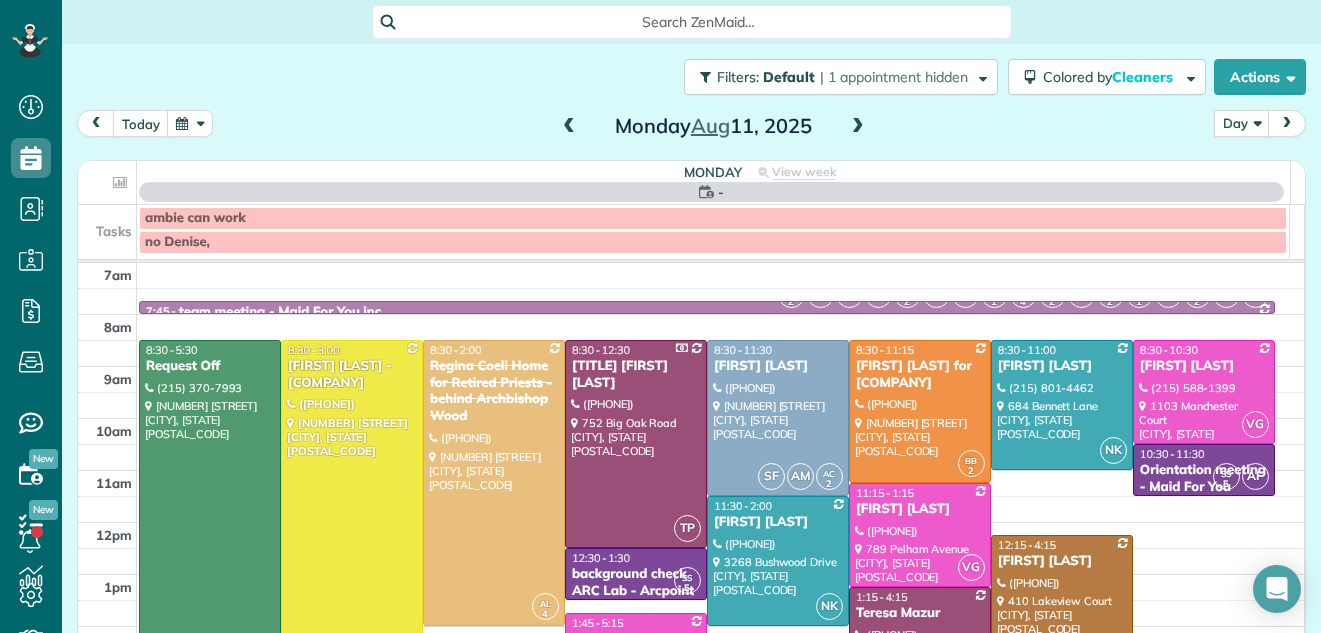 click at bounding box center (858, 127) 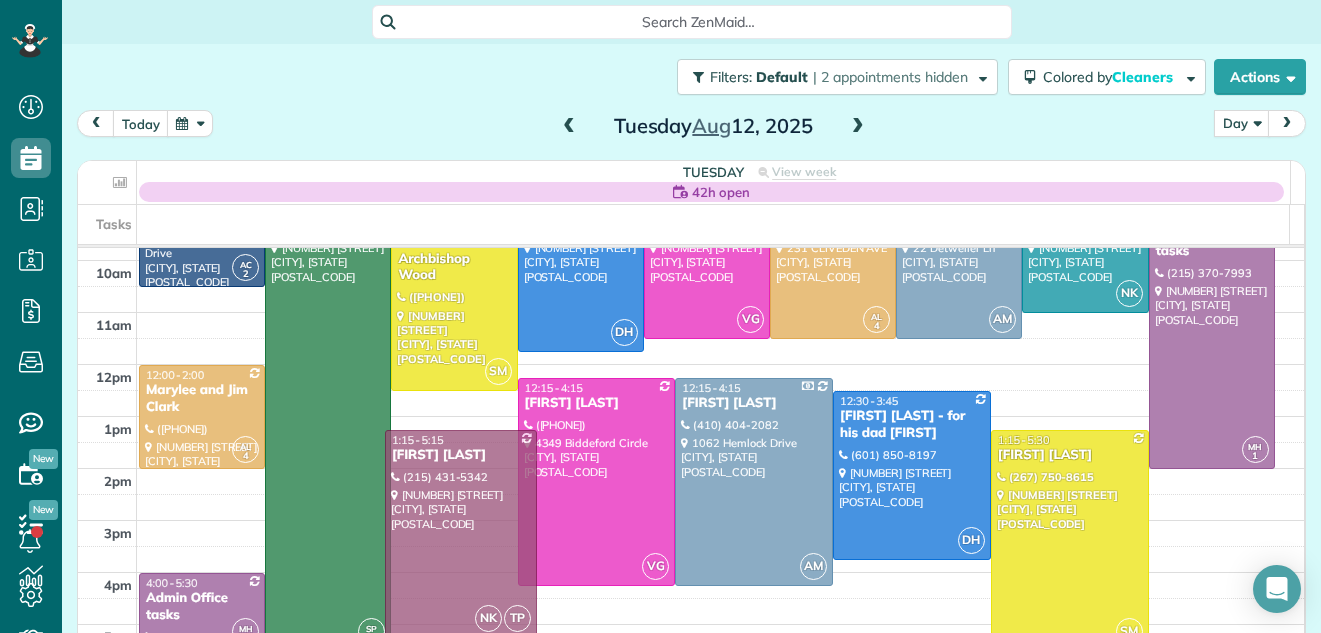 scroll, scrollTop: 146, scrollLeft: 0, axis: vertical 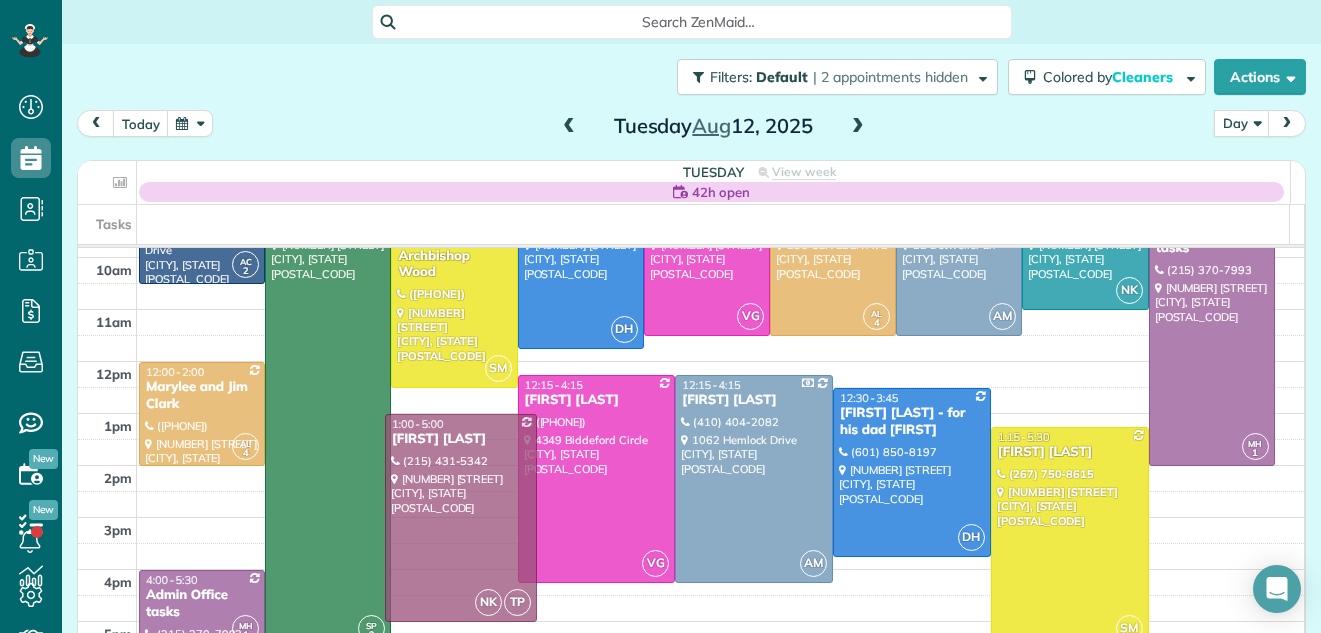 drag, startPoint x: 458, startPoint y: 600, endPoint x: 444, endPoint y: 629, distance: 32.202484 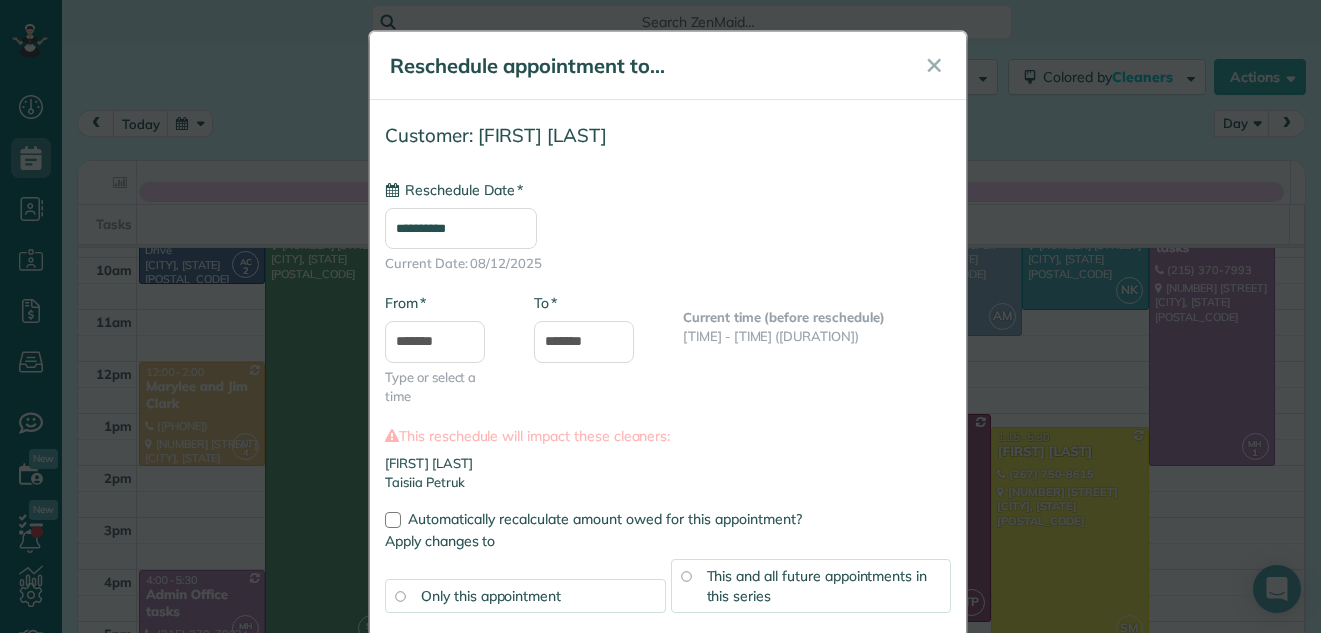 type on "**********" 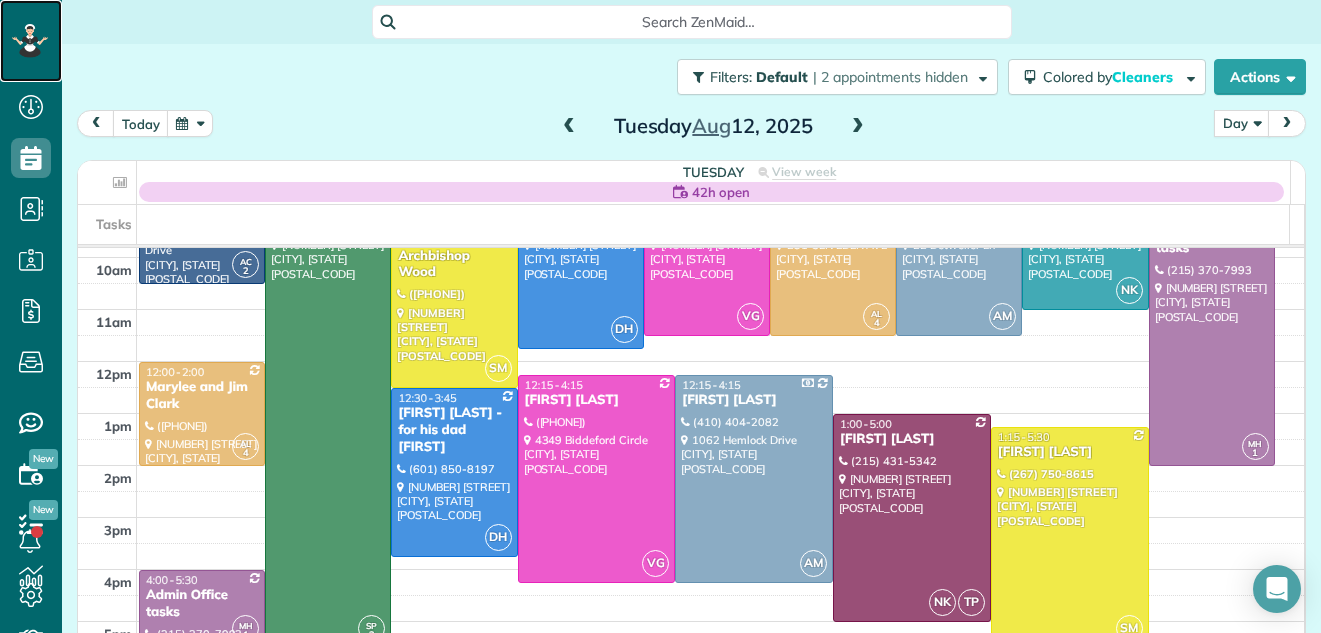 click 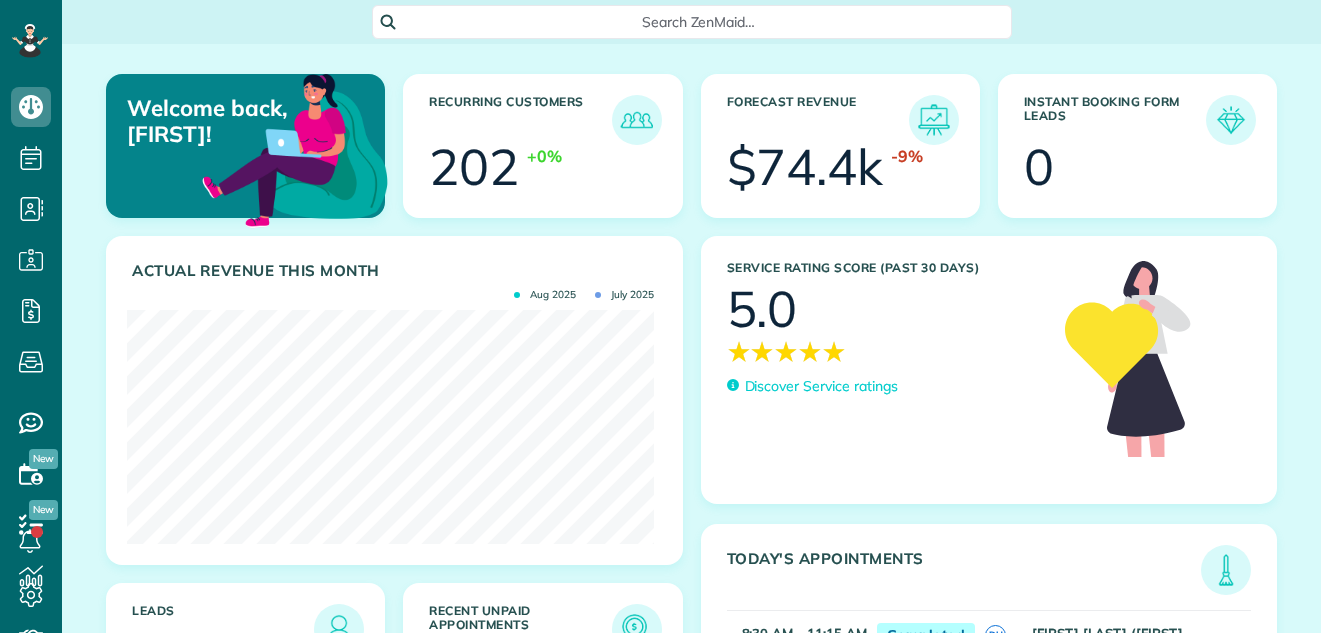 scroll, scrollTop: 0, scrollLeft: 0, axis: both 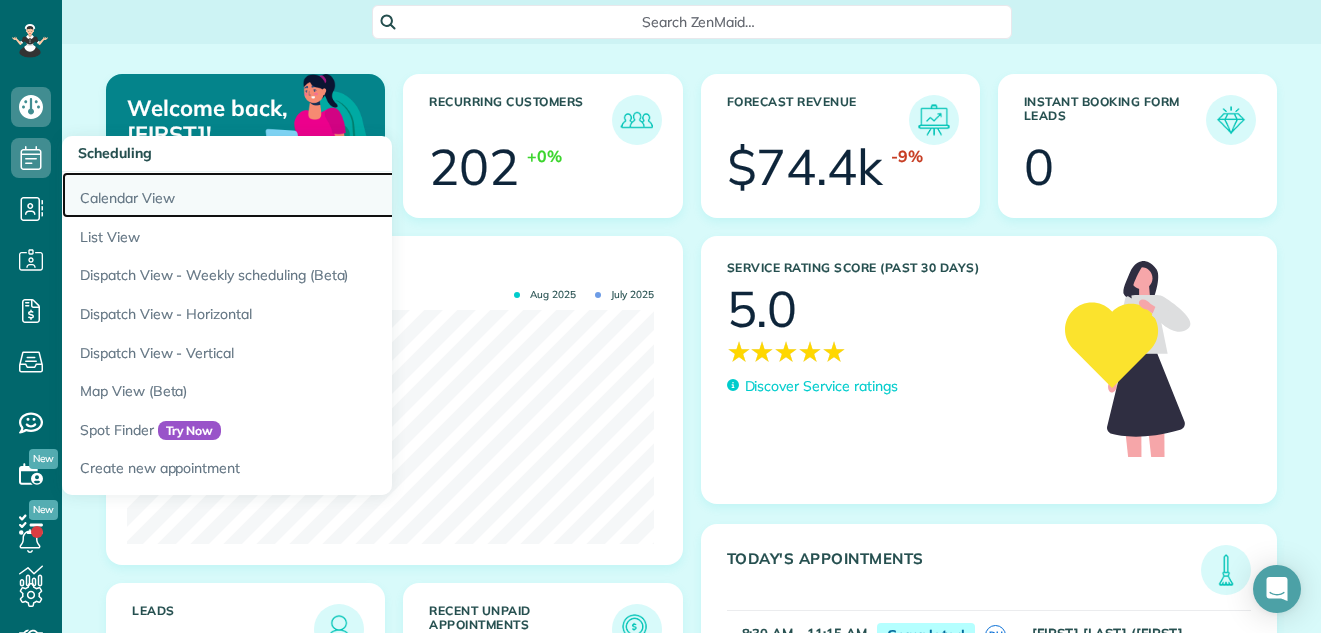 click on "Calendar View" at bounding box center [312, 195] 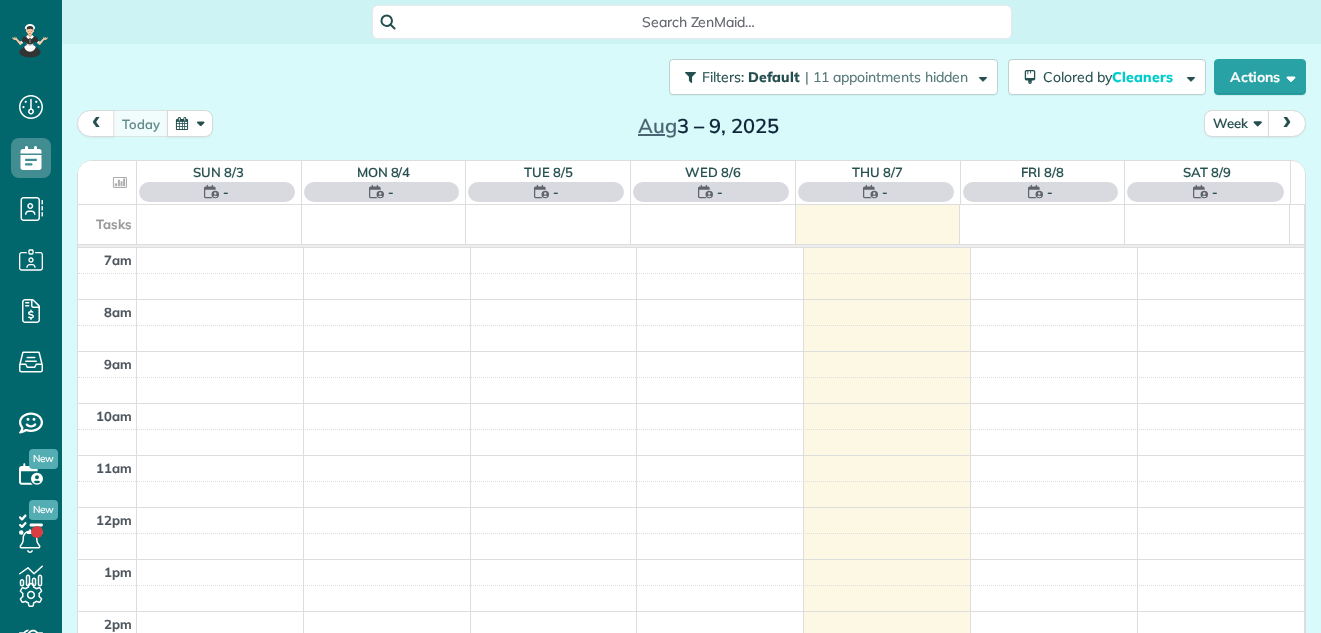 scroll, scrollTop: 0, scrollLeft: 0, axis: both 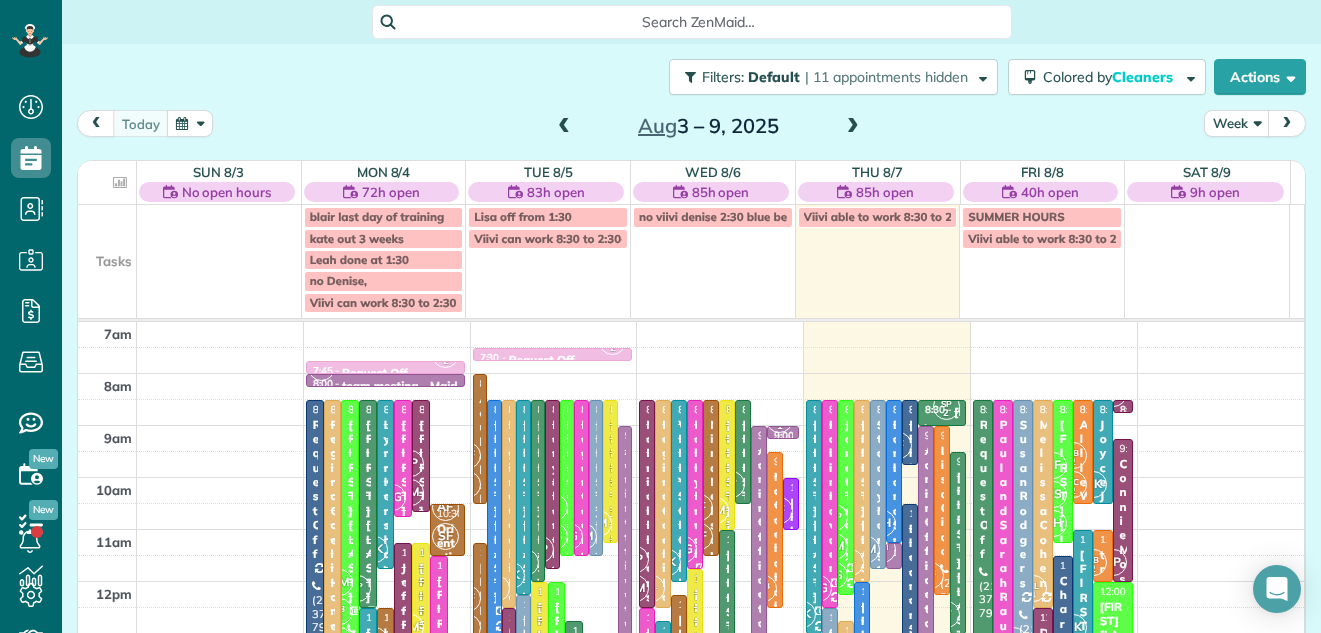 click on "Lisa off from 1:30" at bounding box center (548, 217) 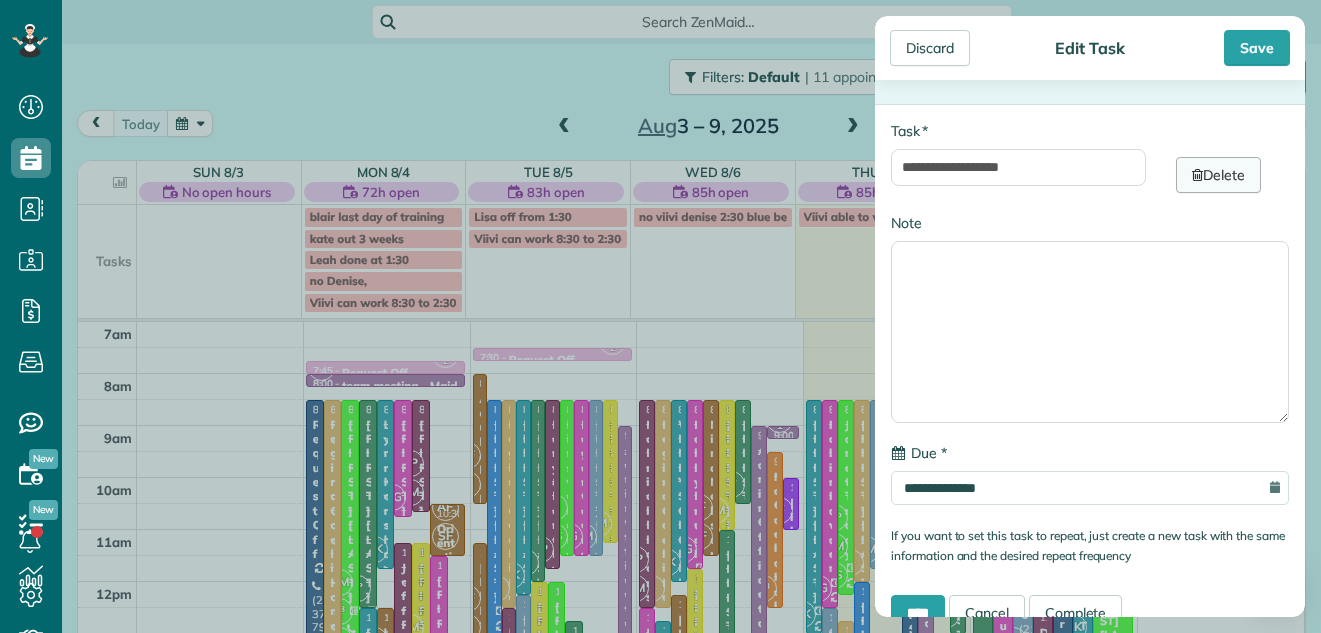 click on "Delete" at bounding box center (1218, 175) 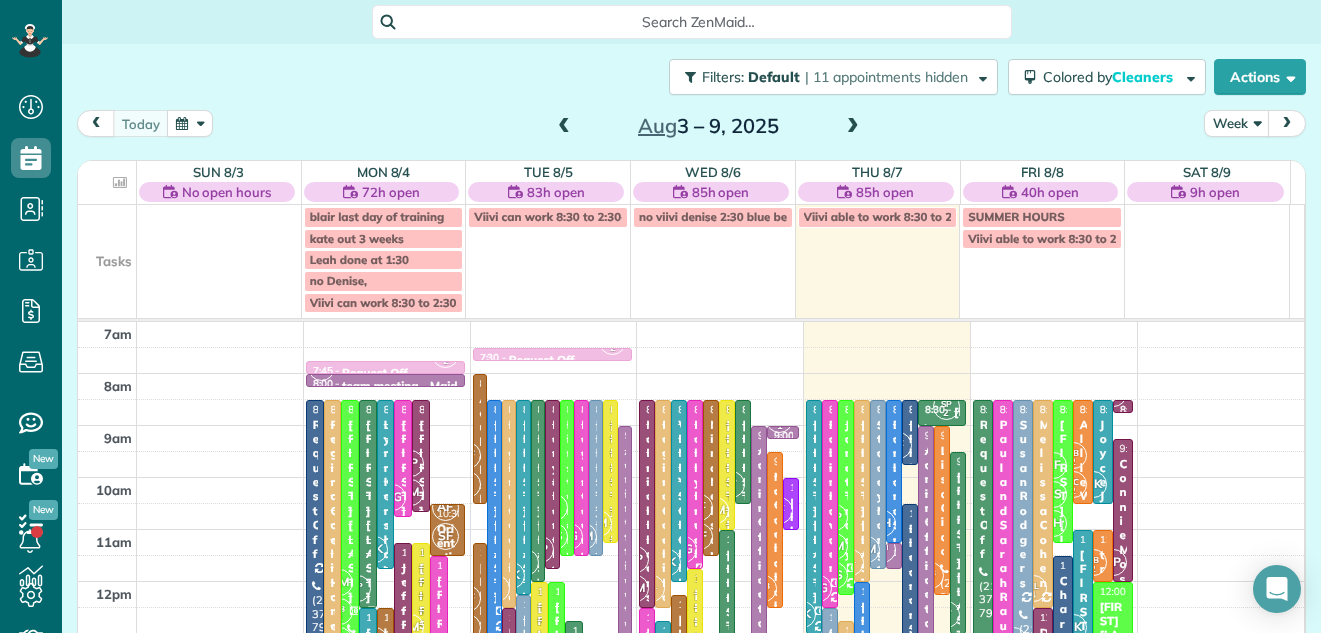 click on "blair last day of training" at bounding box center [377, 216] 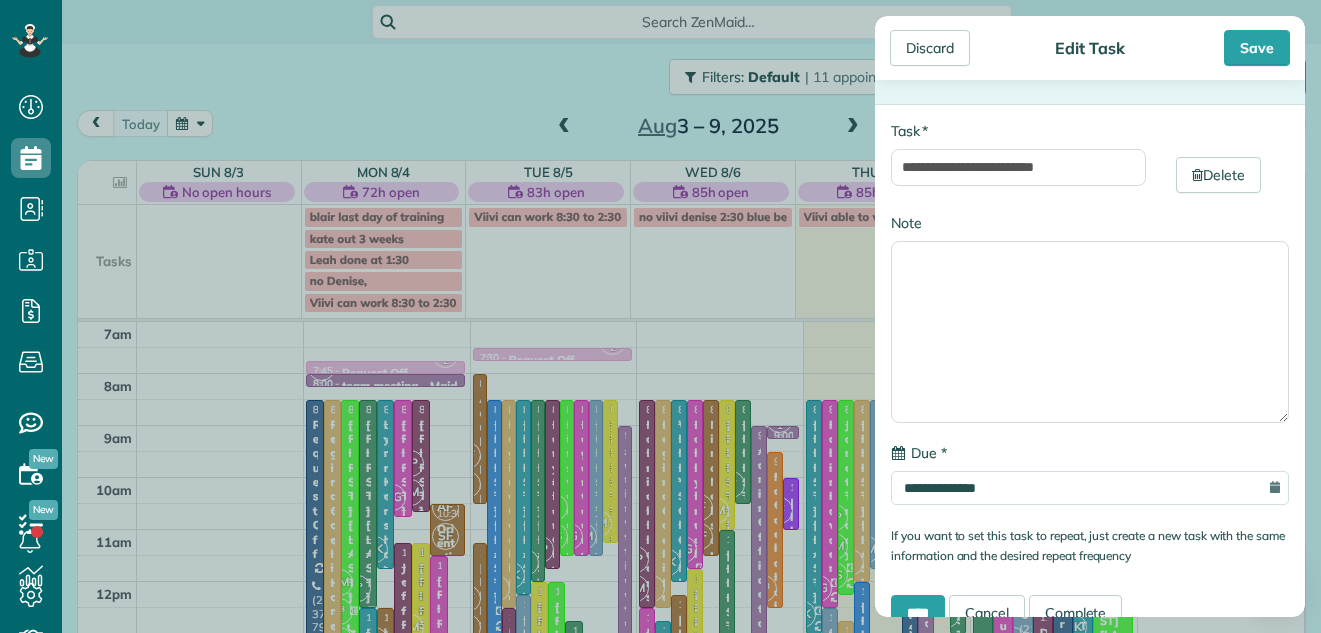 click on "Save" at bounding box center (1210, 48) 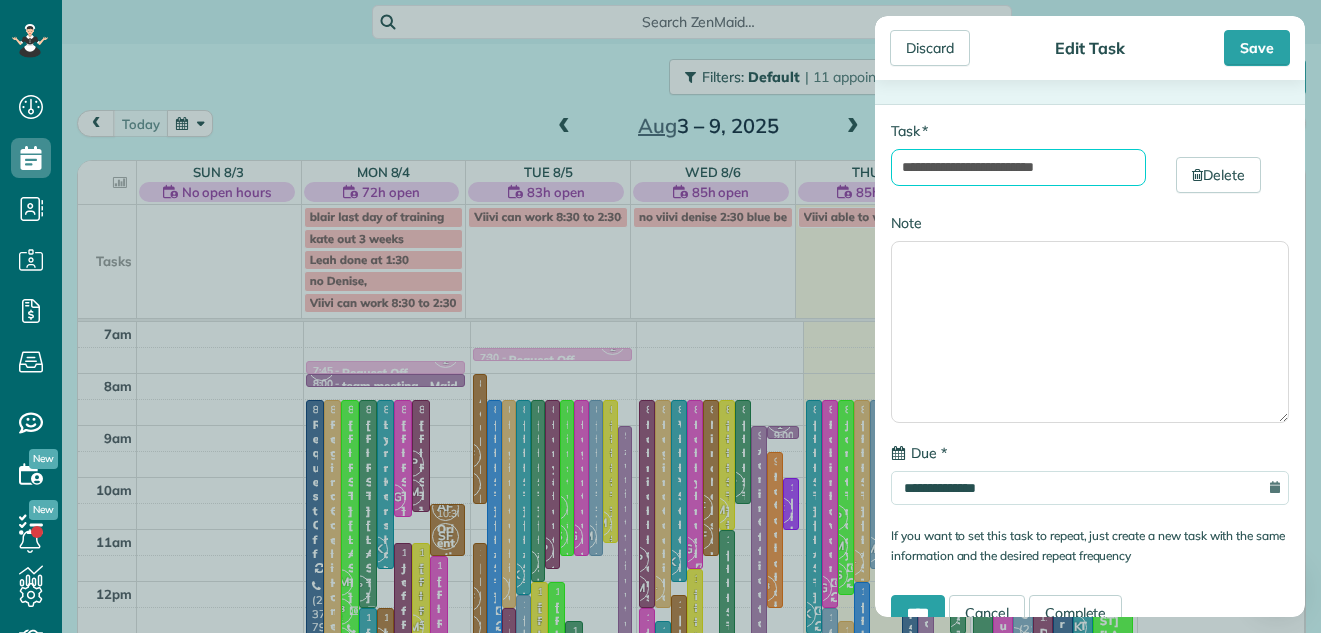 click on "**********" at bounding box center [1018, 167] 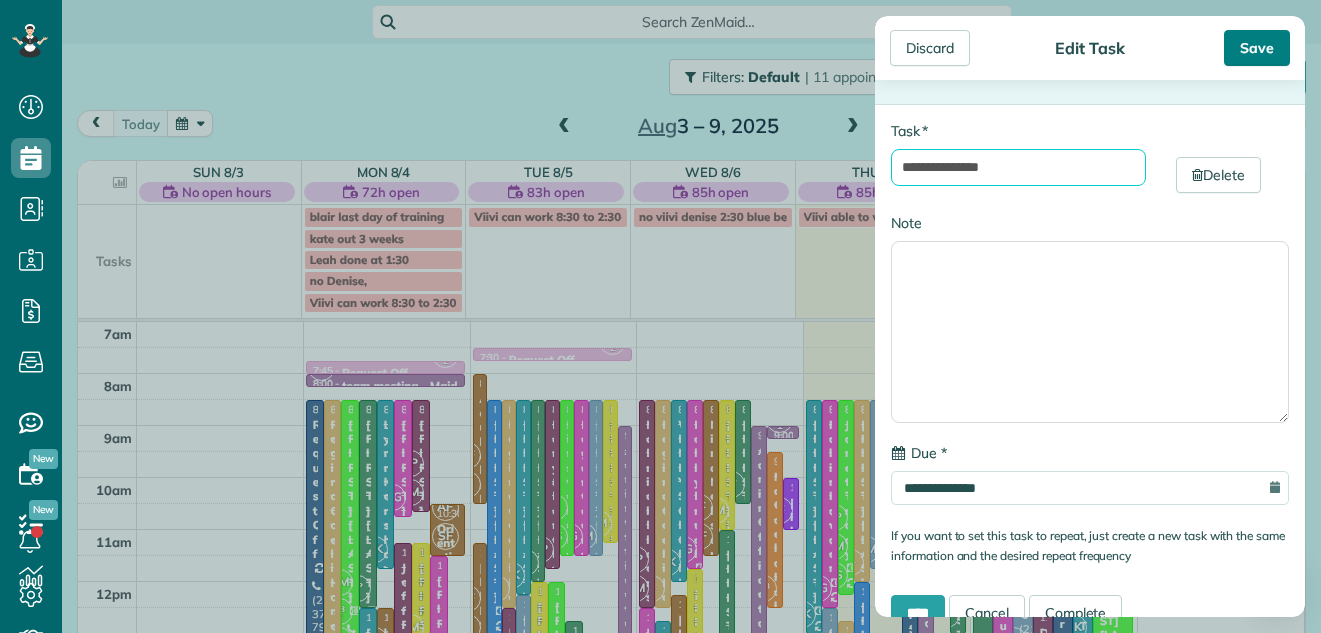 type on "**********" 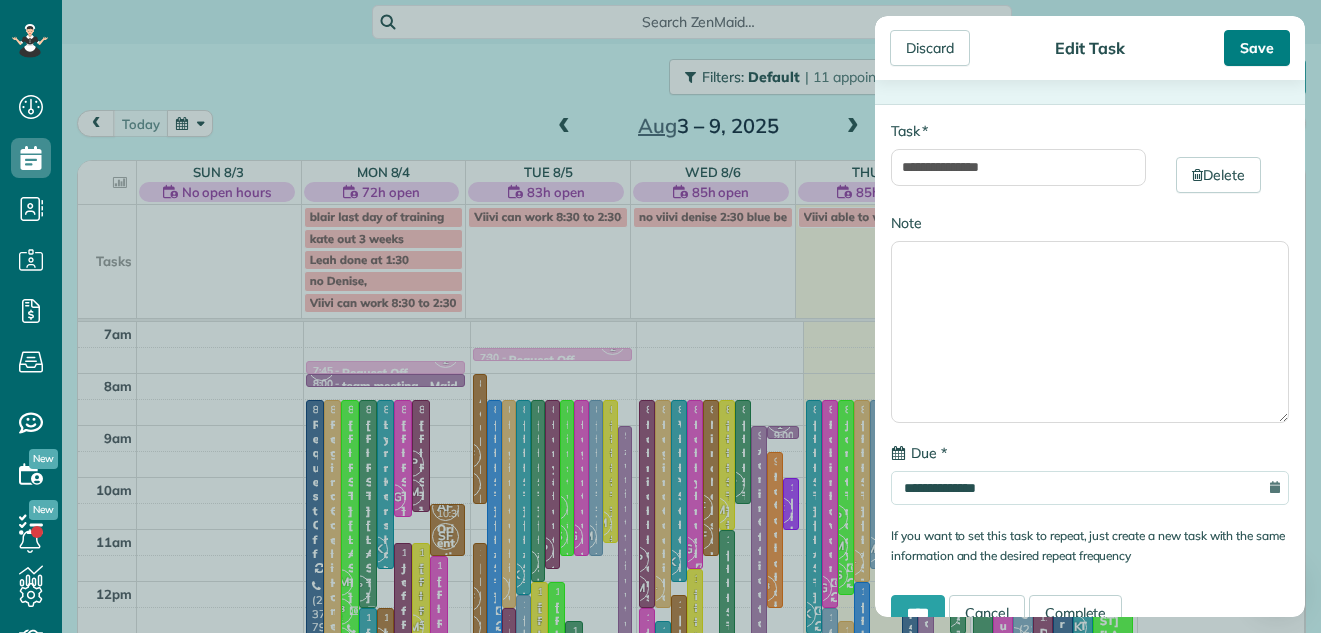 click on "Save" at bounding box center (1257, 48) 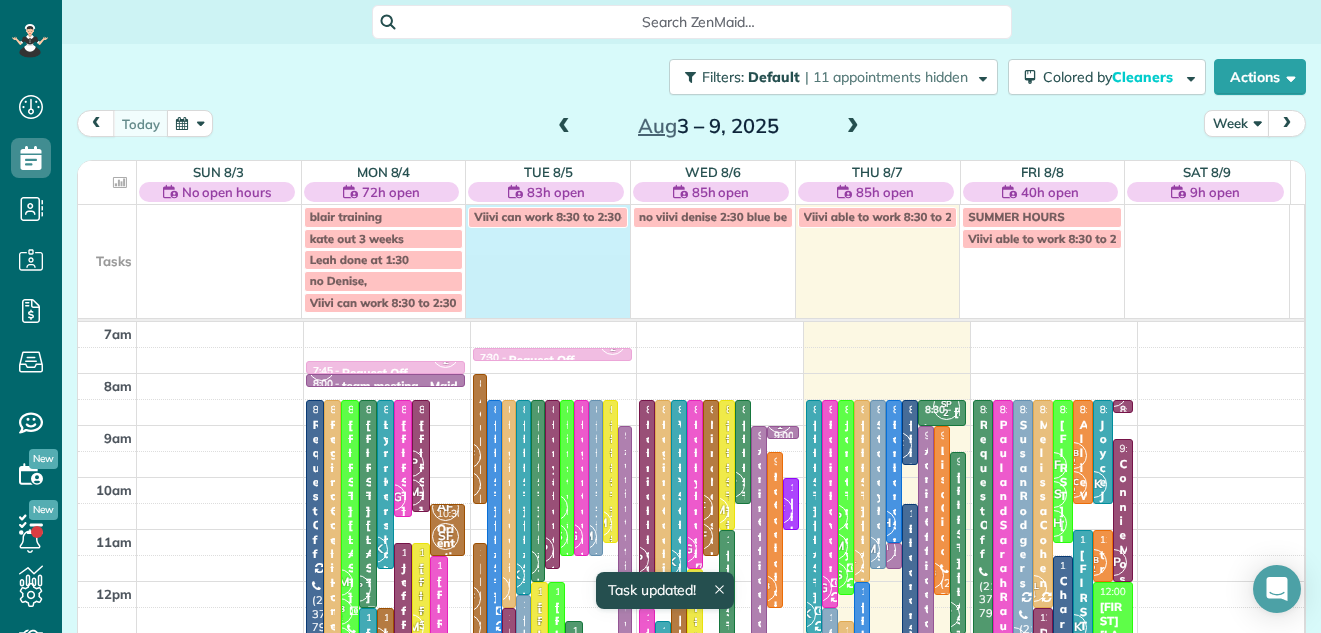 click on "Viivi can work 8:30 to 2:30-3:00" at bounding box center [548, 259] 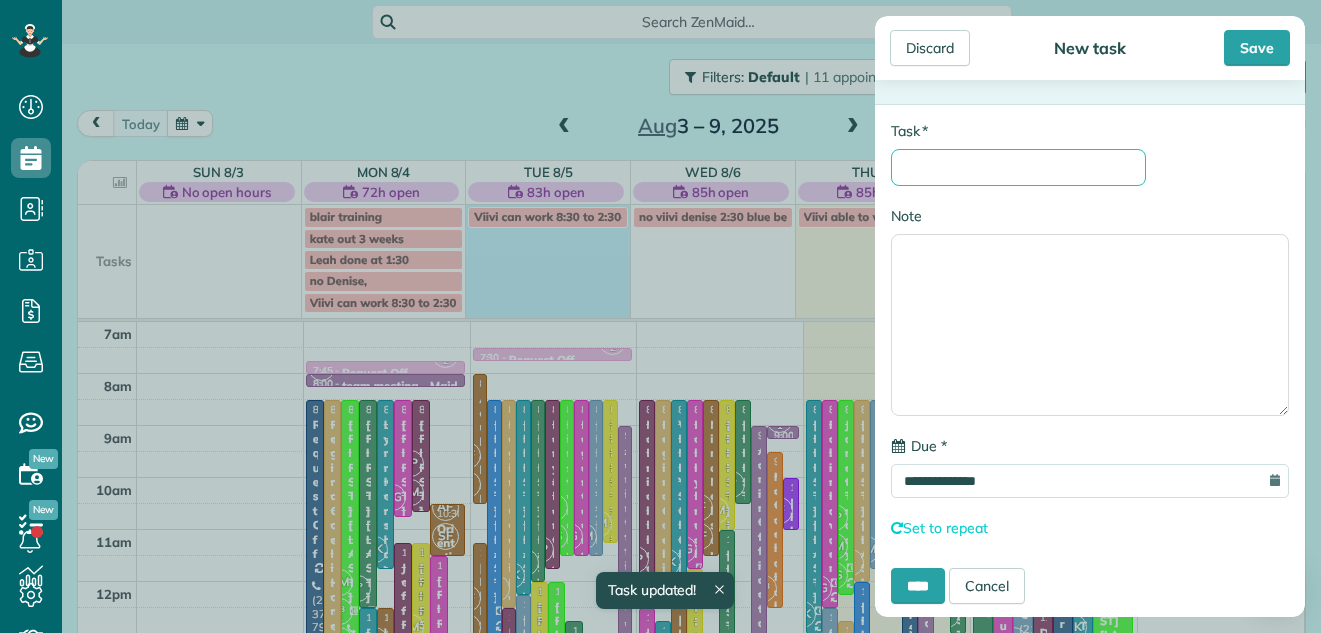 click on "*  Task" at bounding box center [1018, 167] 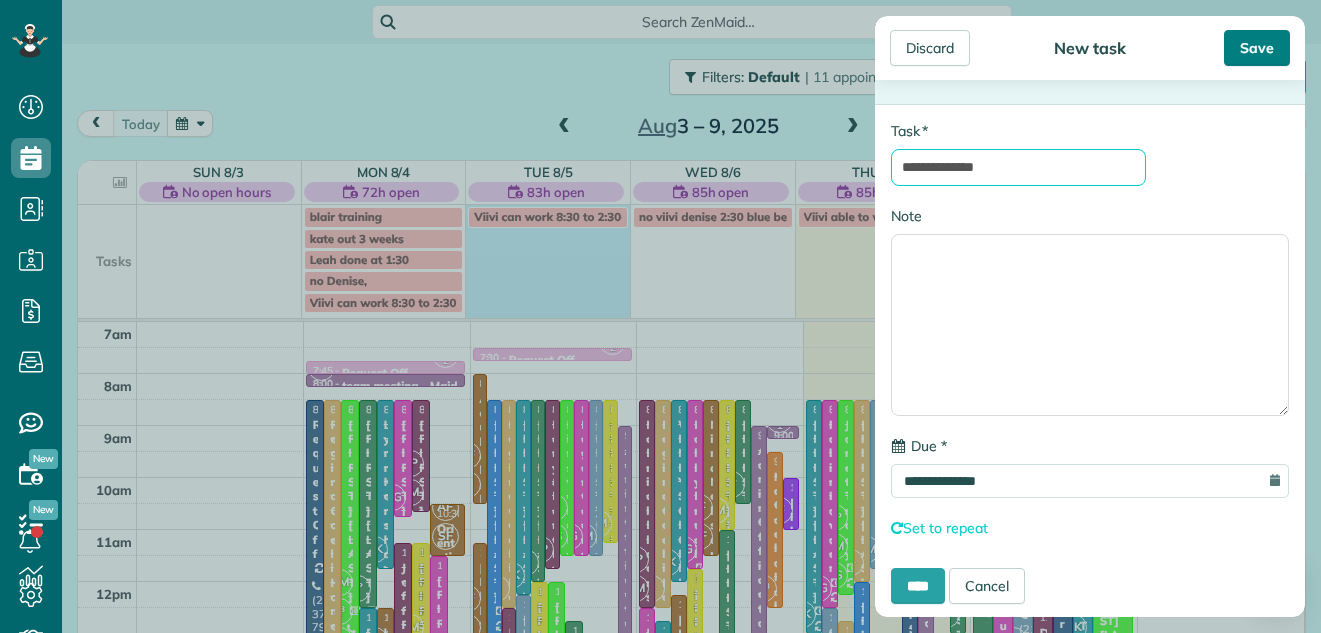 type on "**********" 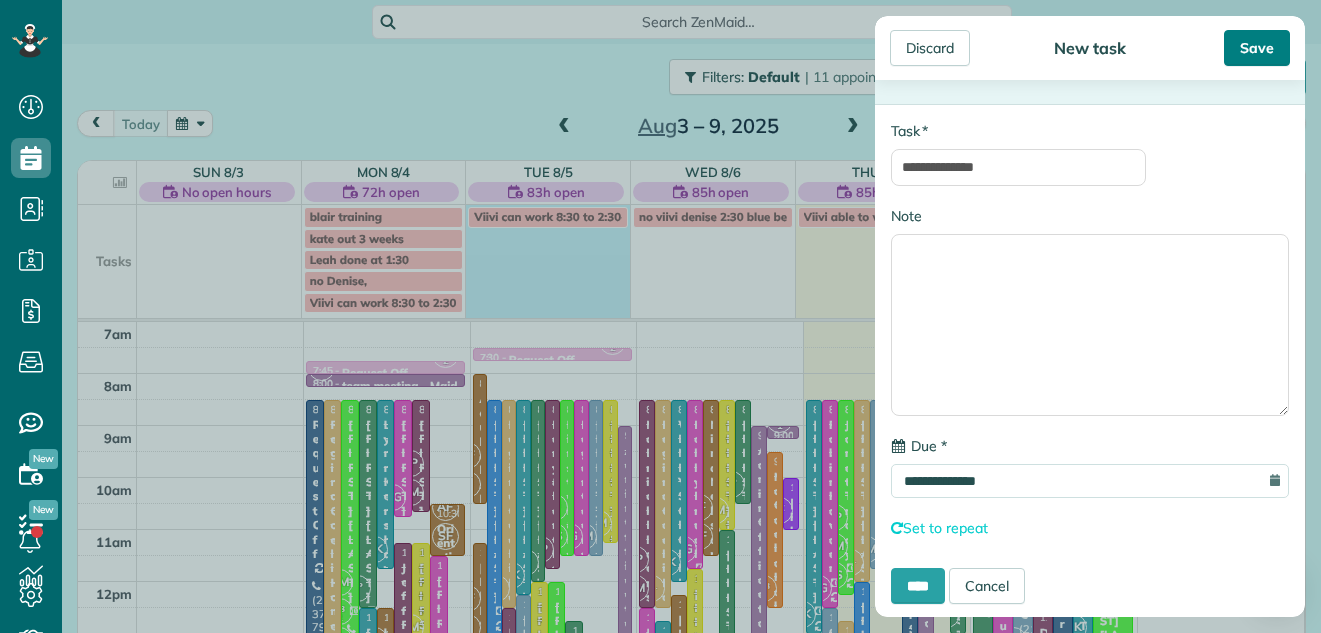 click on "Save" at bounding box center [1257, 48] 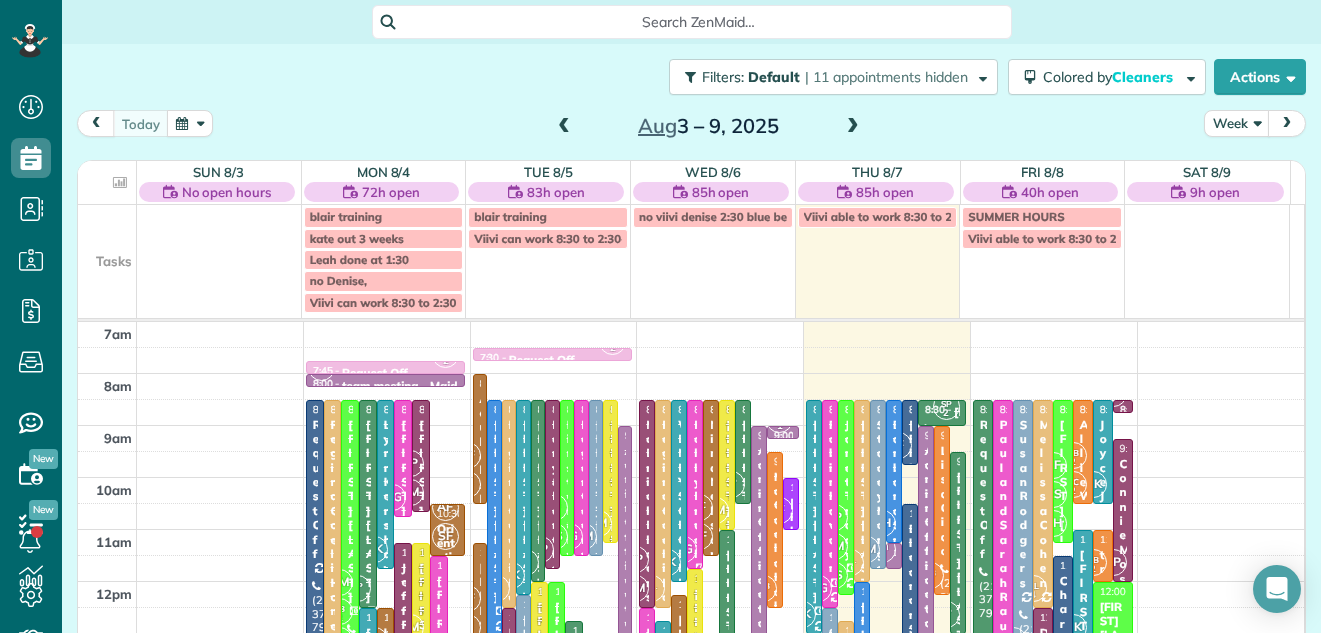 click on "no viivi denise 2:30 blue bell area" at bounding box center (712, 259) 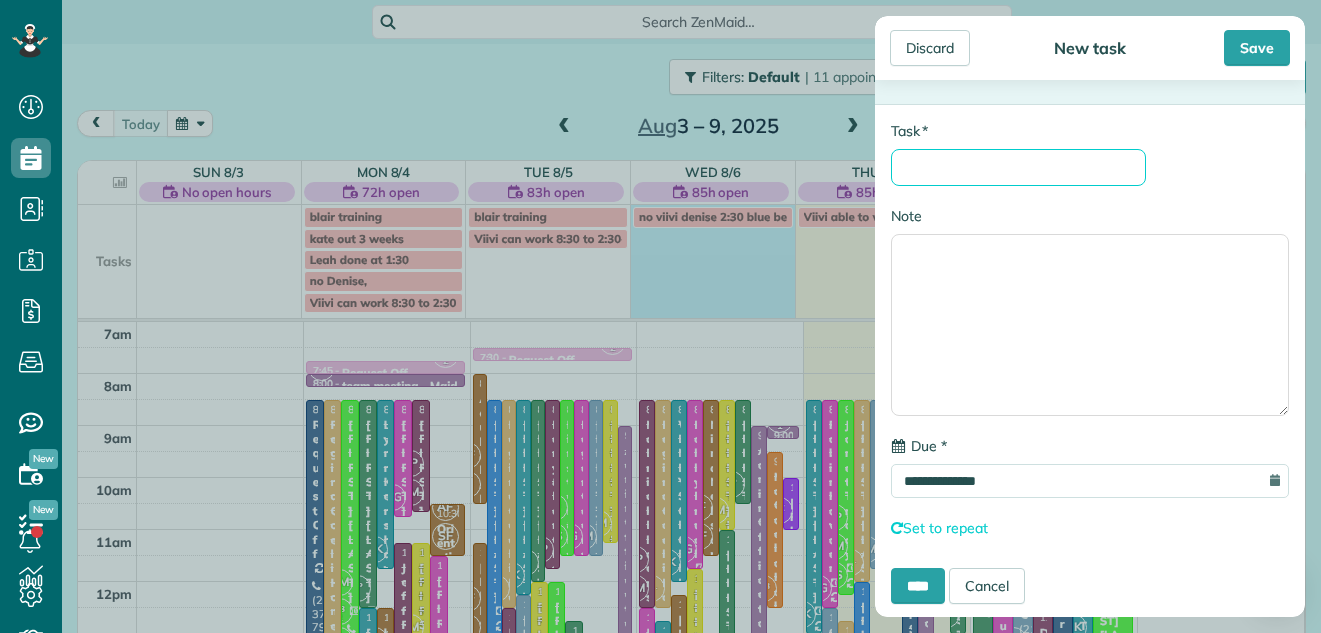click on "*  Task" at bounding box center [1018, 167] 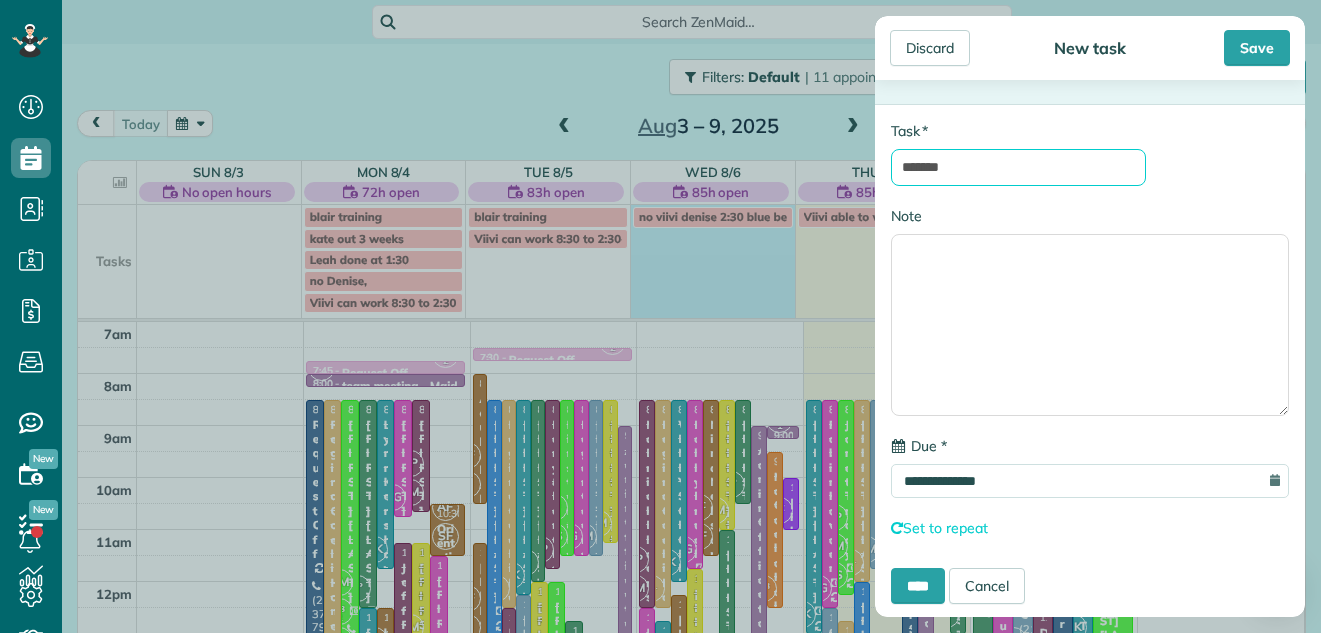 type on "**********" 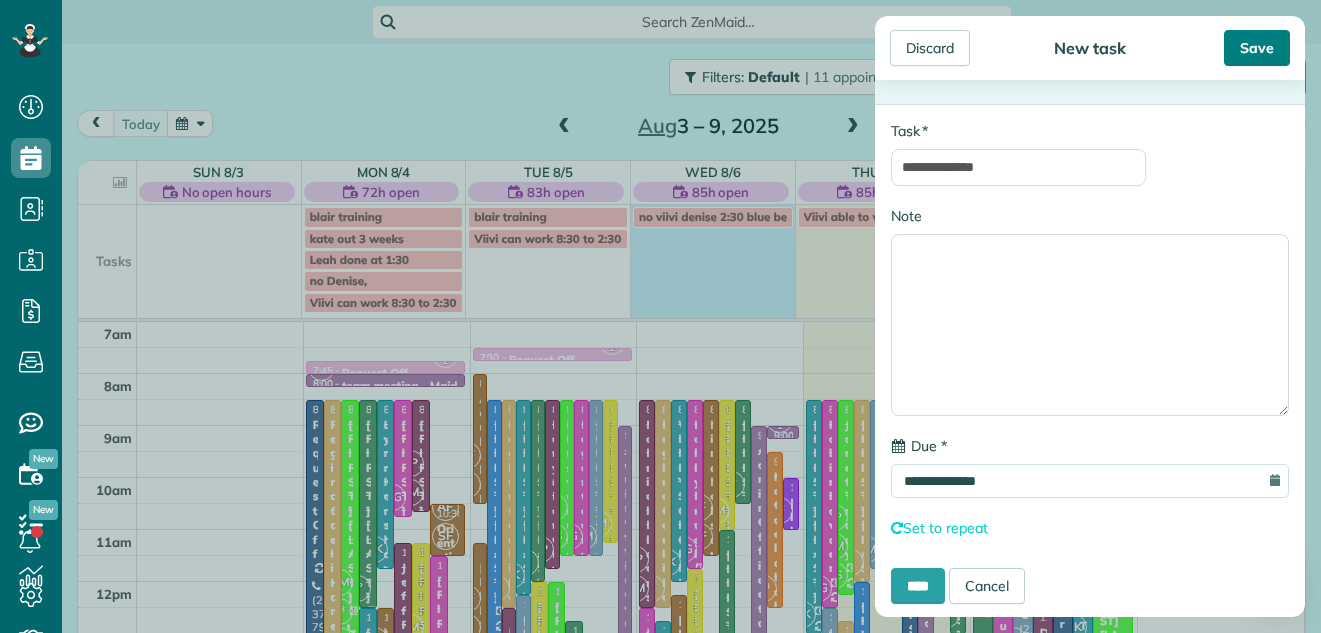 click on "Save" at bounding box center (1257, 48) 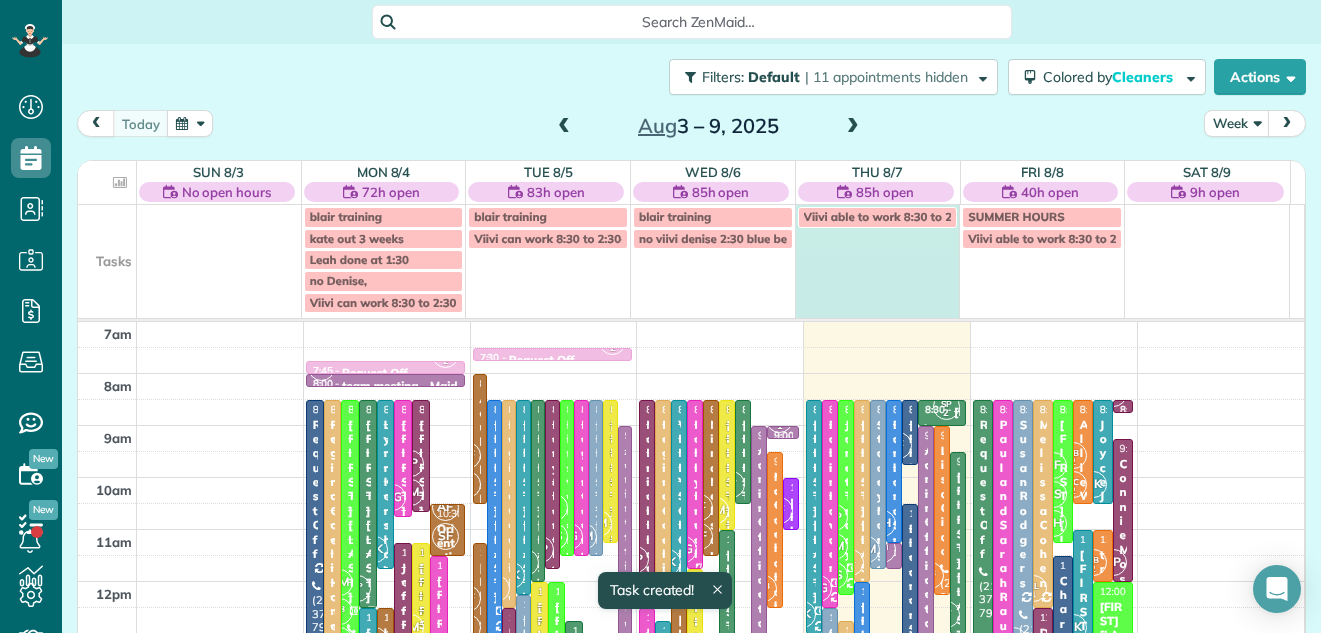 click on "Viivi able to work 8:30 to 2:30-3" at bounding box center (877, 259) 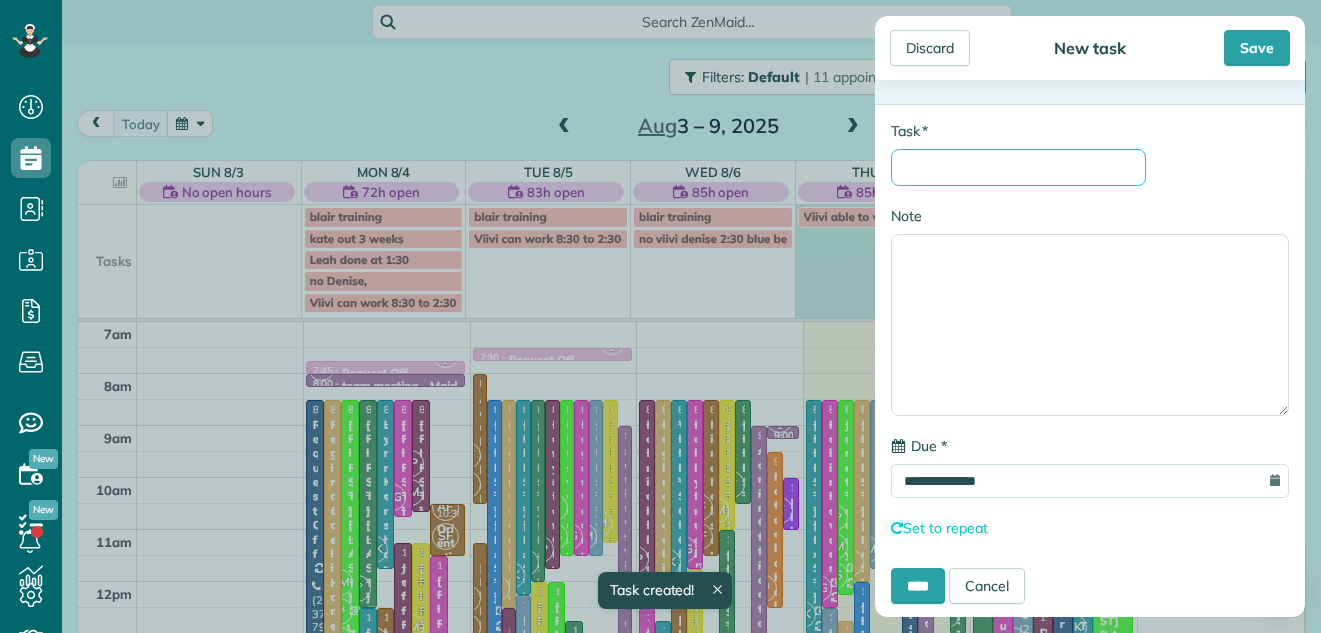 click on "*  Task" at bounding box center [1018, 167] 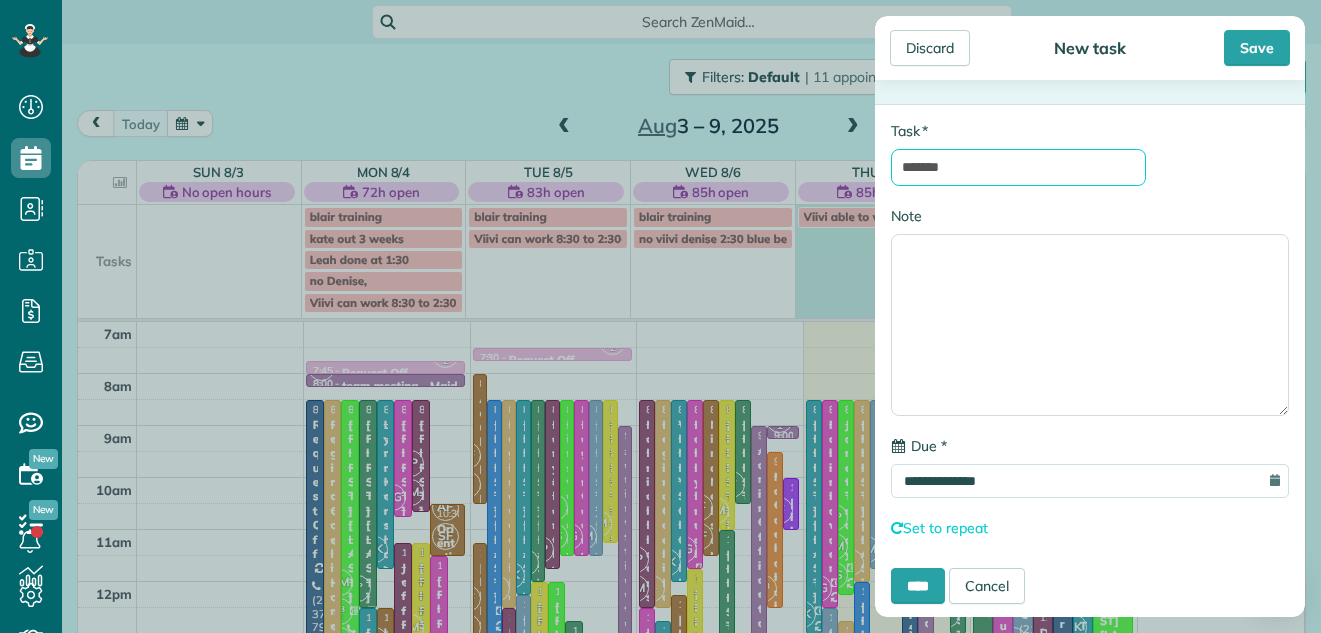 type on "**********" 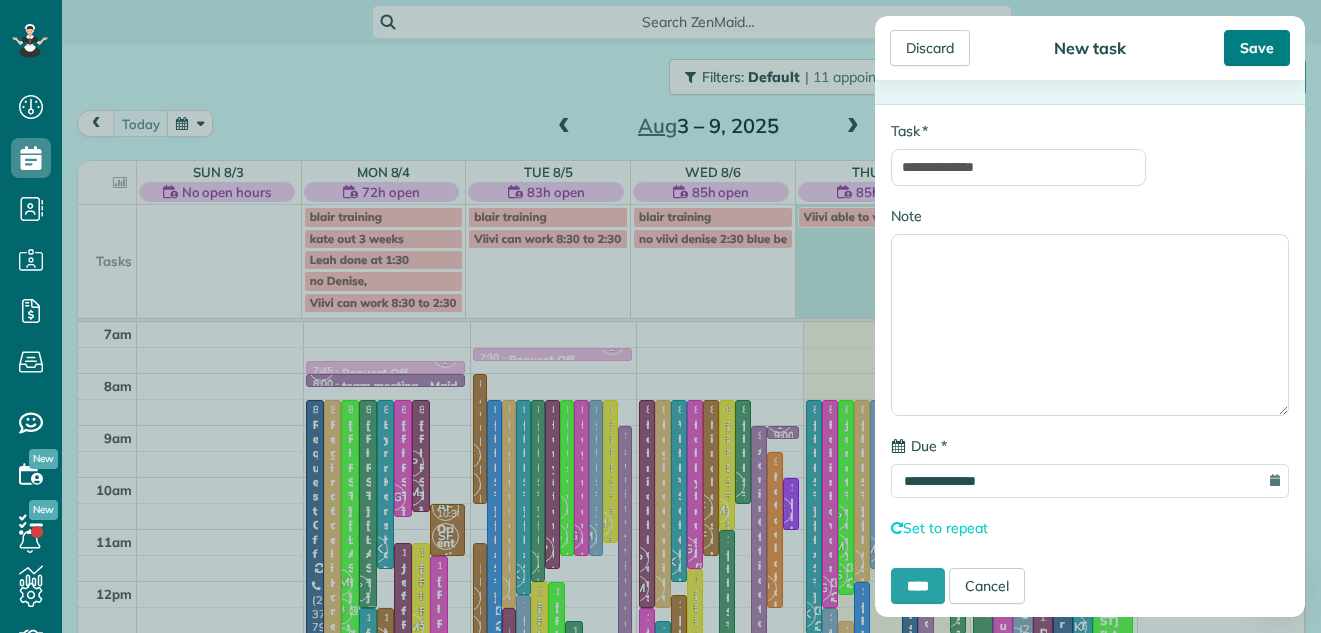 click on "Save" at bounding box center (1257, 48) 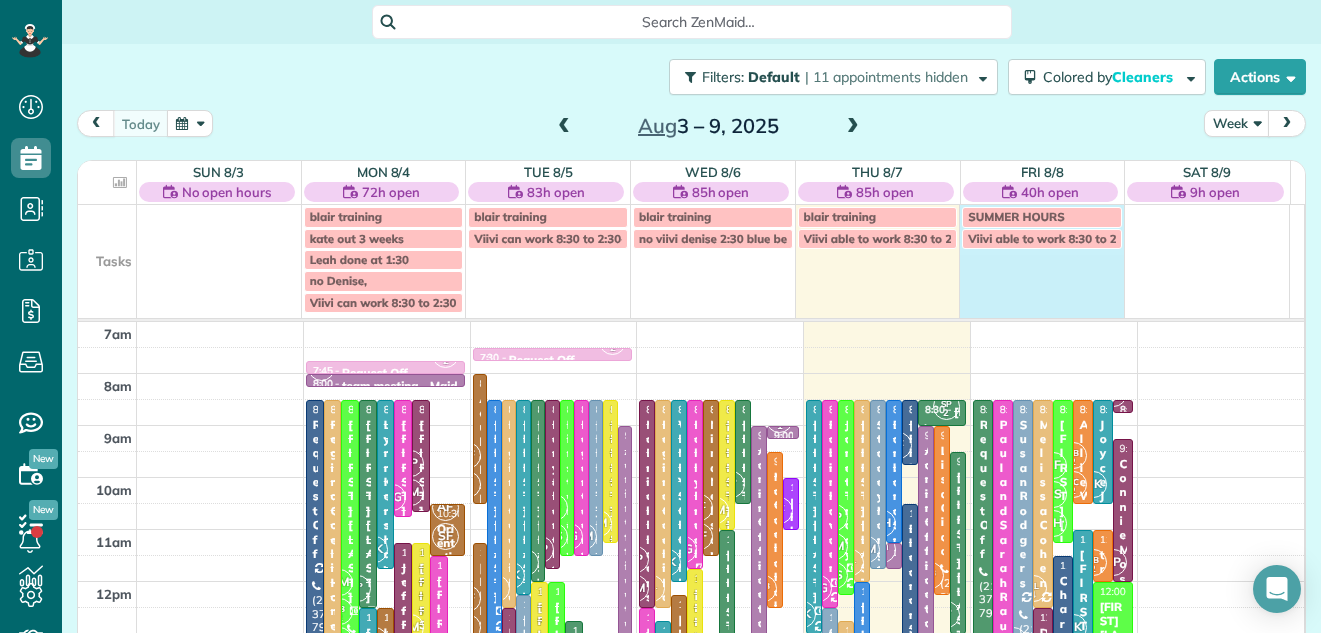 click on "Viivi able to work 8:30 to 2:30" at bounding box center (1042, 271) 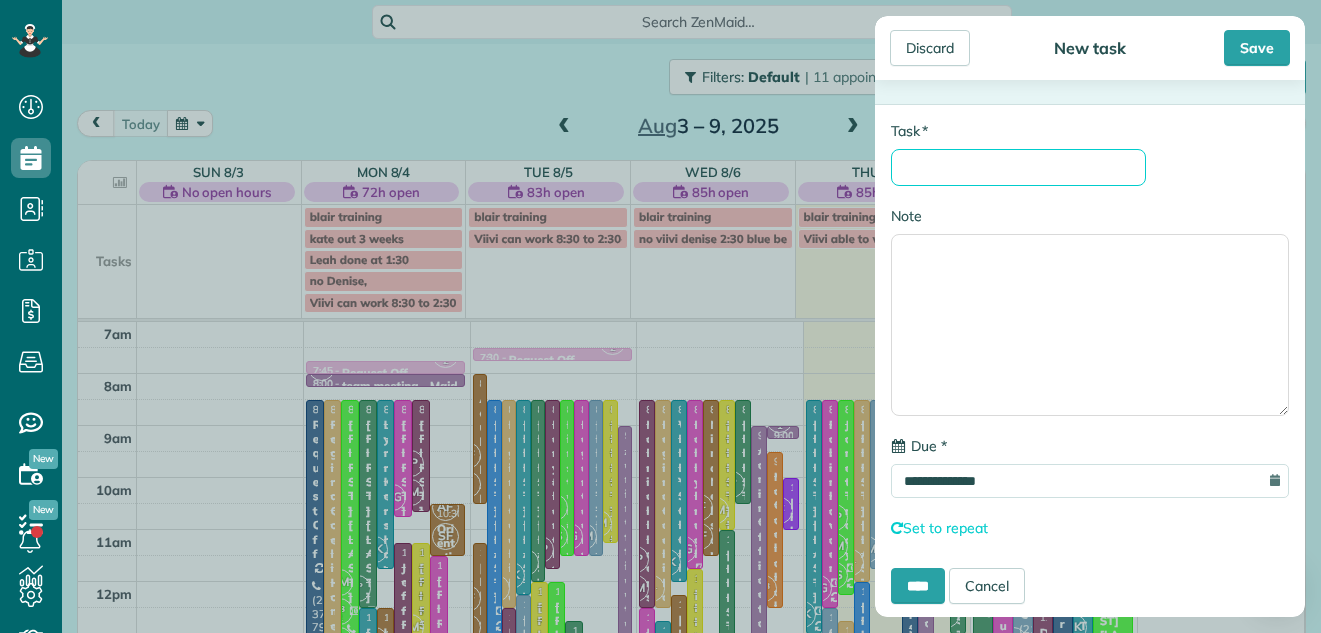 click on "*  Task" at bounding box center [1018, 167] 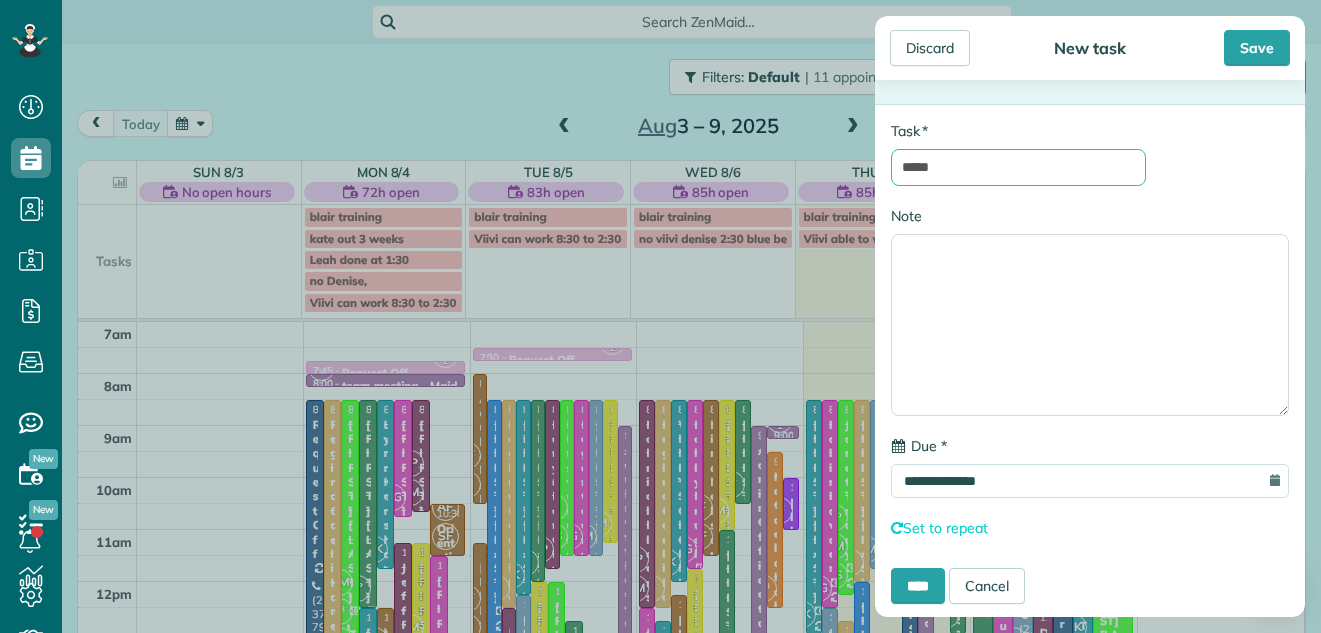 type on "**********" 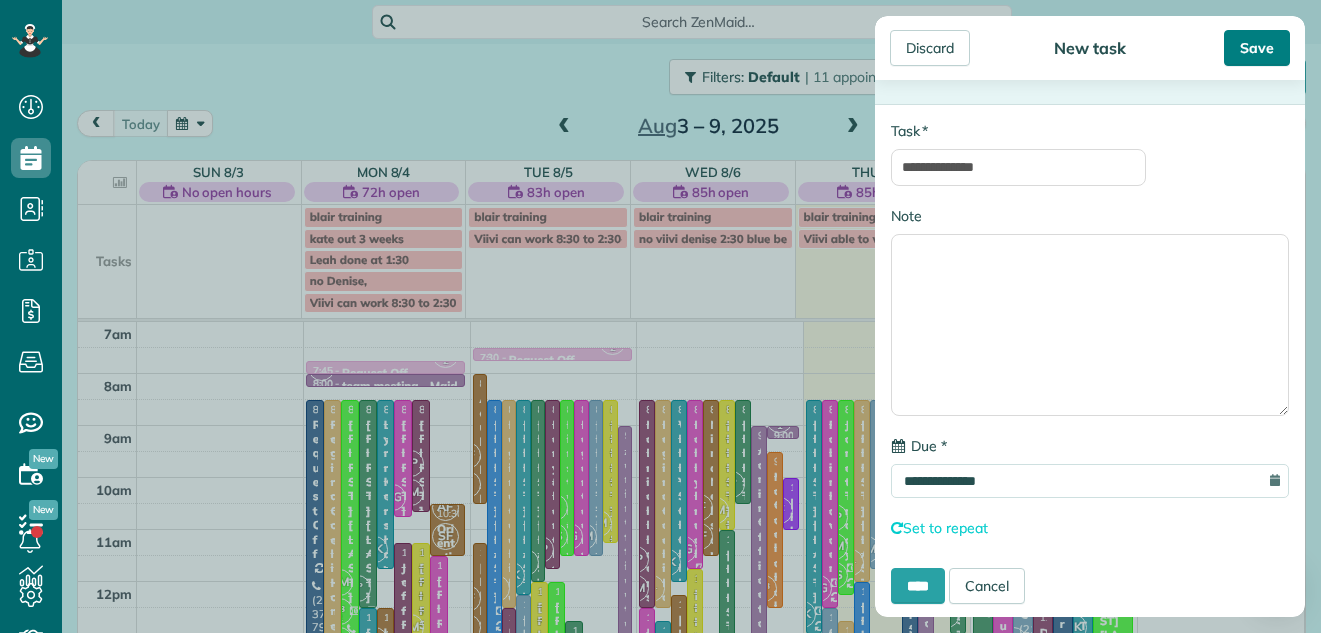 click on "Save" at bounding box center [1257, 48] 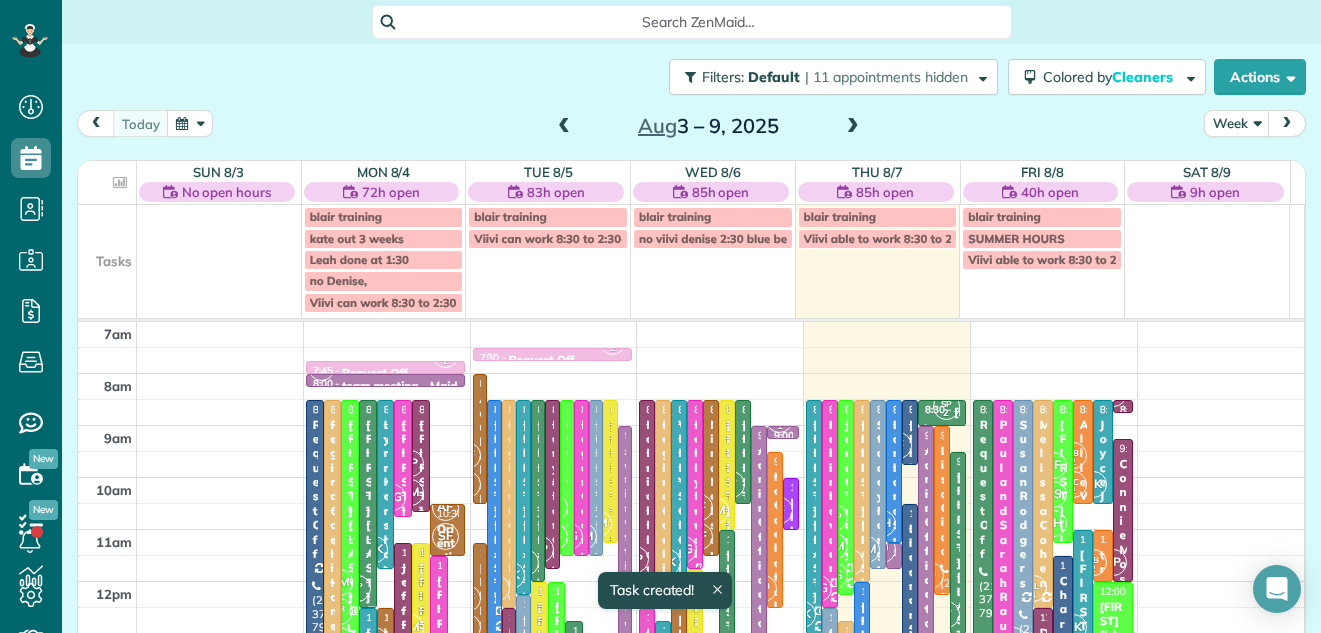 click at bounding box center [853, 127] 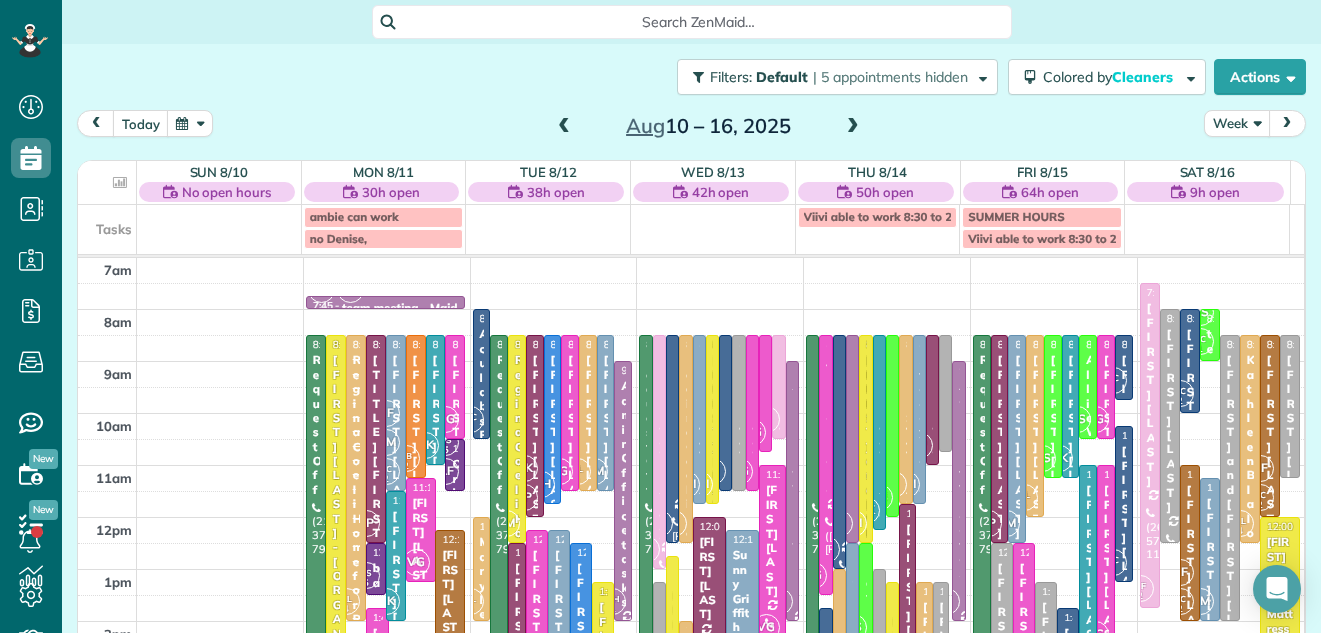 click on "Week" at bounding box center [1237, 123] 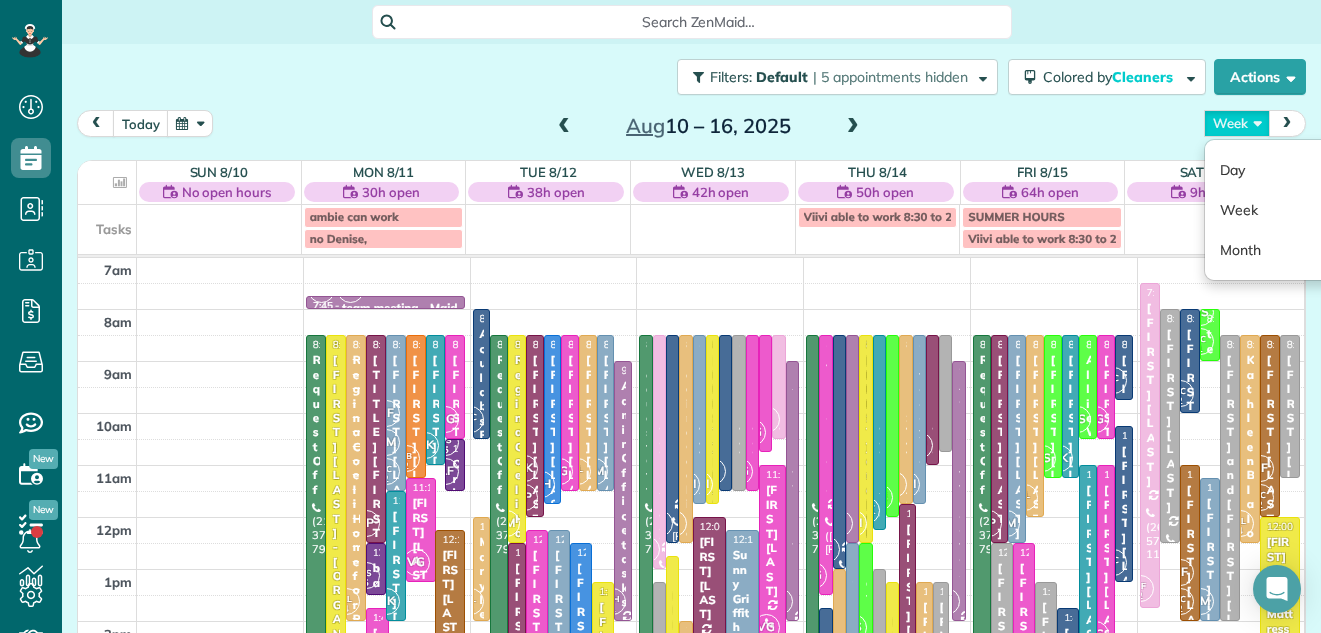 click on "Week" at bounding box center (1237, 123) 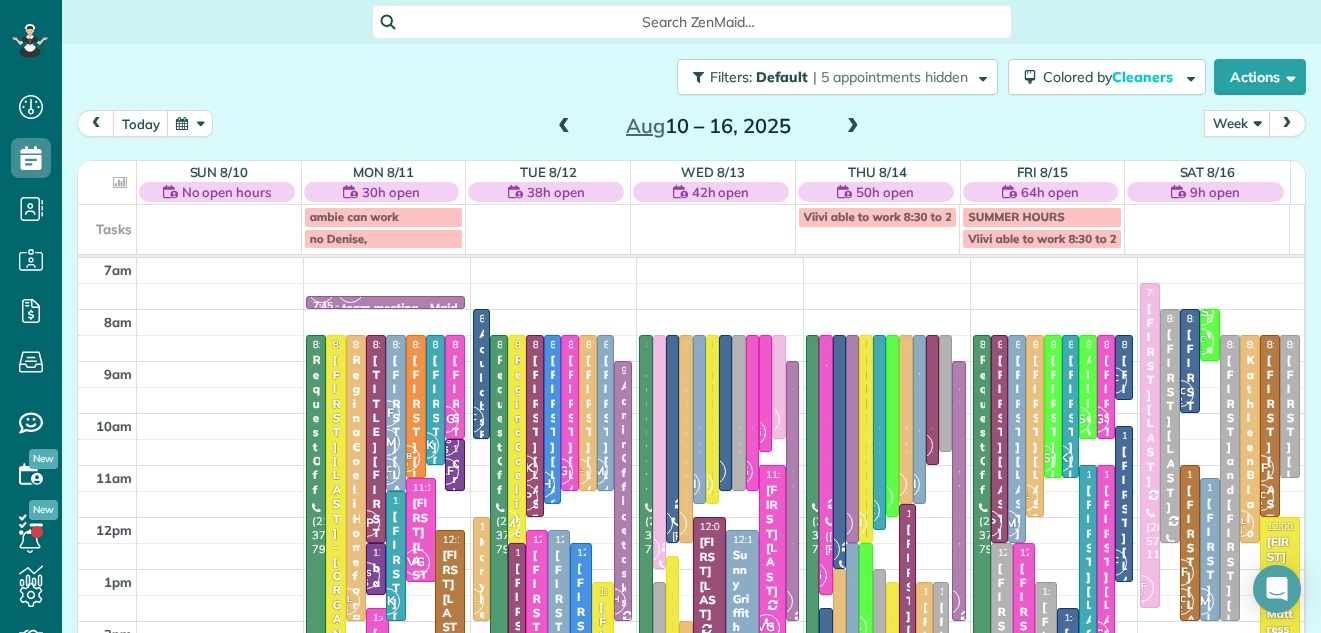 click on "Week" at bounding box center [1237, 123] 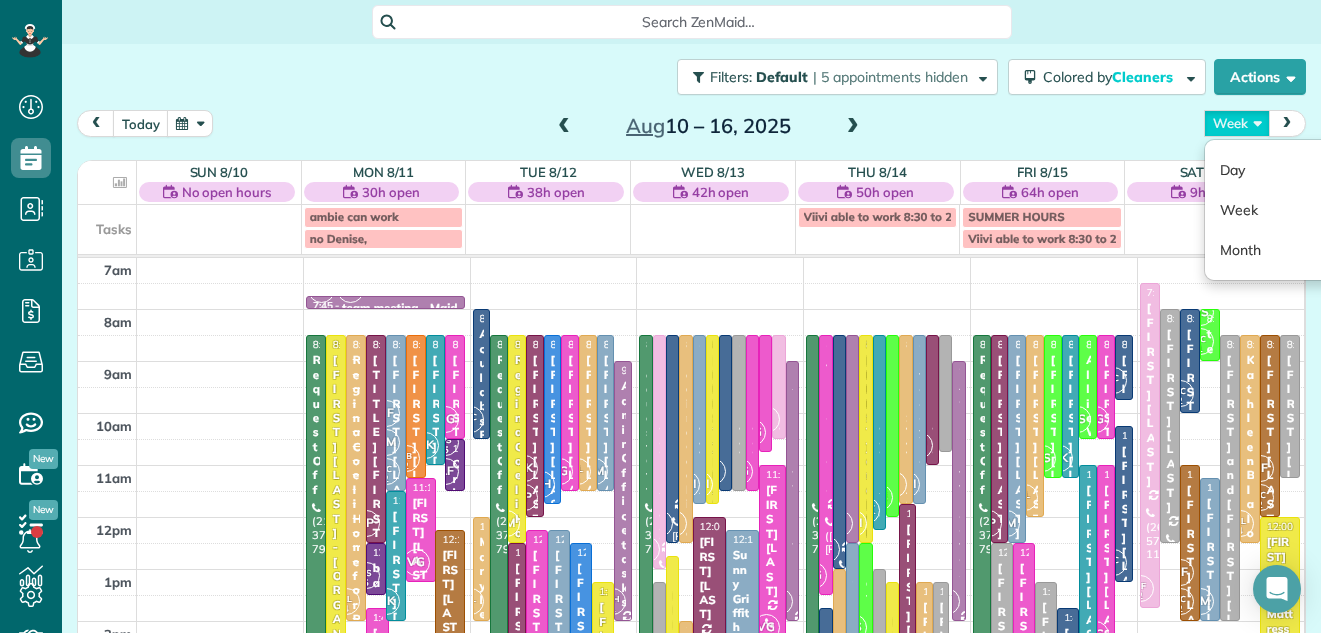 click on "Week" at bounding box center (1237, 123) 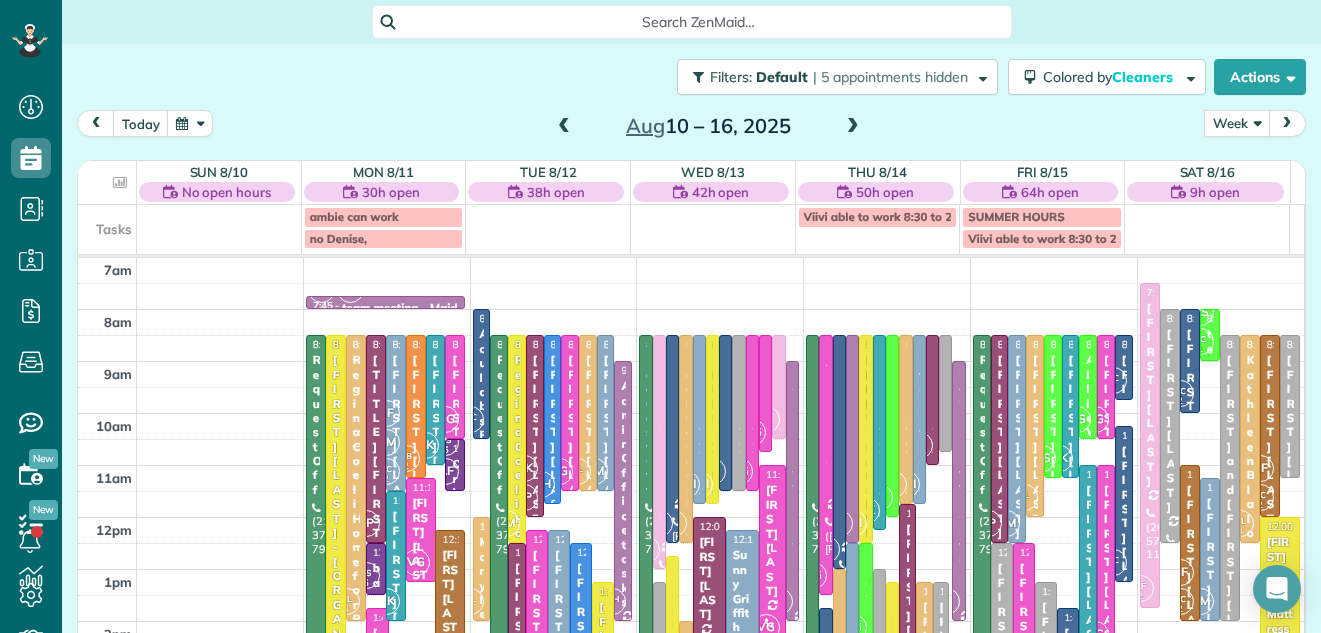 click on "Week" at bounding box center (1237, 123) 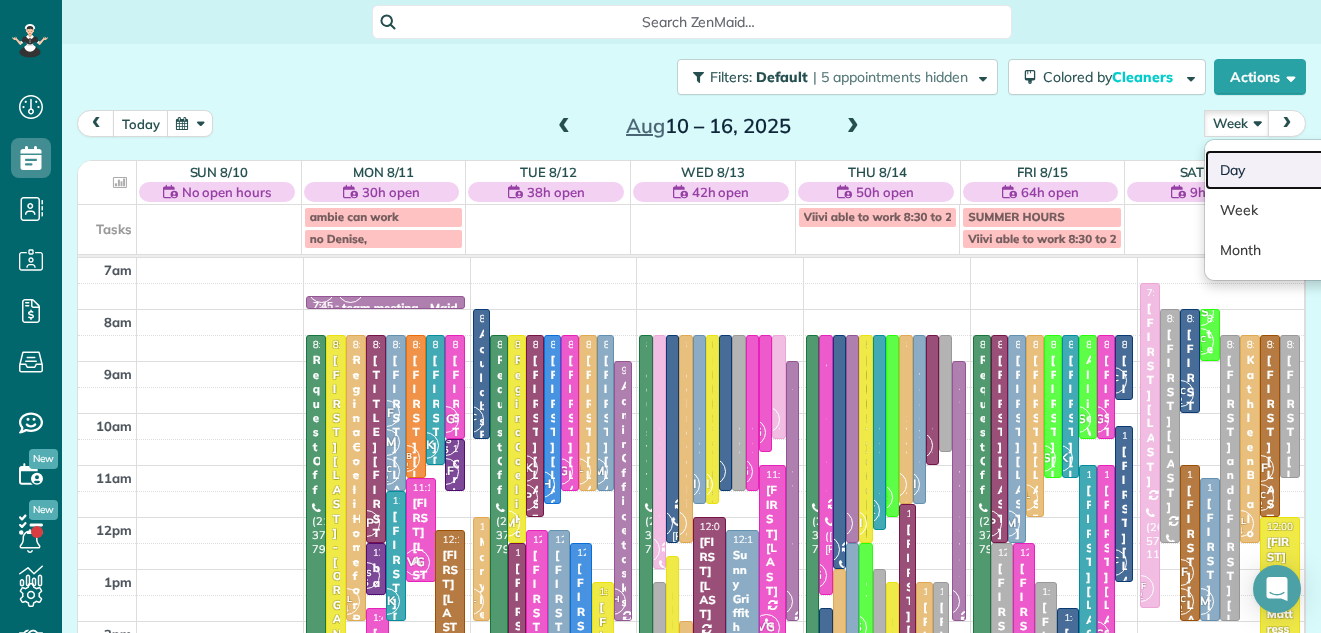 click on "Day" at bounding box center (1284, 170) 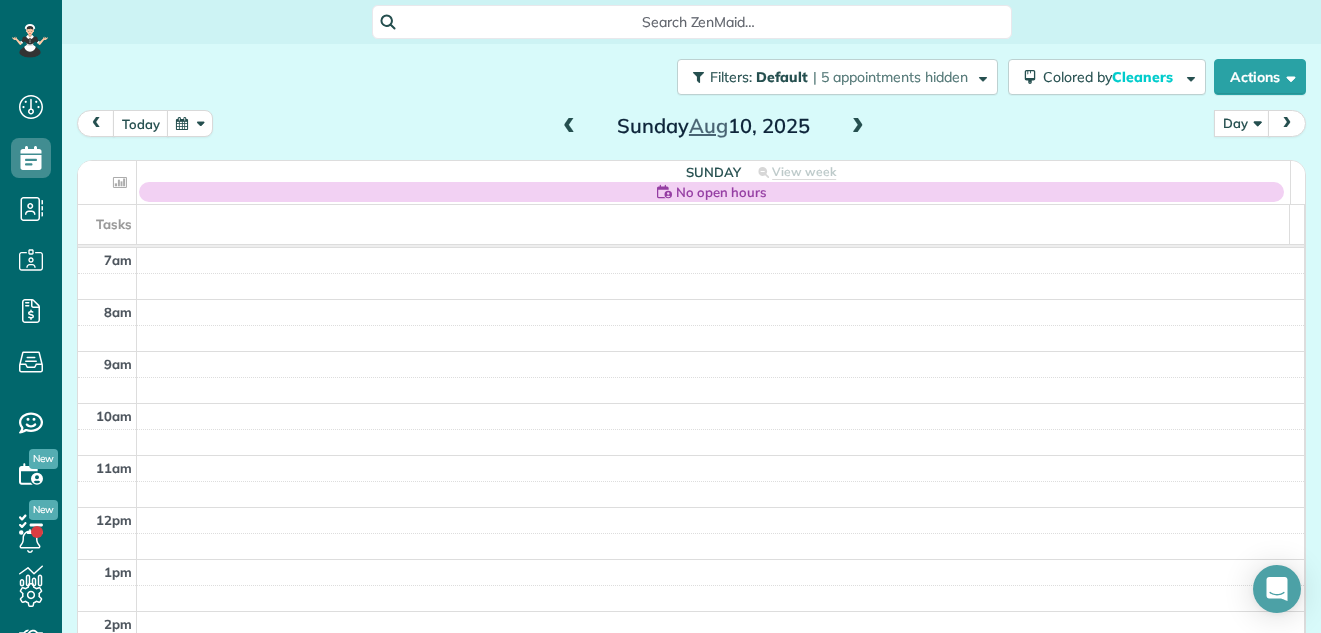 click at bounding box center (858, 127) 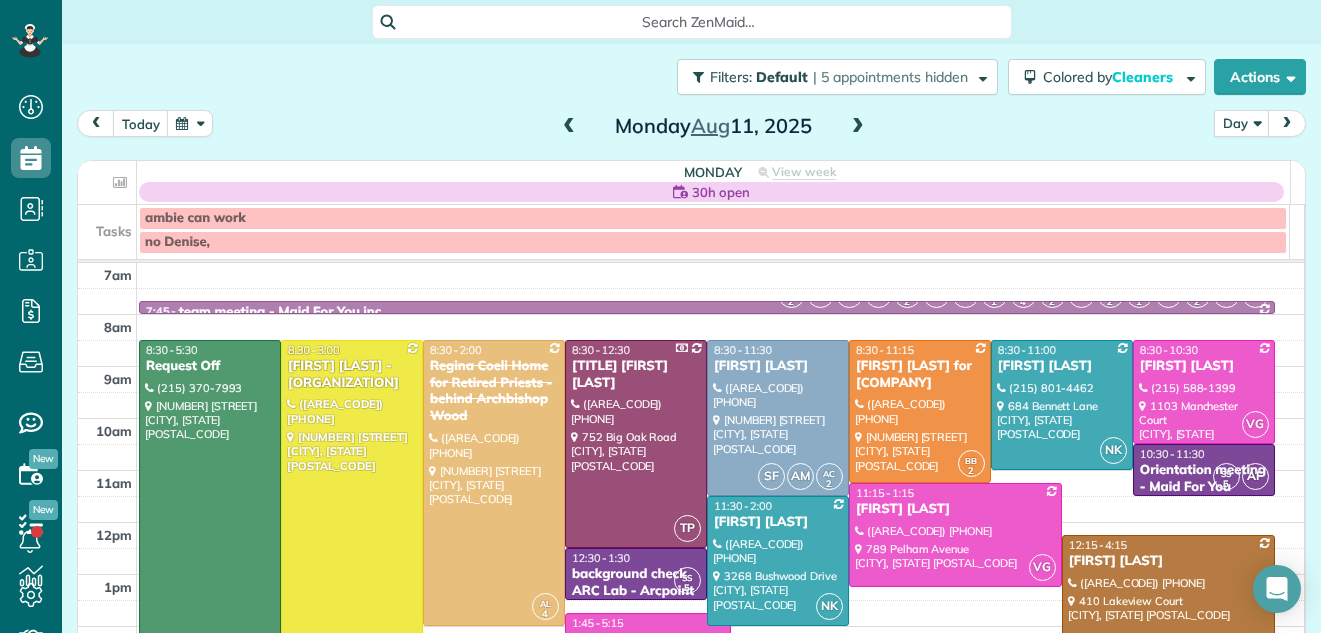 click on "Monday  Aug  11, 2025" at bounding box center [713, 126] 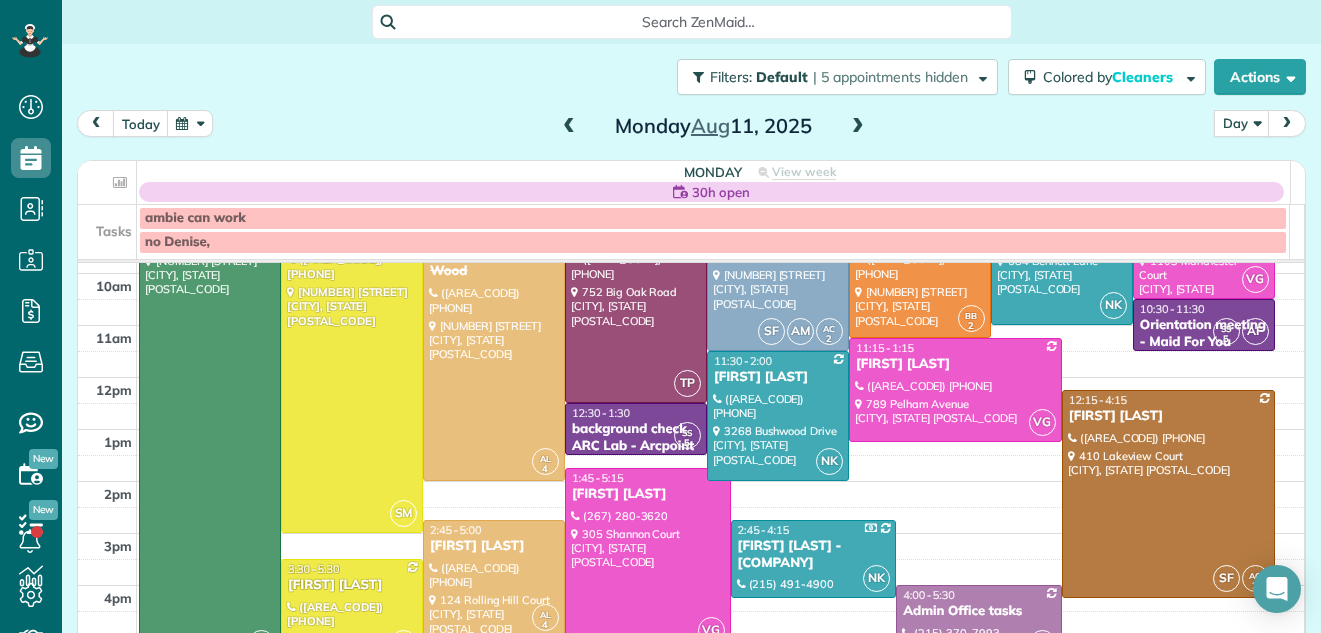 scroll, scrollTop: 186, scrollLeft: 0, axis: vertical 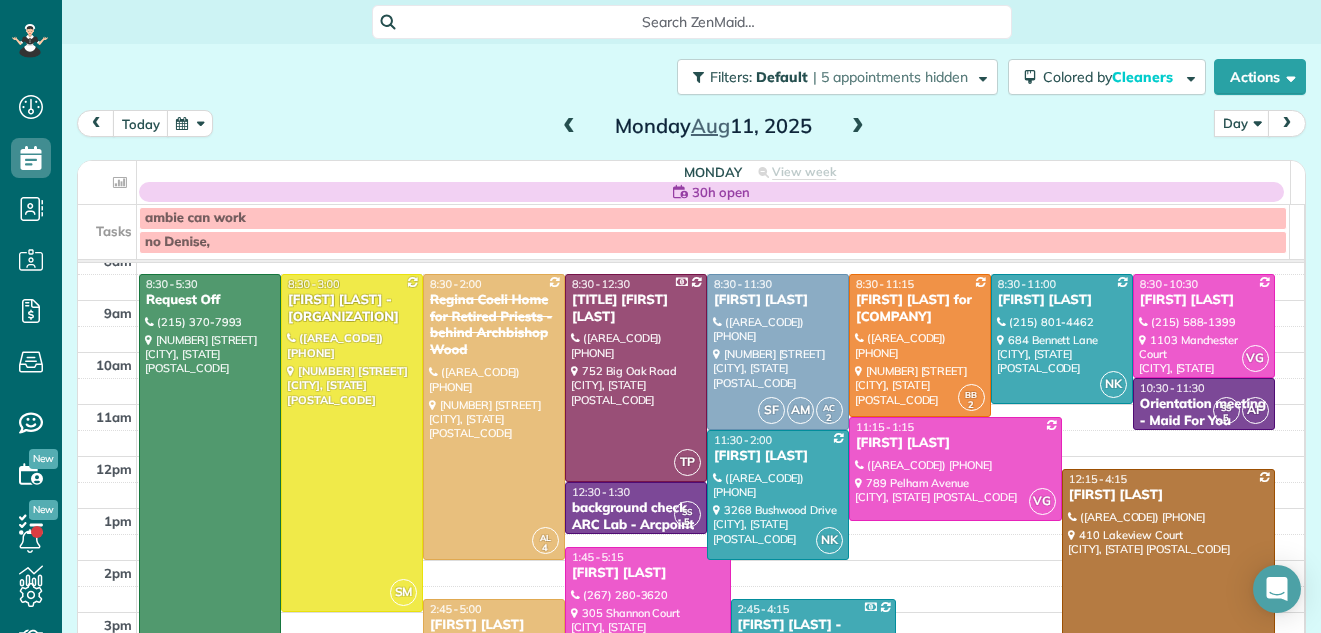 click at bounding box center (858, 127) 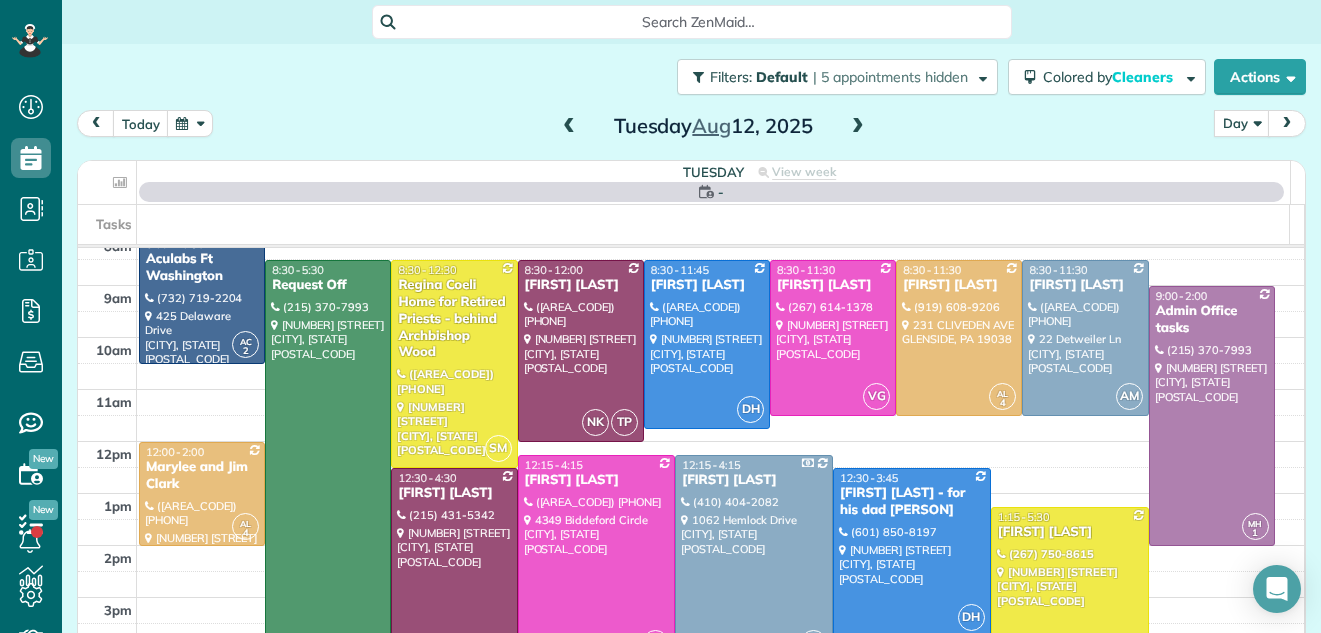 scroll, scrollTop: 0, scrollLeft: 0, axis: both 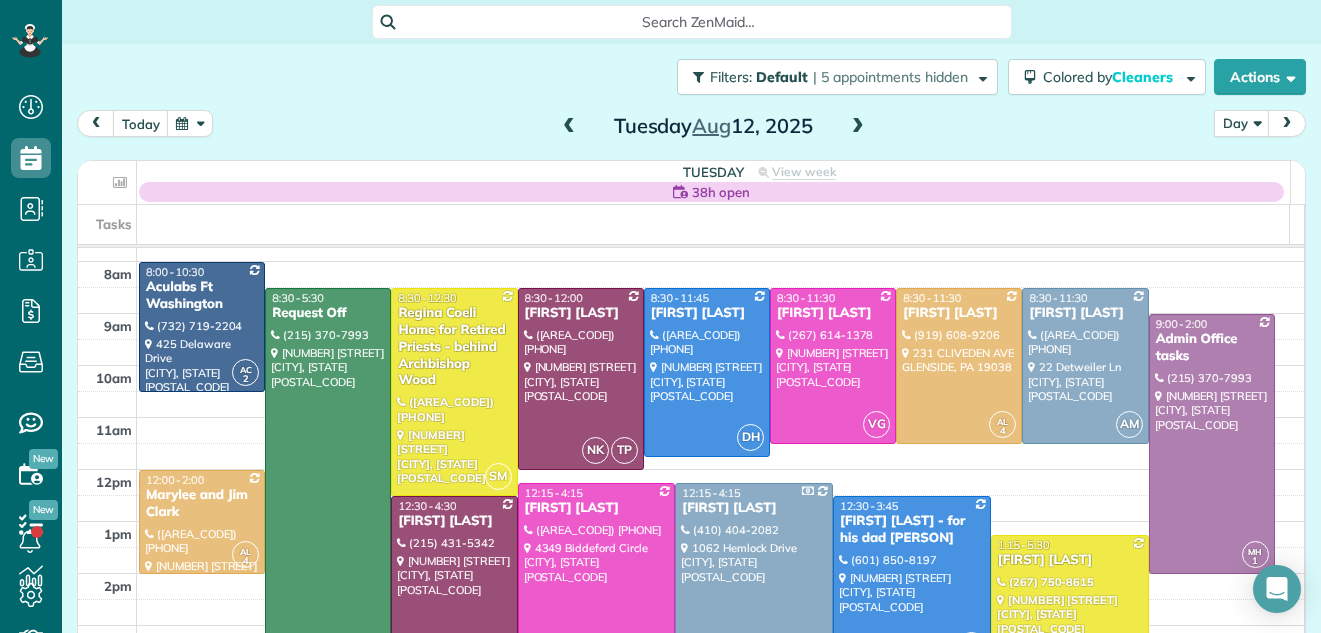 click at bounding box center [569, 127] 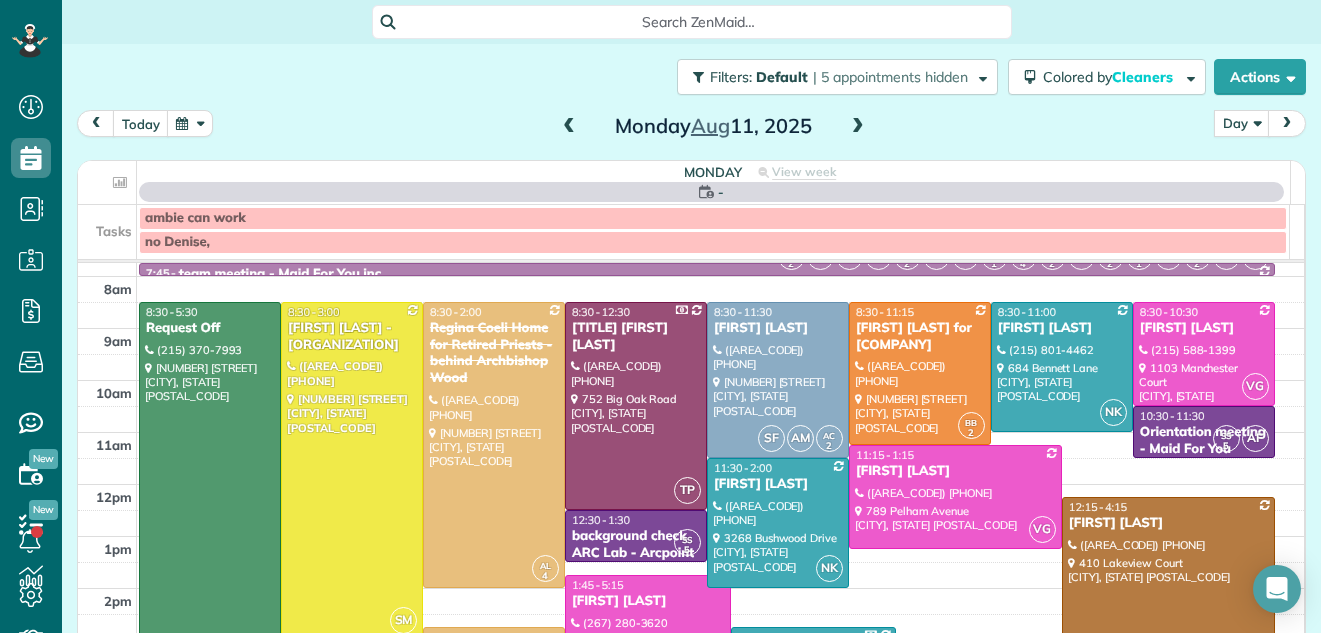 scroll, scrollTop: 0, scrollLeft: 0, axis: both 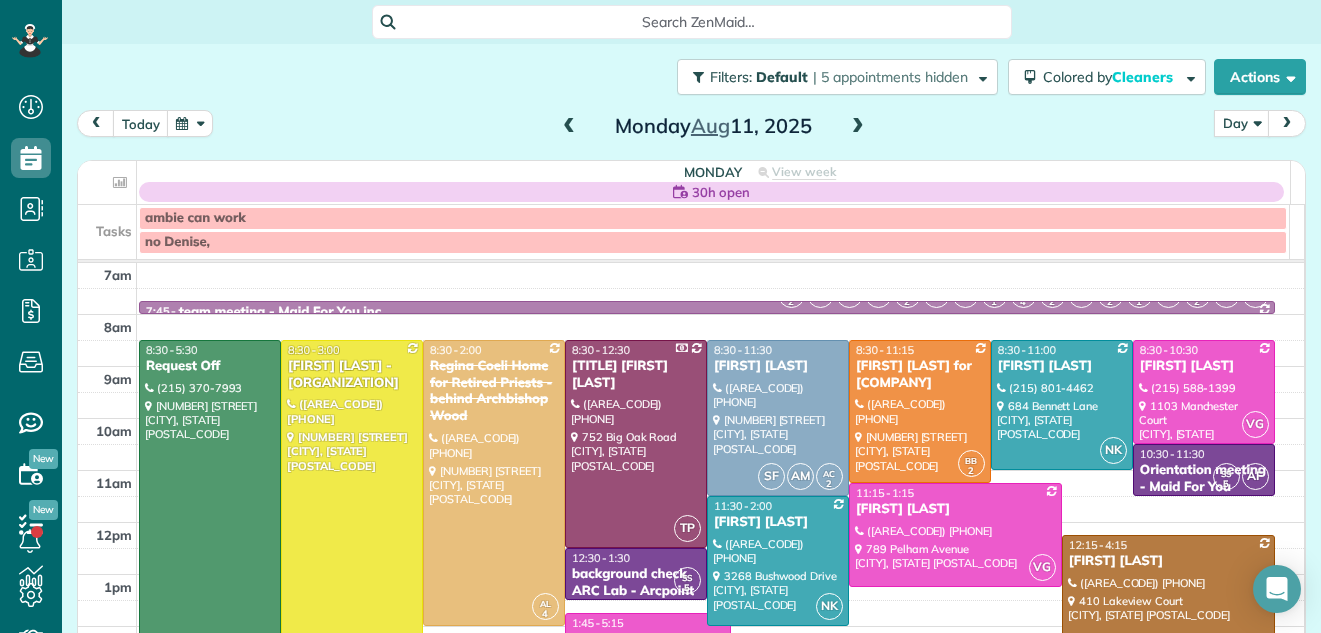 click at bounding box center (569, 127) 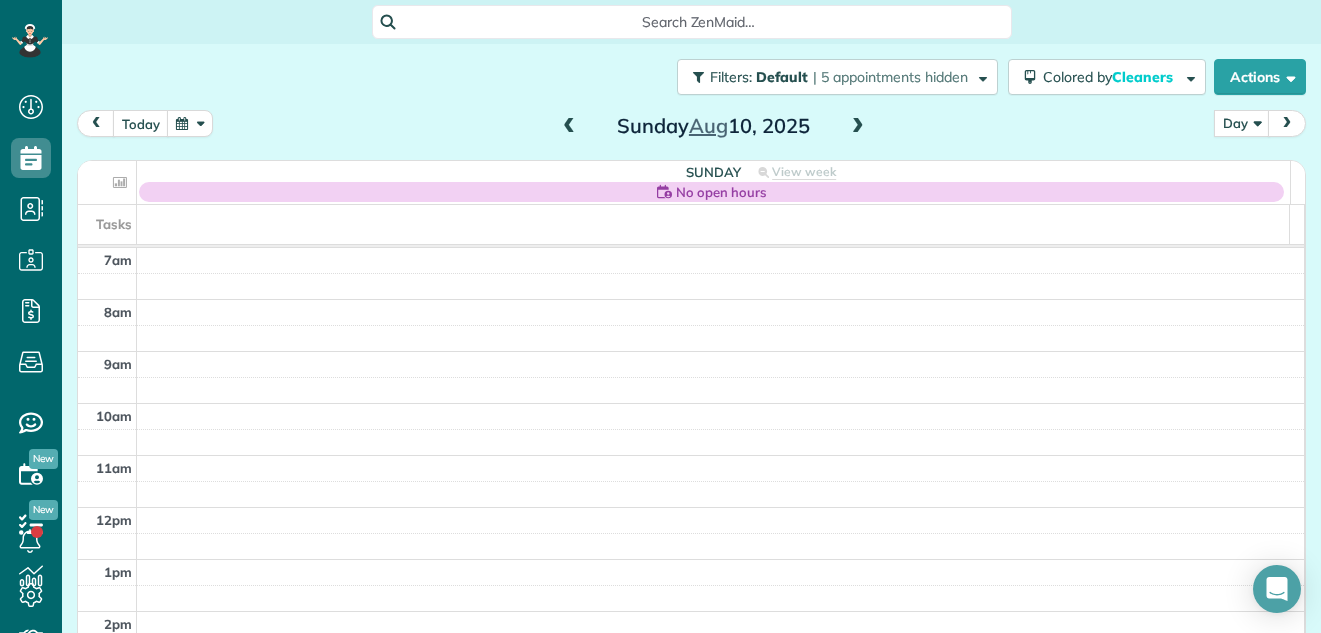 click at bounding box center (569, 127) 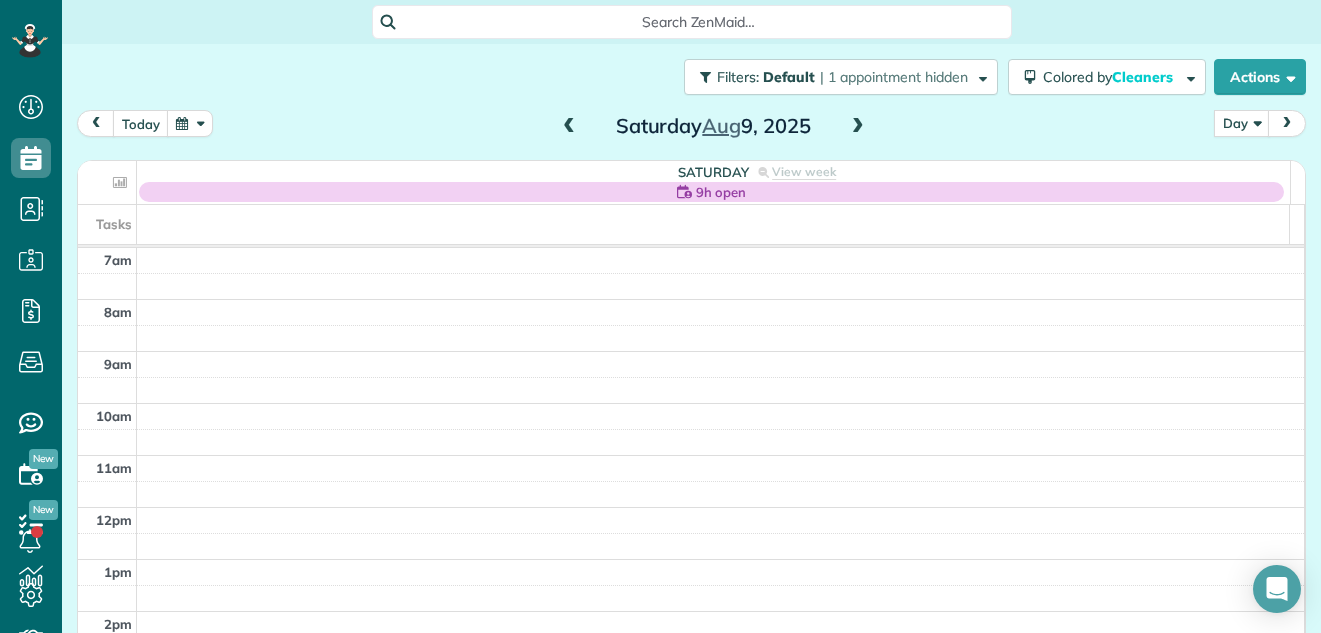 click at bounding box center [569, 127] 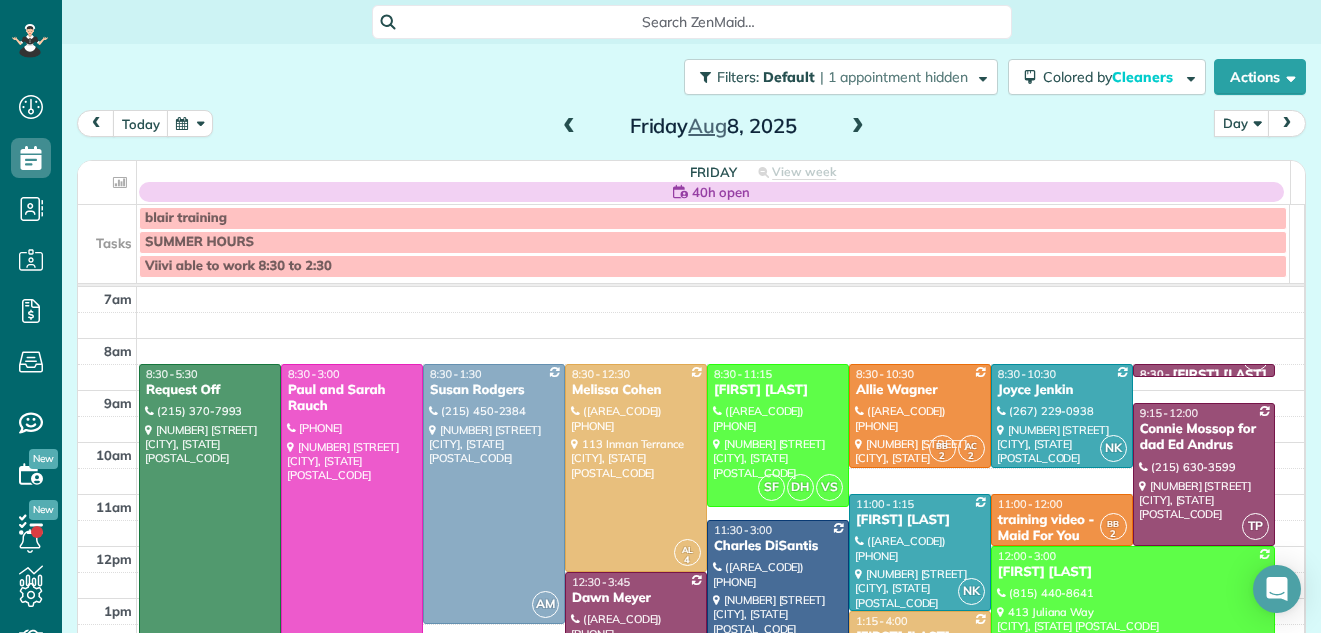 click at bounding box center [569, 127] 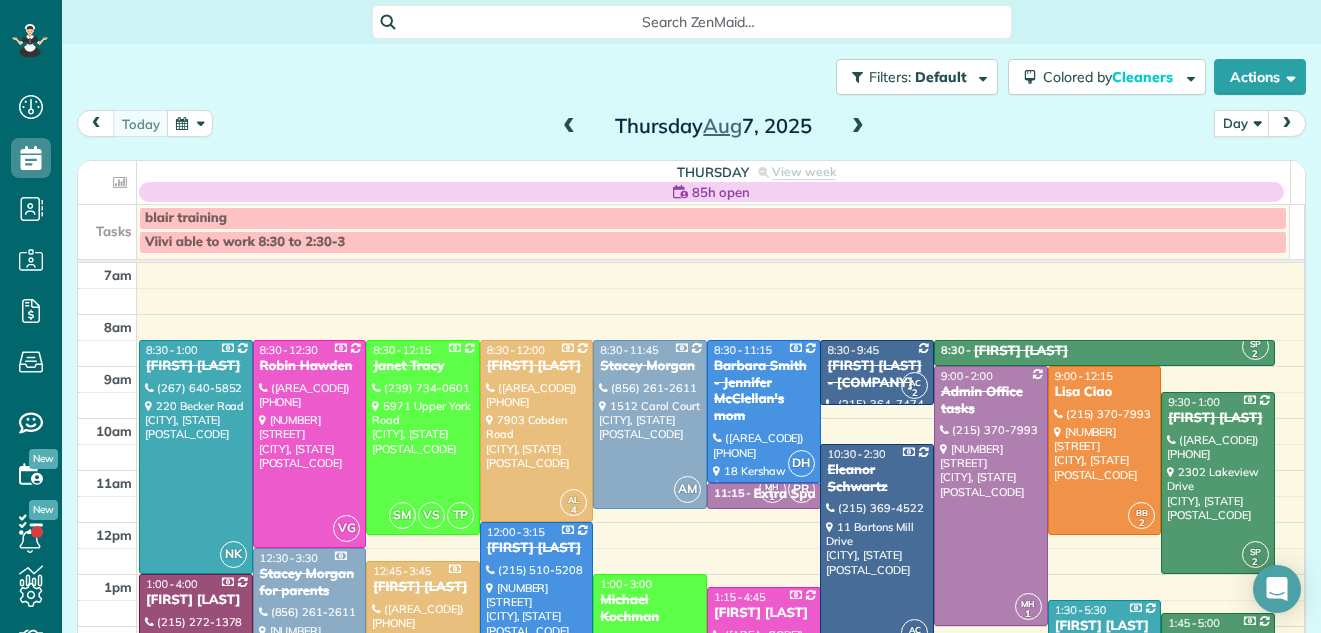 click at bounding box center (569, 127) 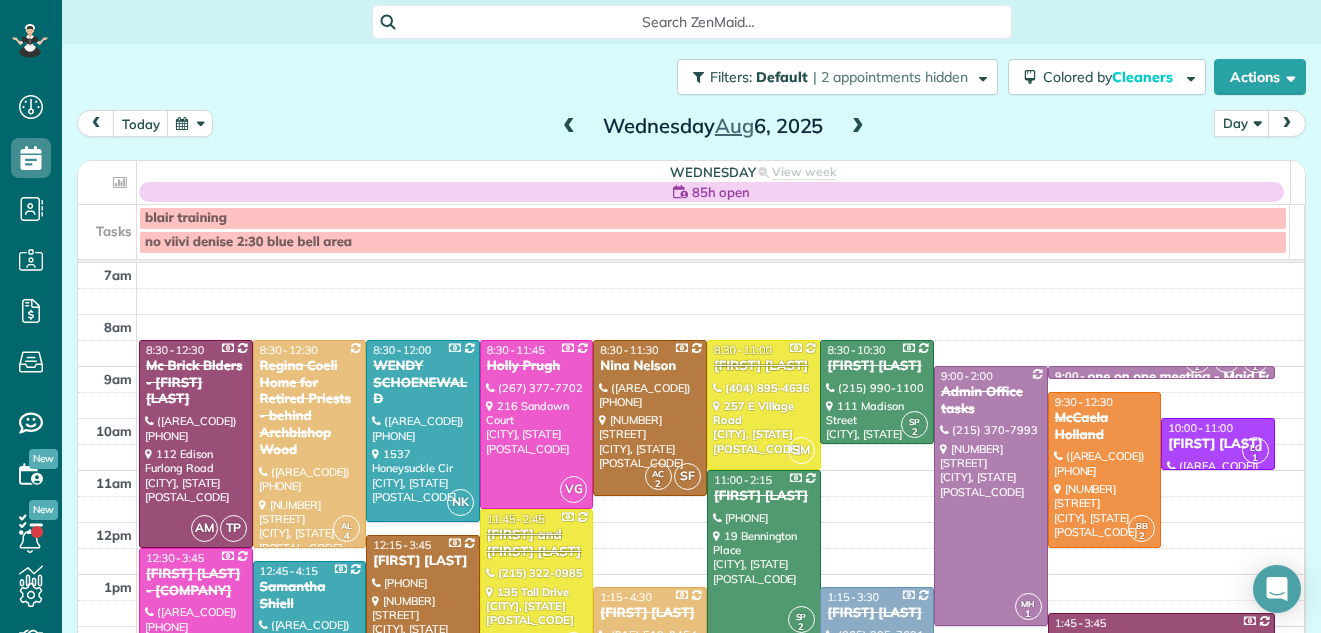 click at bounding box center (569, 127) 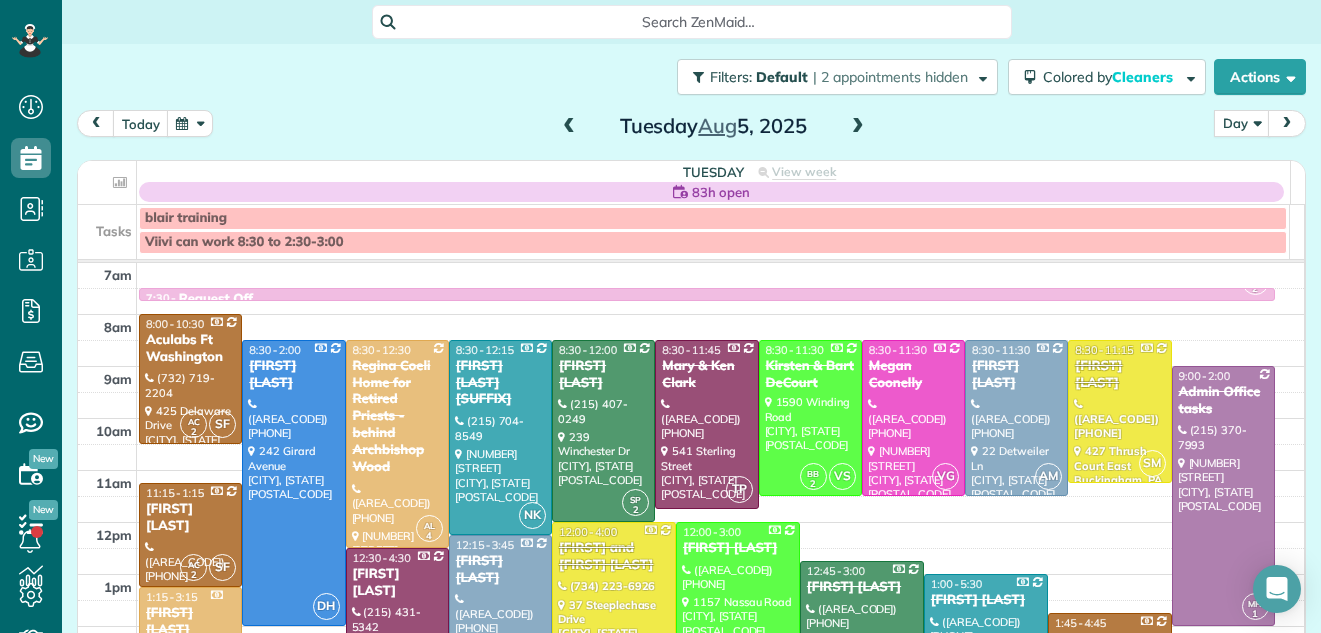 click at bounding box center (569, 127) 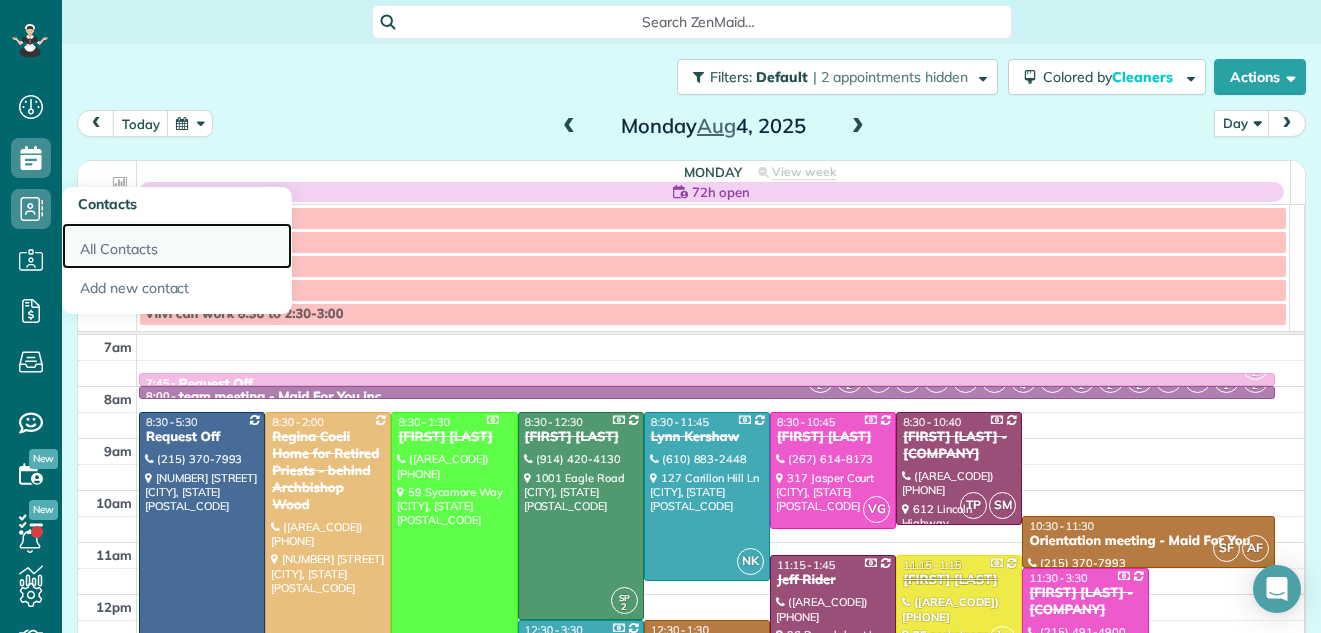 click on "All Contacts" at bounding box center (177, 246) 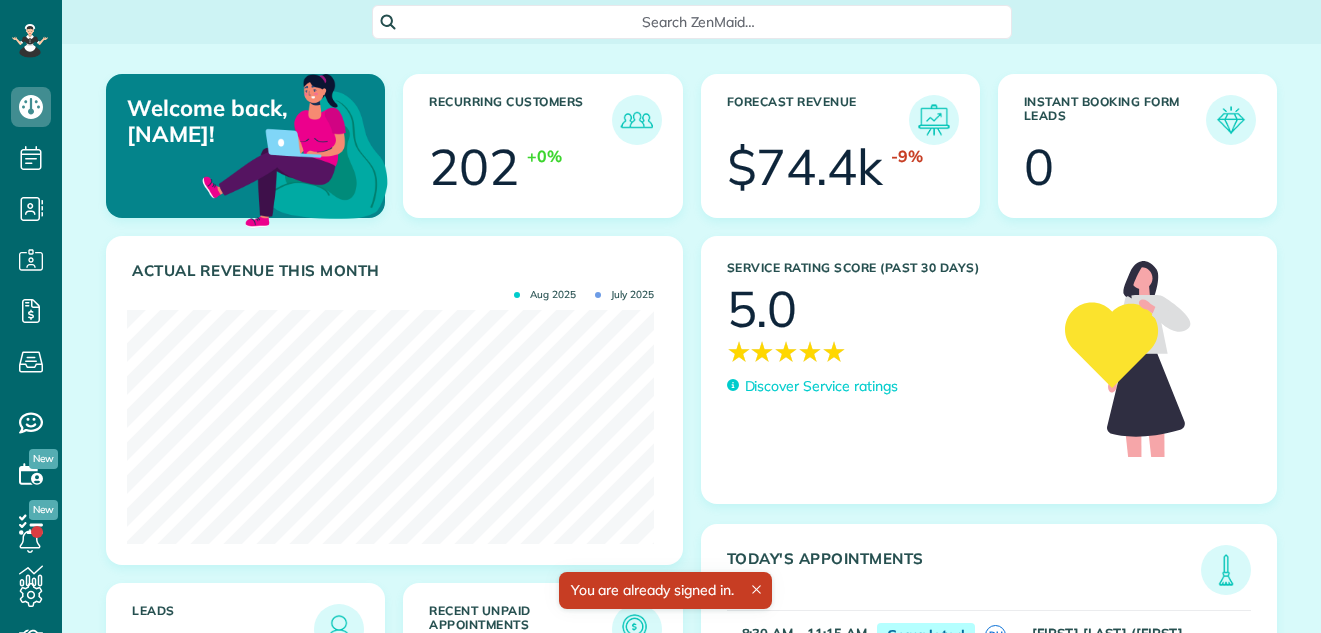 scroll, scrollTop: 0, scrollLeft: 0, axis: both 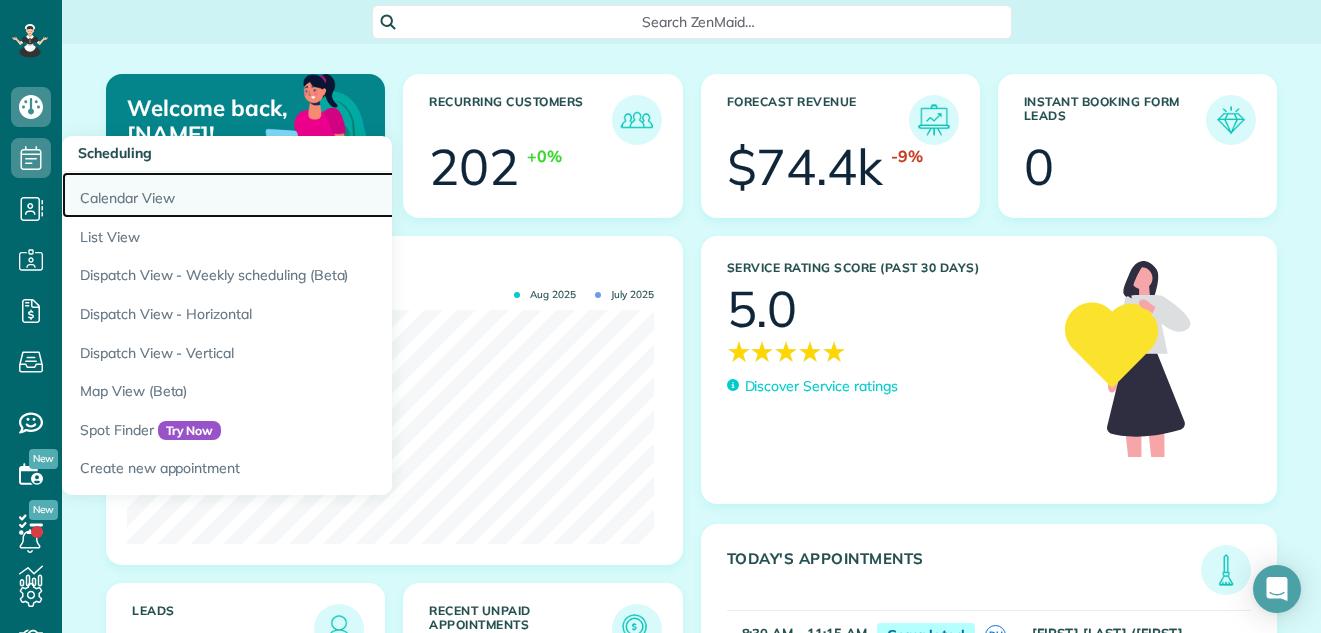 click on "Calendar View" at bounding box center (312, 195) 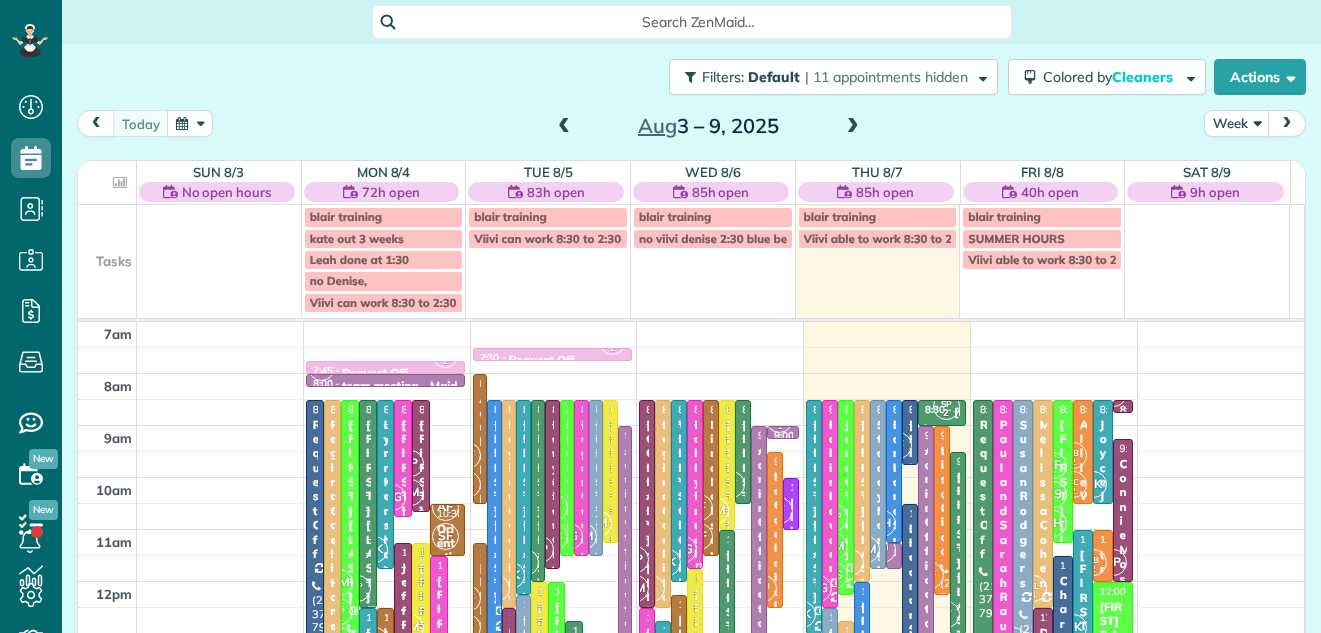 scroll, scrollTop: 0, scrollLeft: 0, axis: both 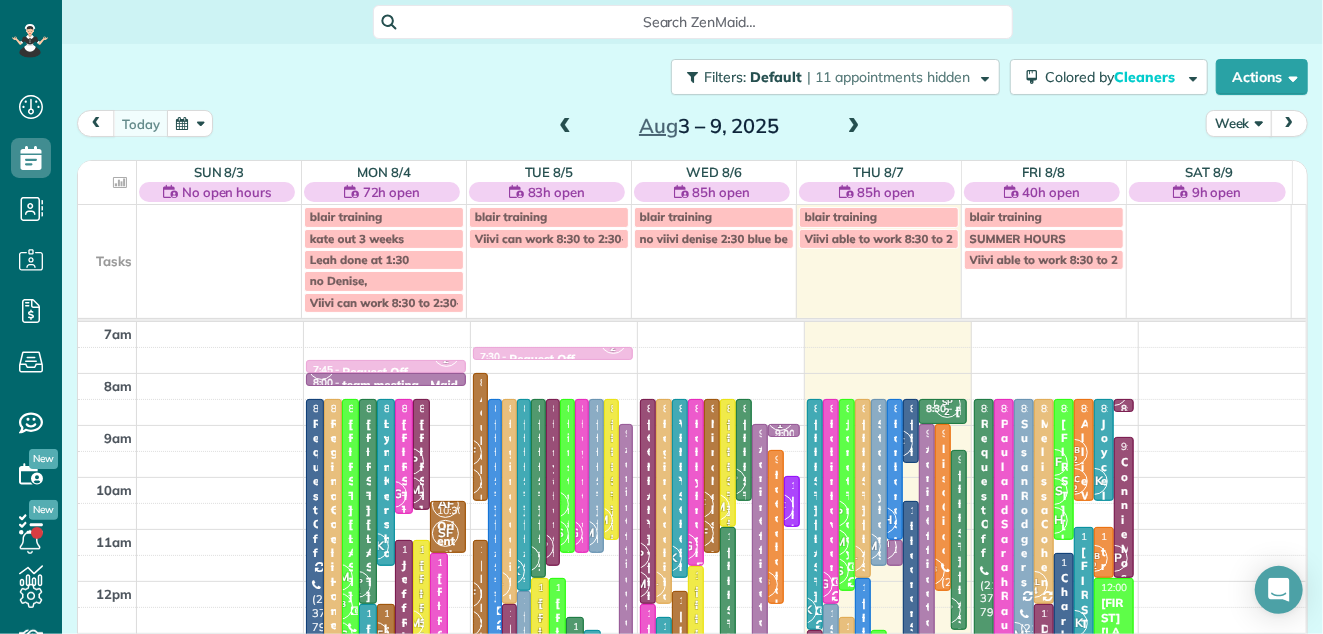 click on "Week" at bounding box center [1239, 123] 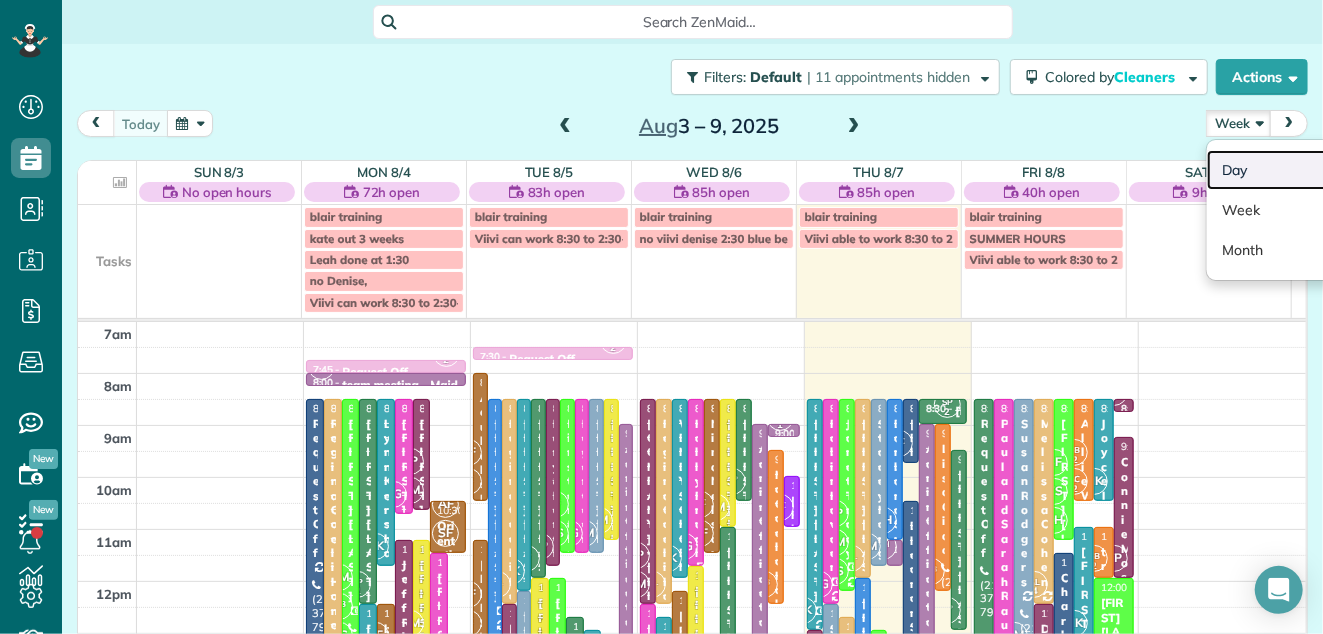 click on "Day" at bounding box center [1286, 170] 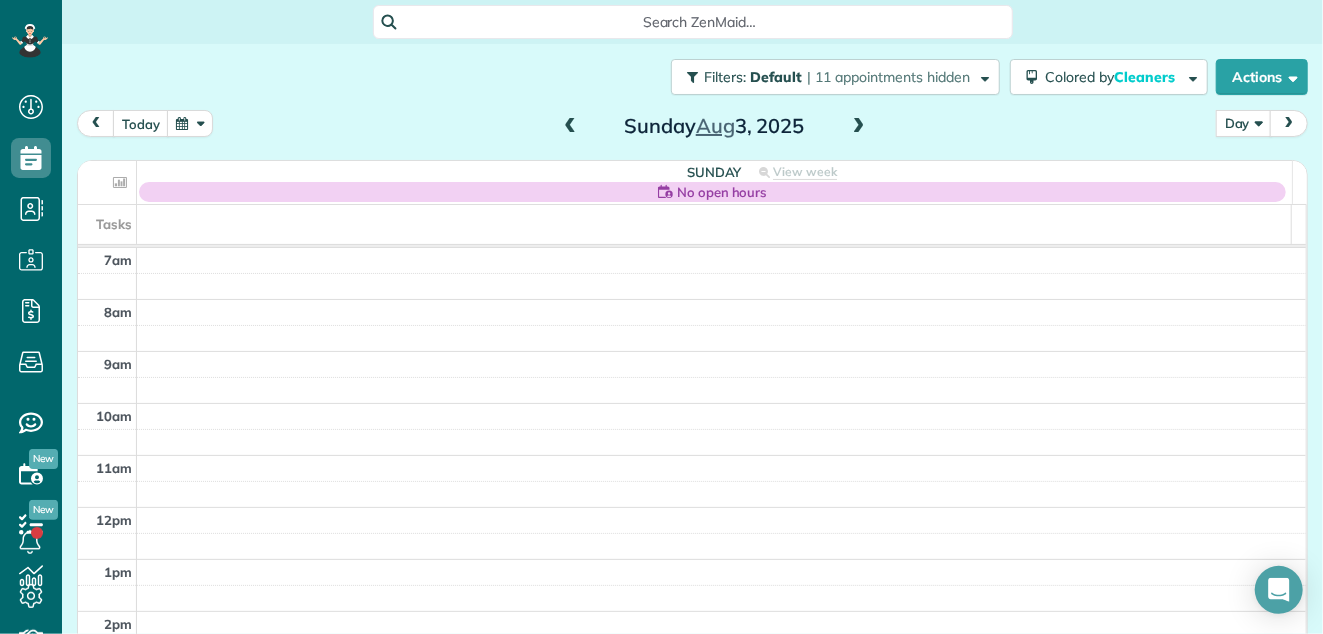 click at bounding box center [859, 127] 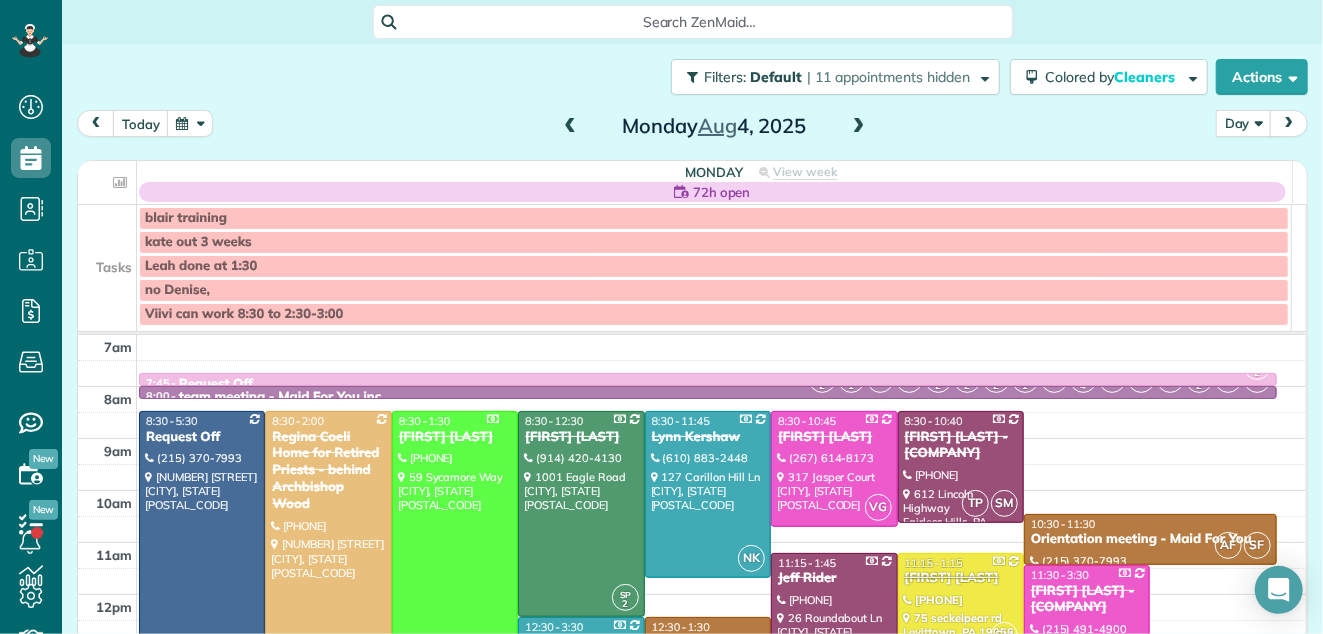 click at bounding box center [859, 127] 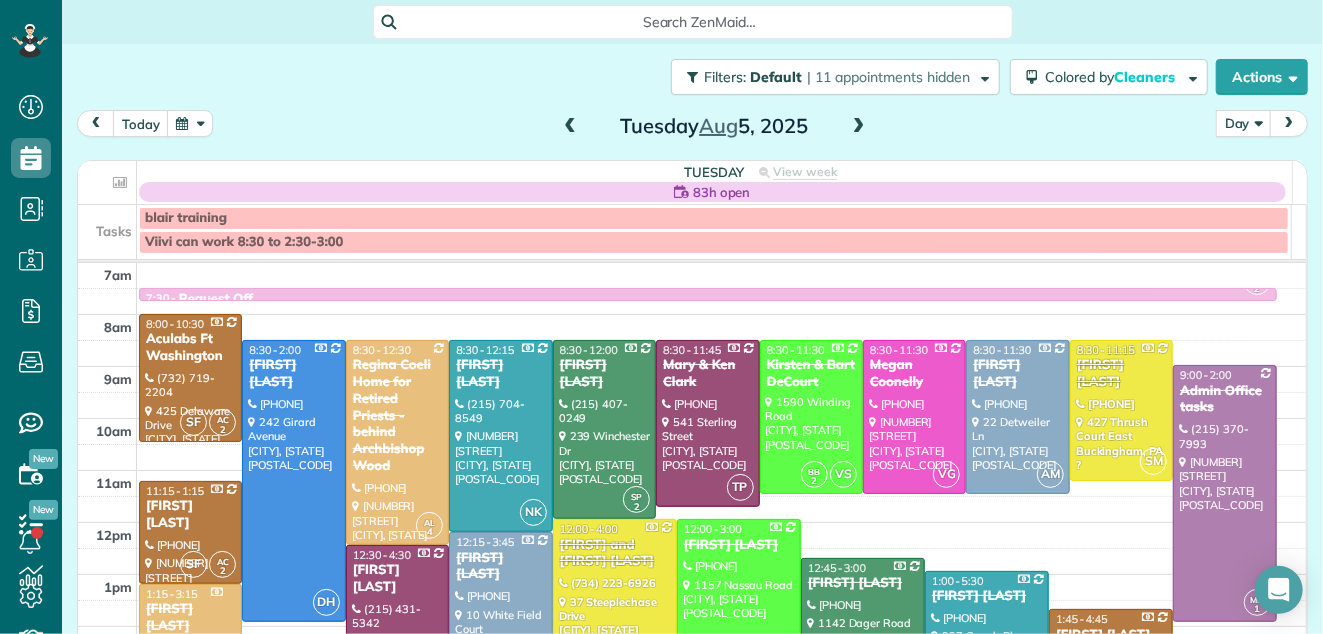 click at bounding box center (859, 127) 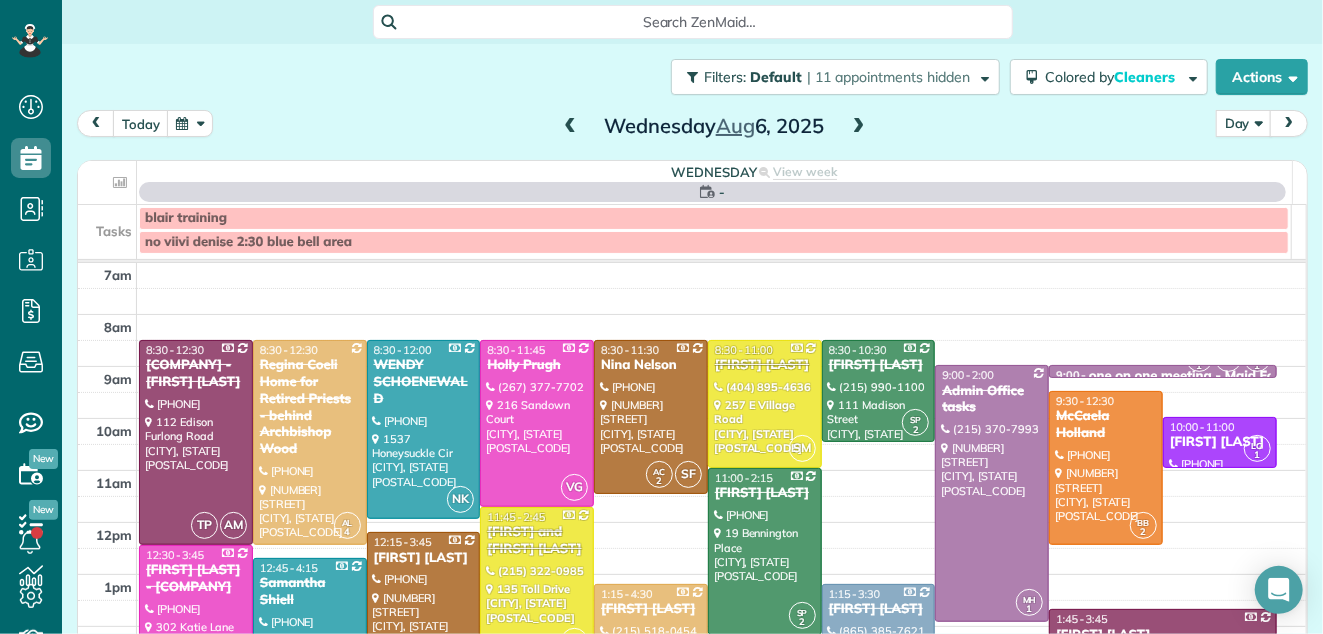 click at bounding box center (859, 127) 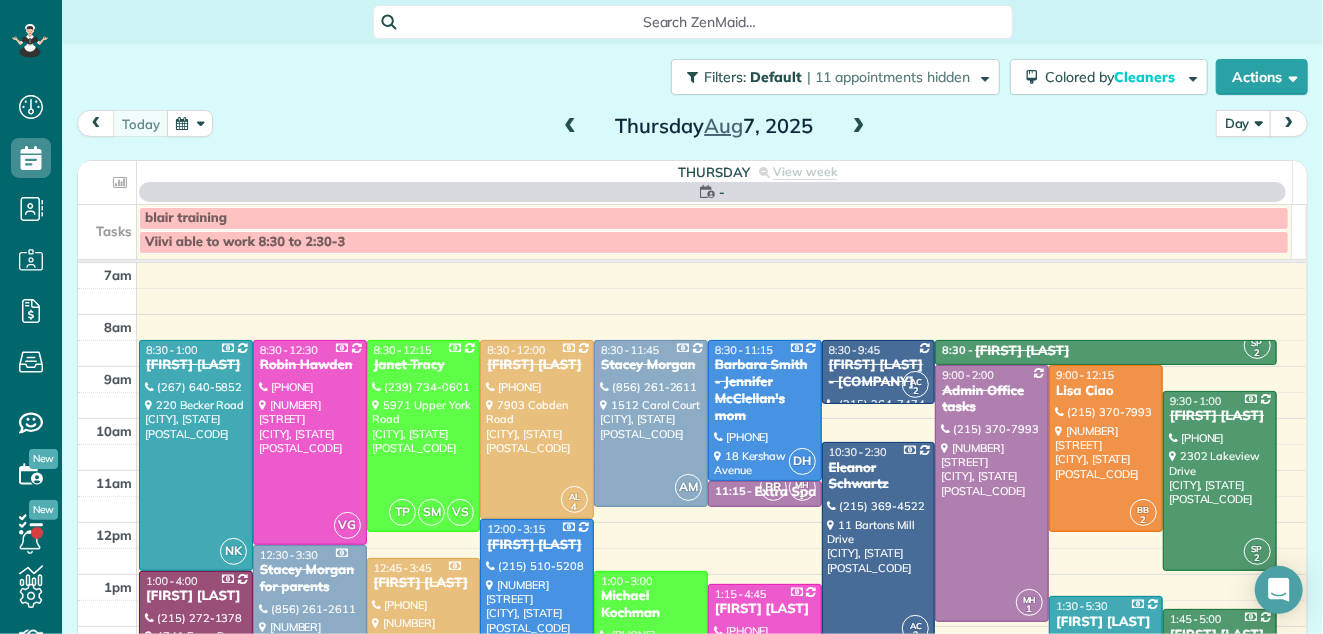 click at bounding box center [859, 127] 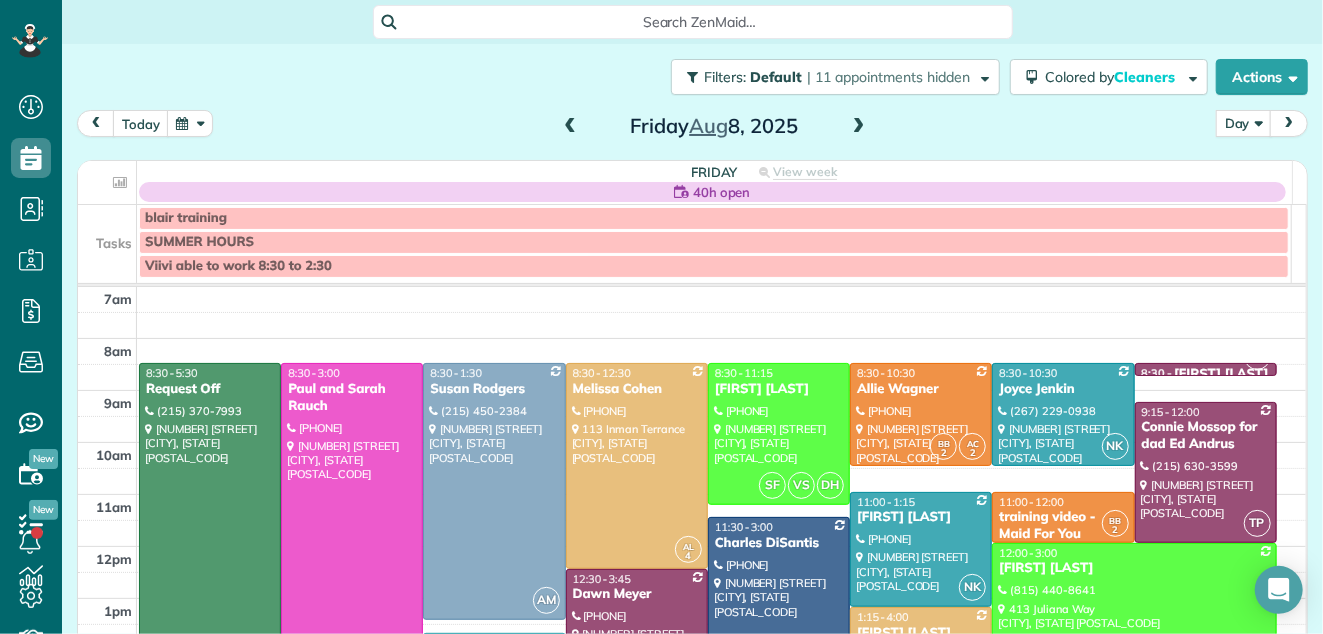 click at bounding box center [859, 127] 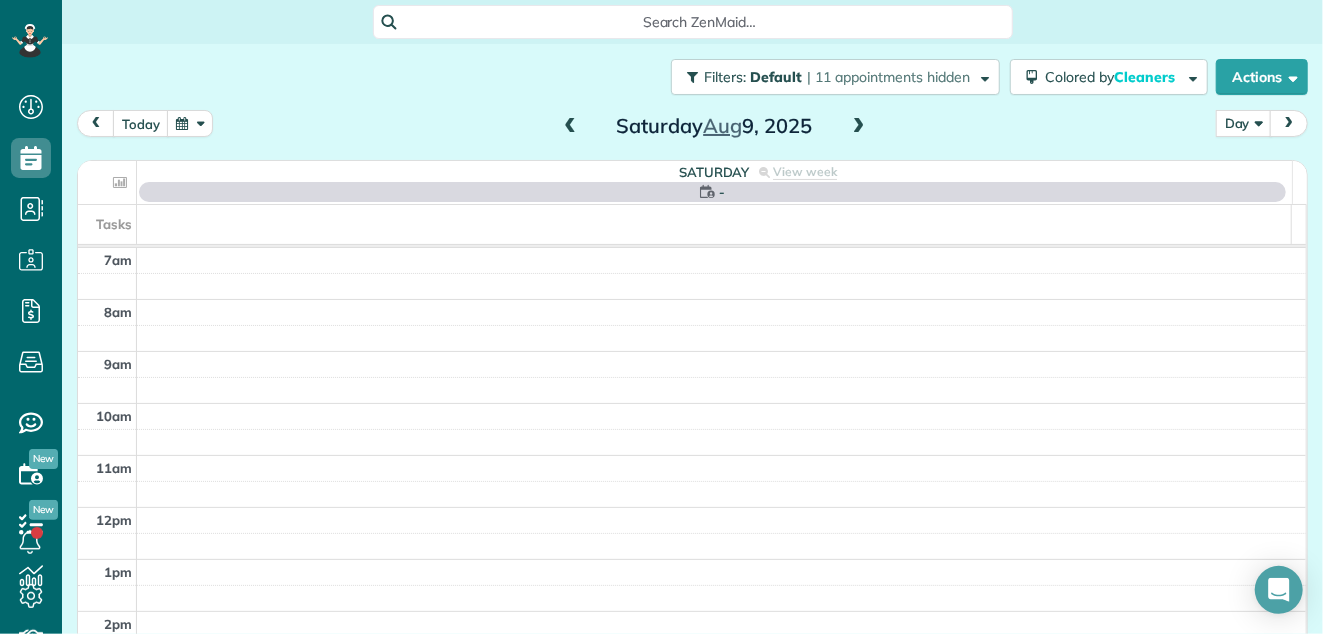 click at bounding box center [859, 127] 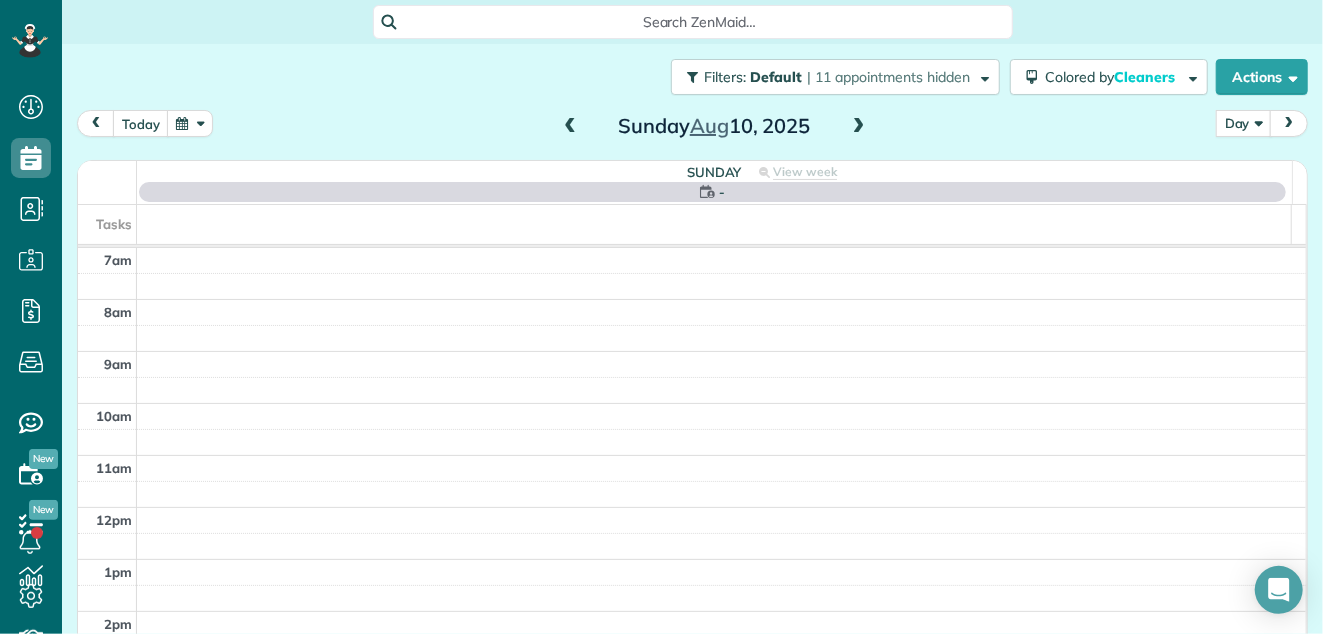 click at bounding box center (859, 127) 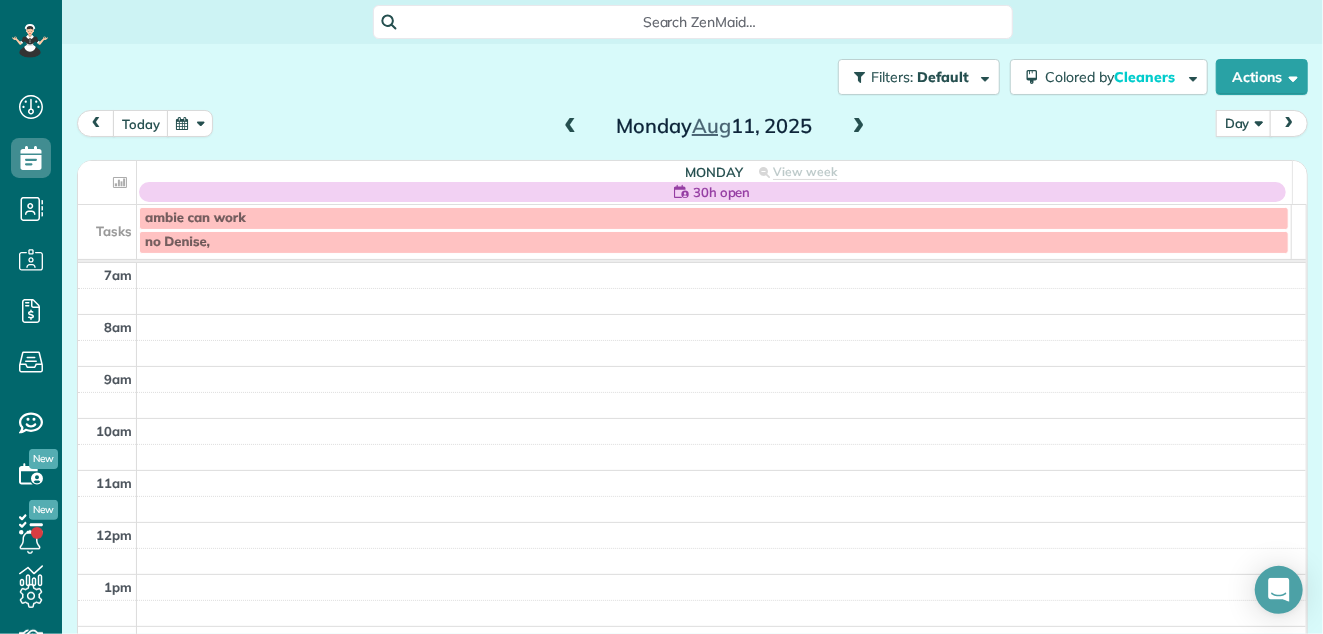 click at bounding box center (859, 127) 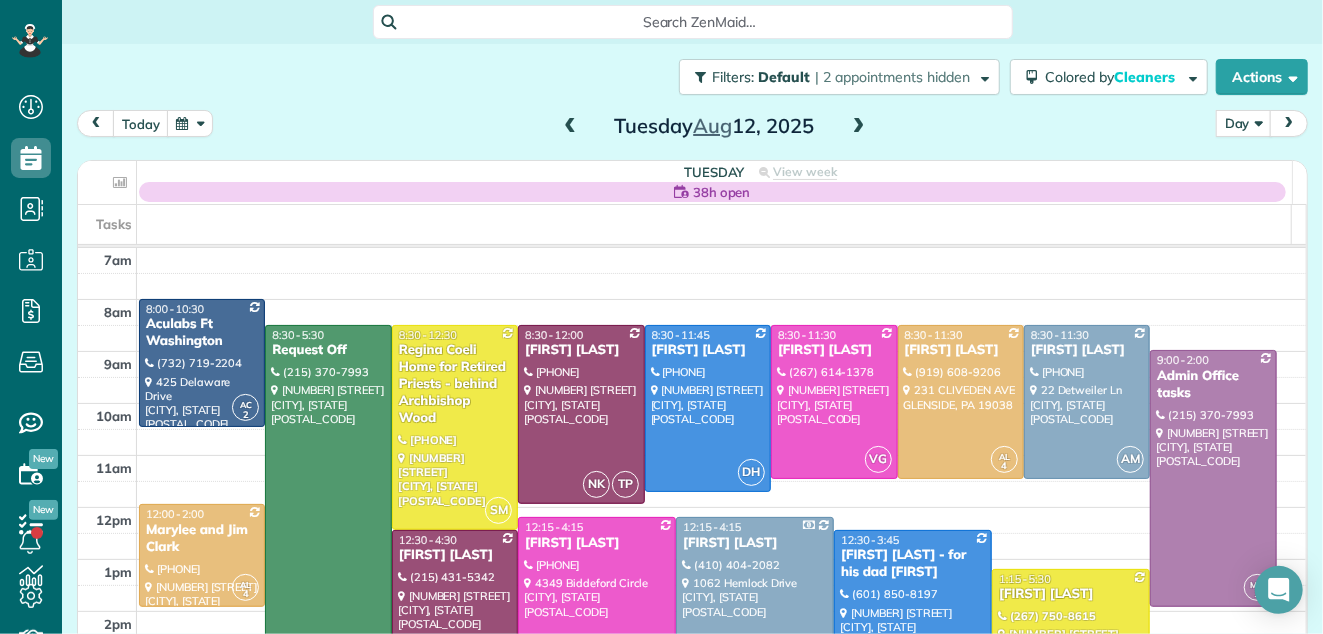 click at bounding box center [859, 127] 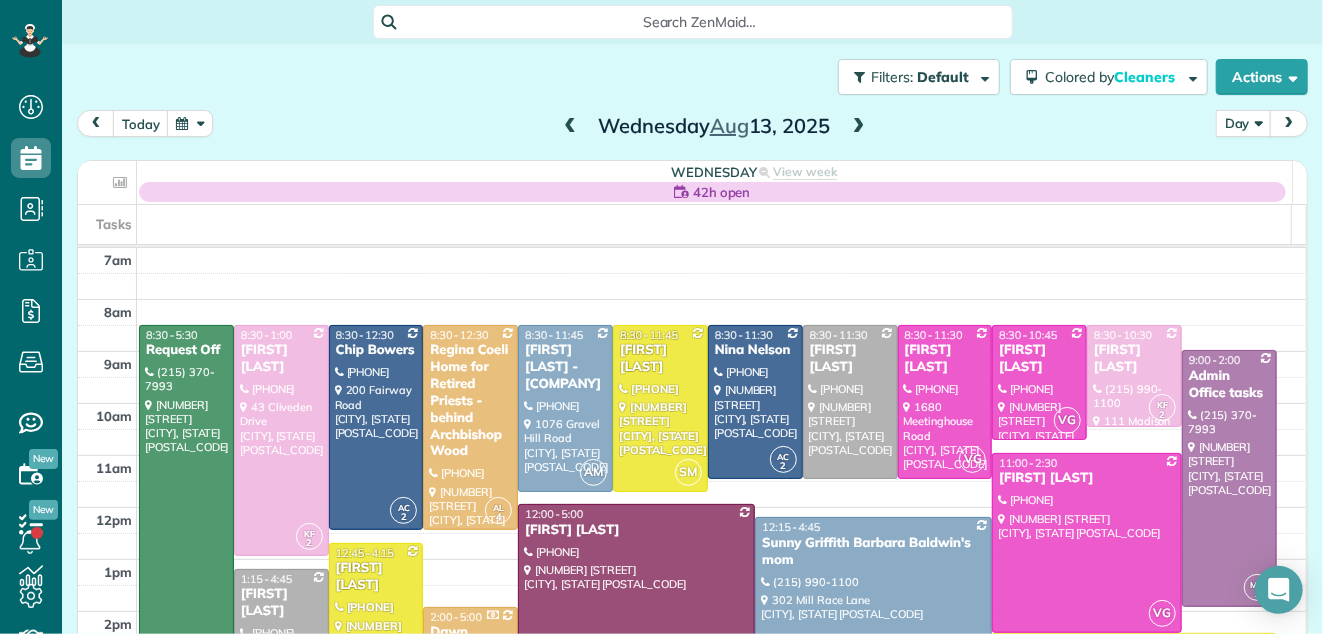 click at bounding box center (859, 127) 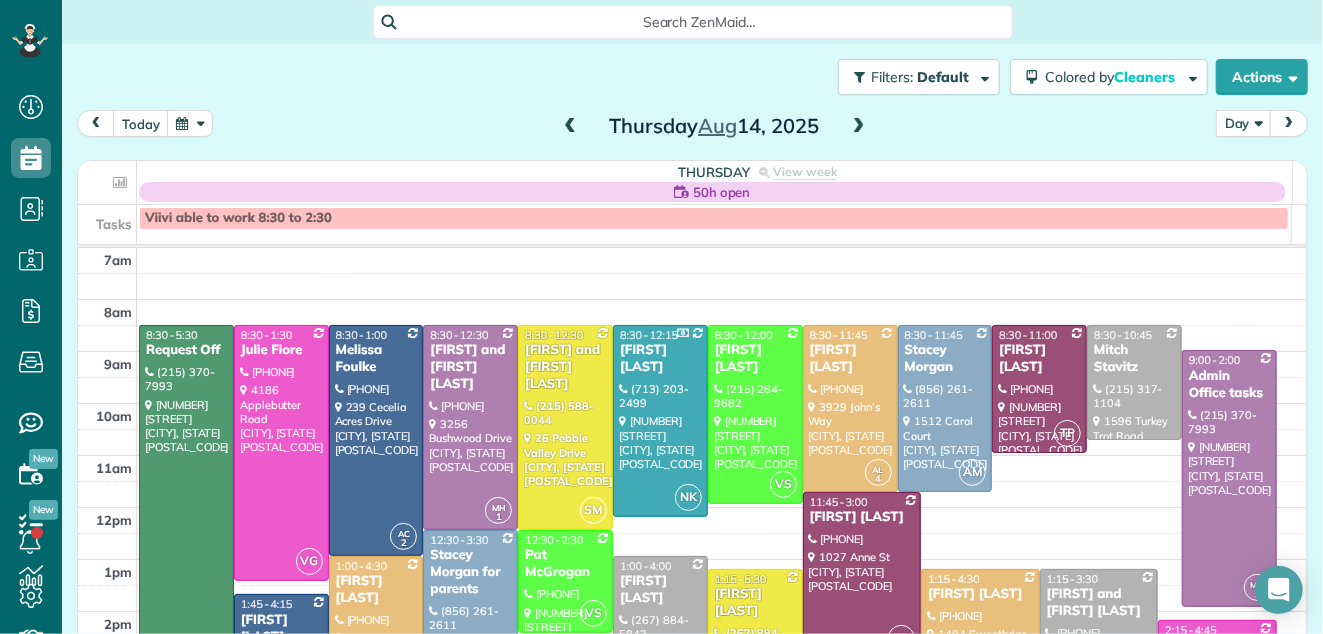 scroll, scrollTop: 0, scrollLeft: 0, axis: both 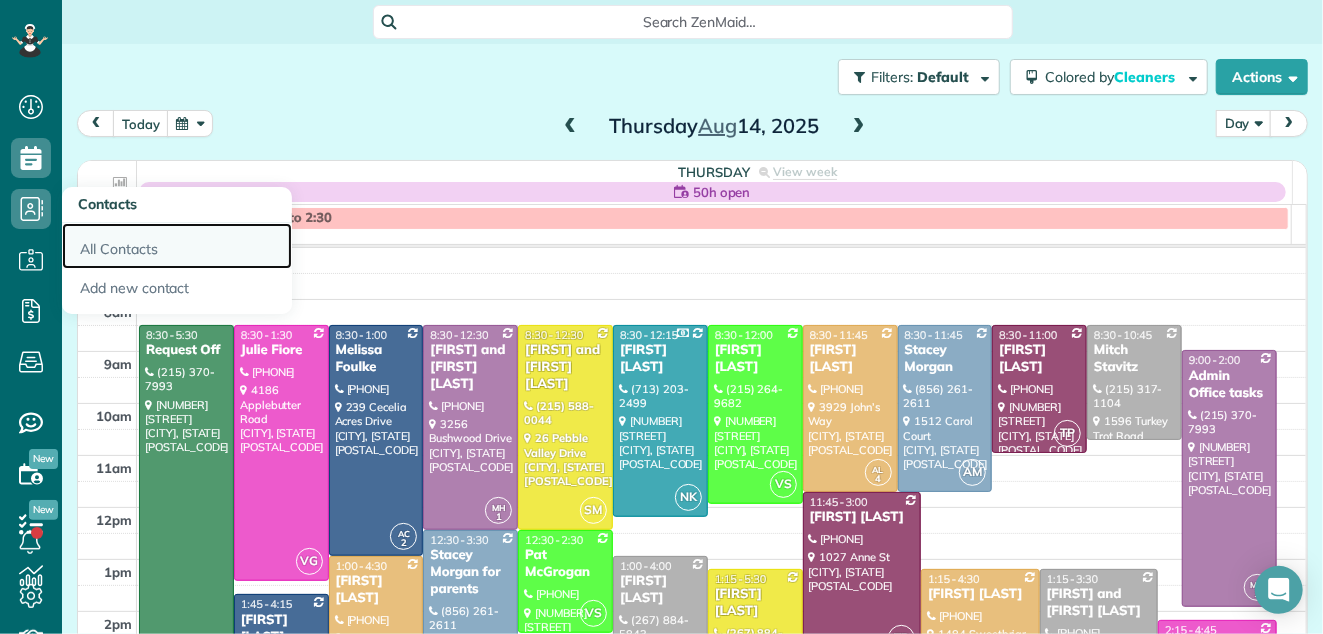 click on "All Contacts" at bounding box center [177, 246] 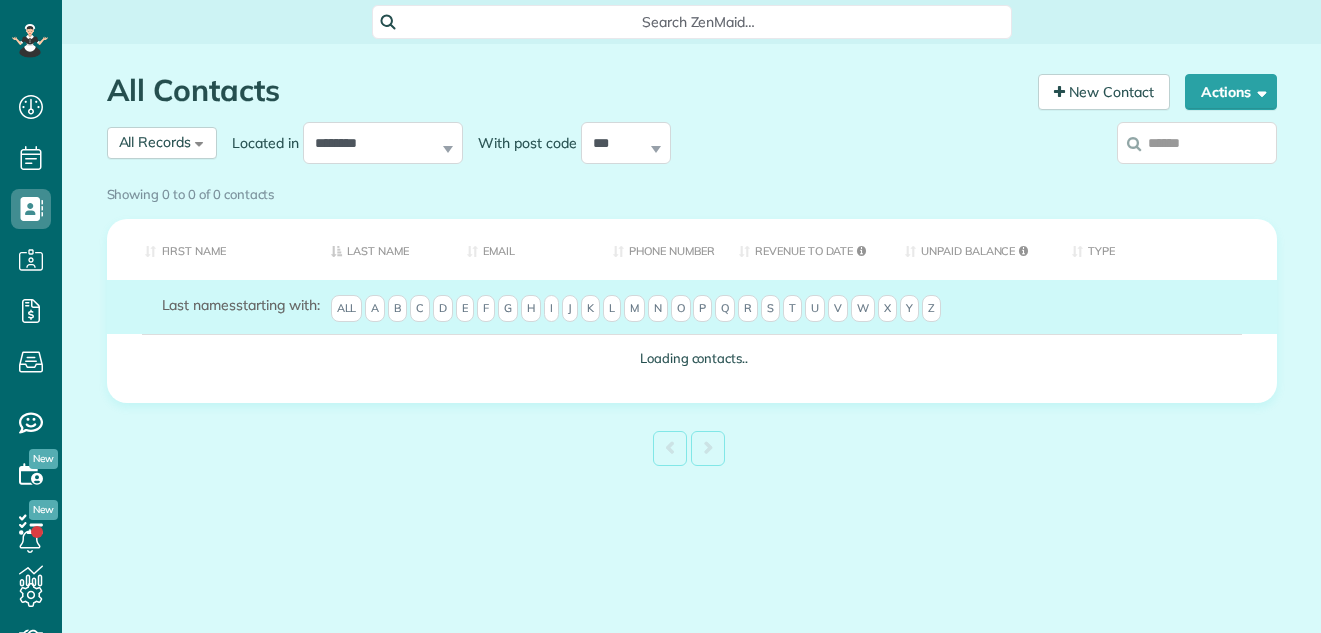 scroll, scrollTop: 0, scrollLeft: 0, axis: both 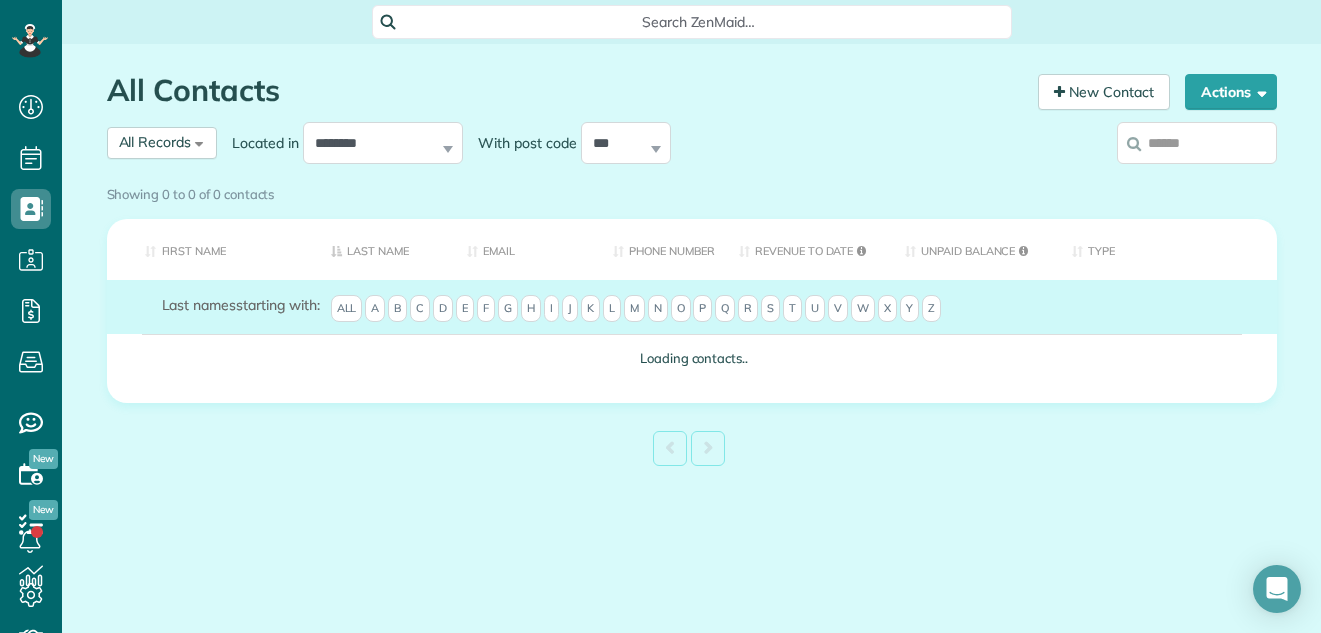 click at bounding box center (1197, 143) 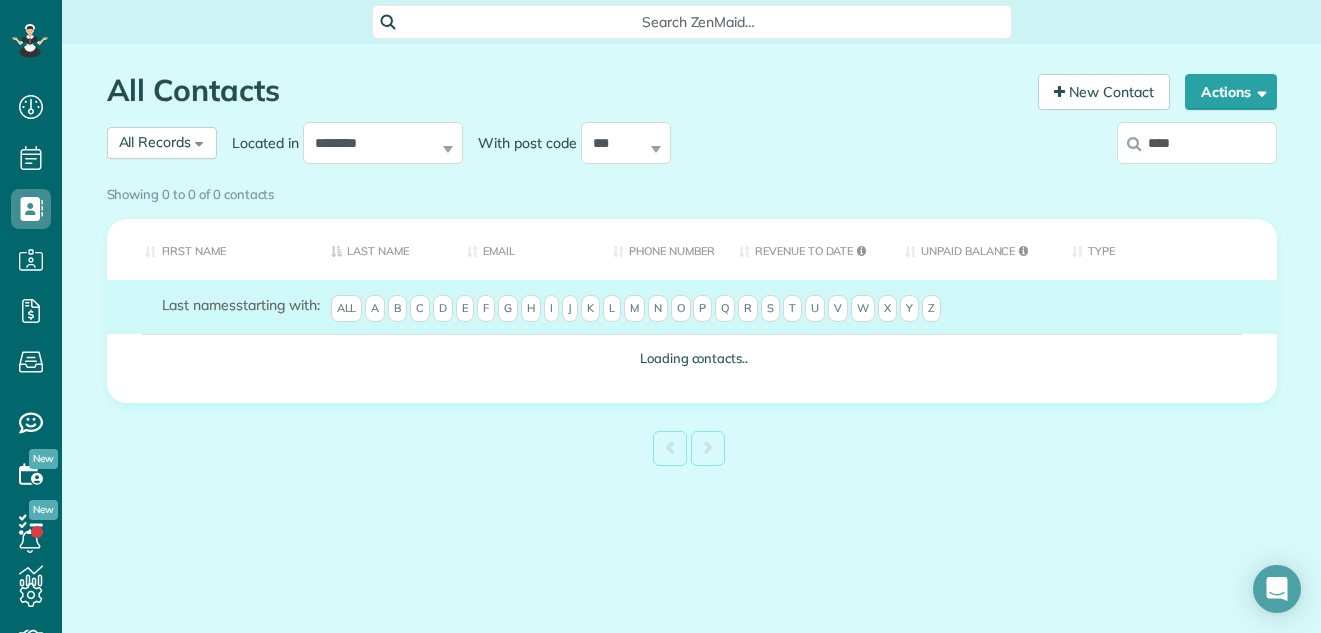 type on "****" 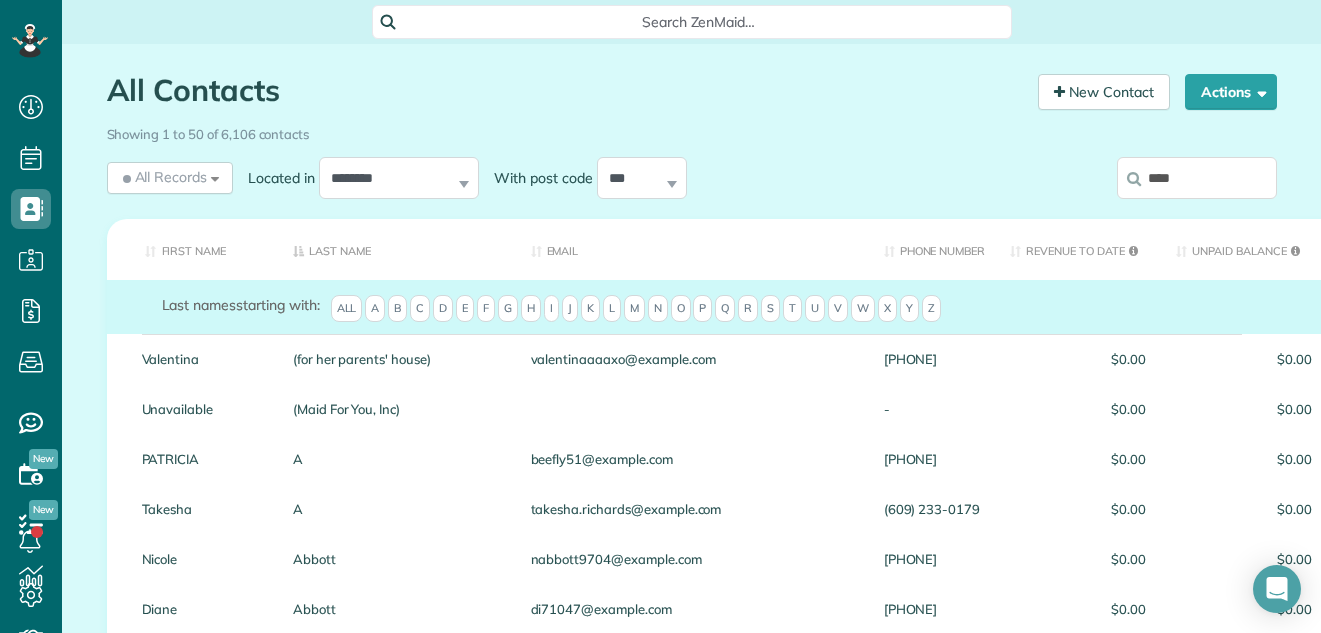 type on "*****" 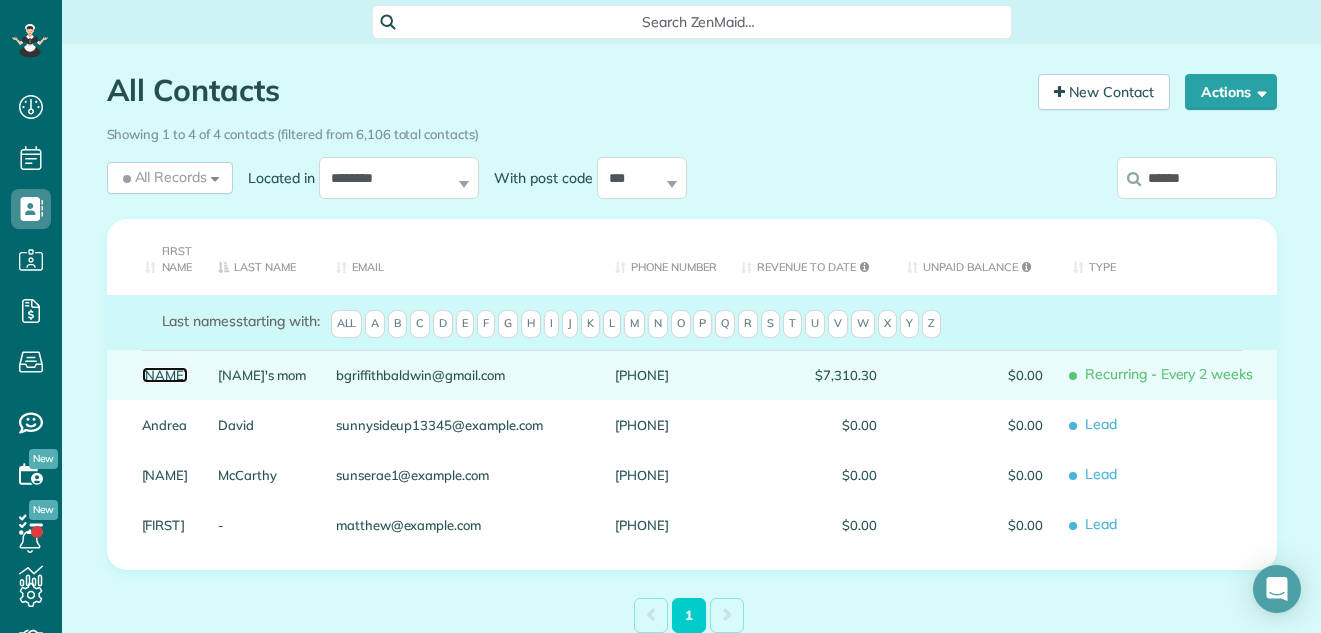 click on "[NAME]" at bounding box center [165, 375] 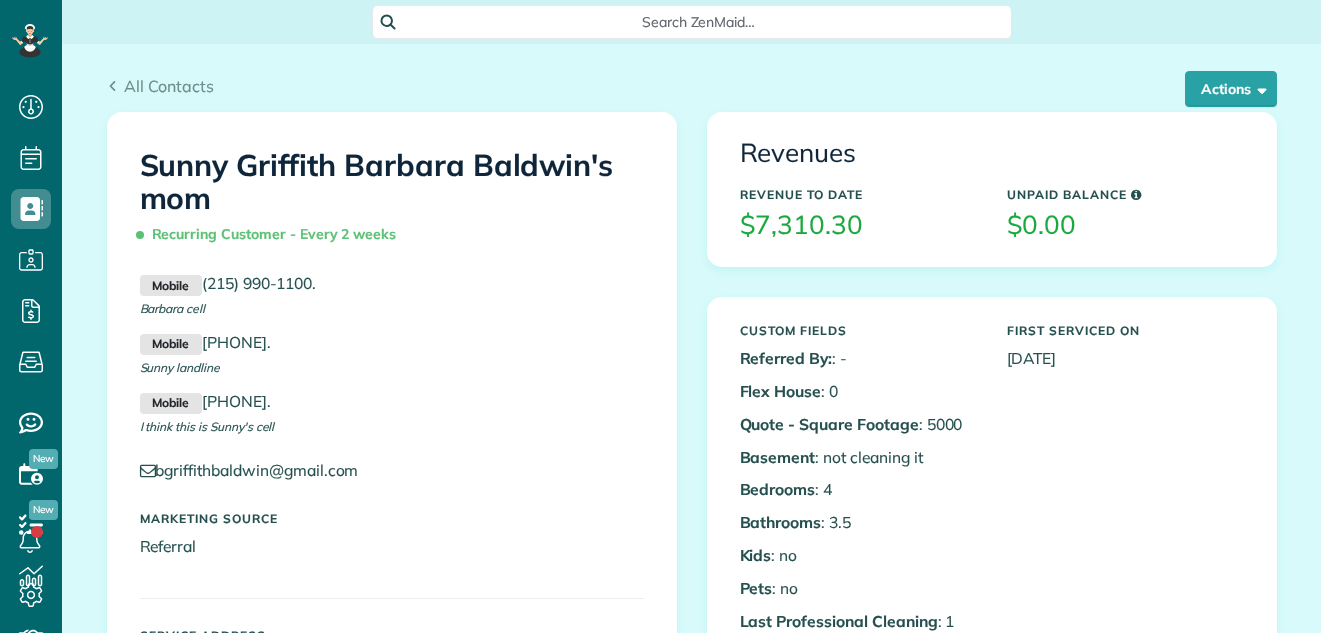 scroll, scrollTop: 0, scrollLeft: 0, axis: both 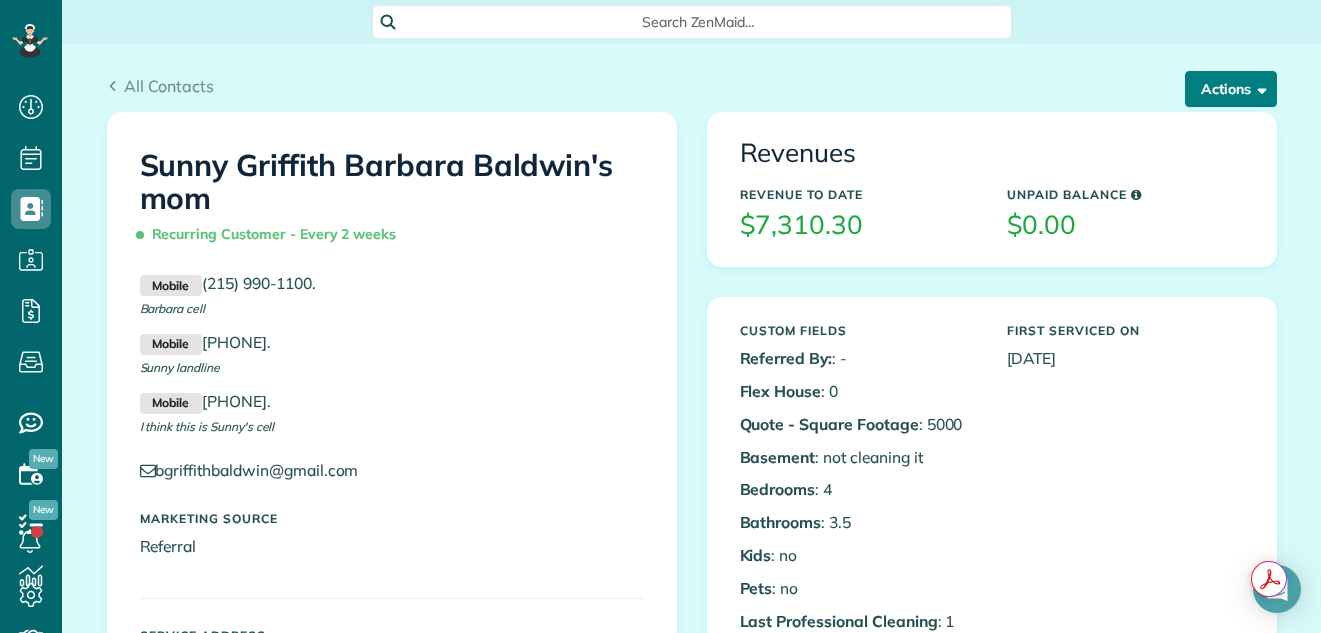 click on "Actions" at bounding box center [1231, 89] 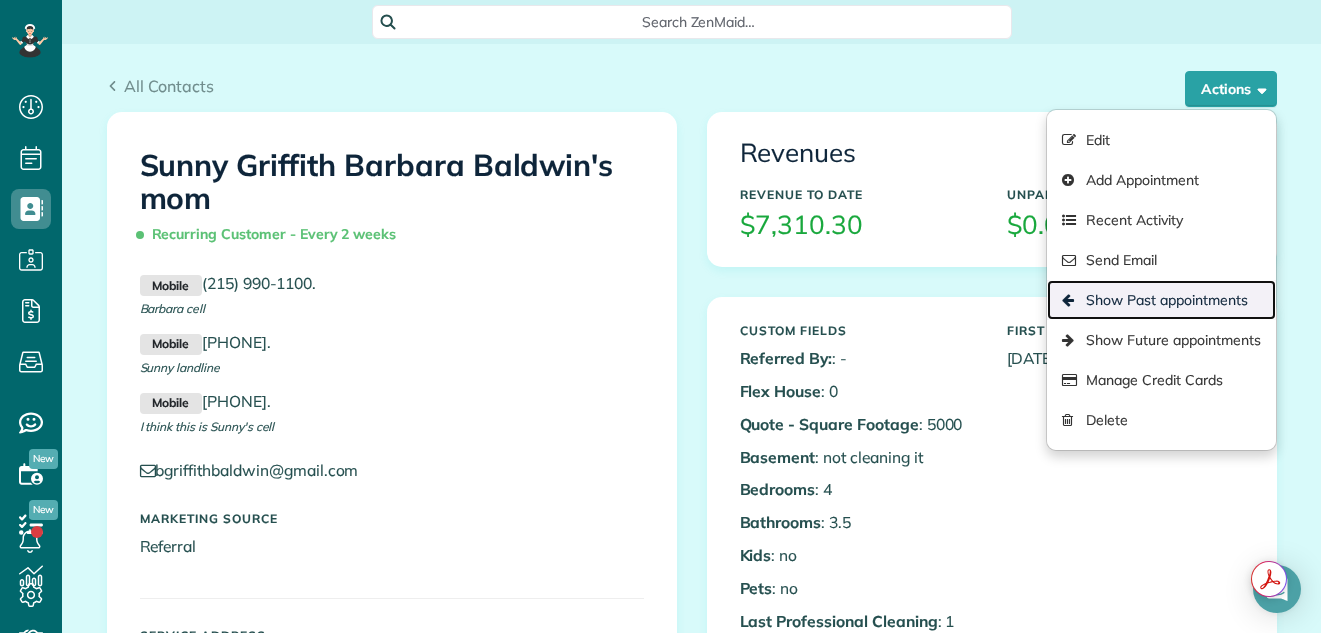 click on "Show Past appointments" at bounding box center (1161, 300) 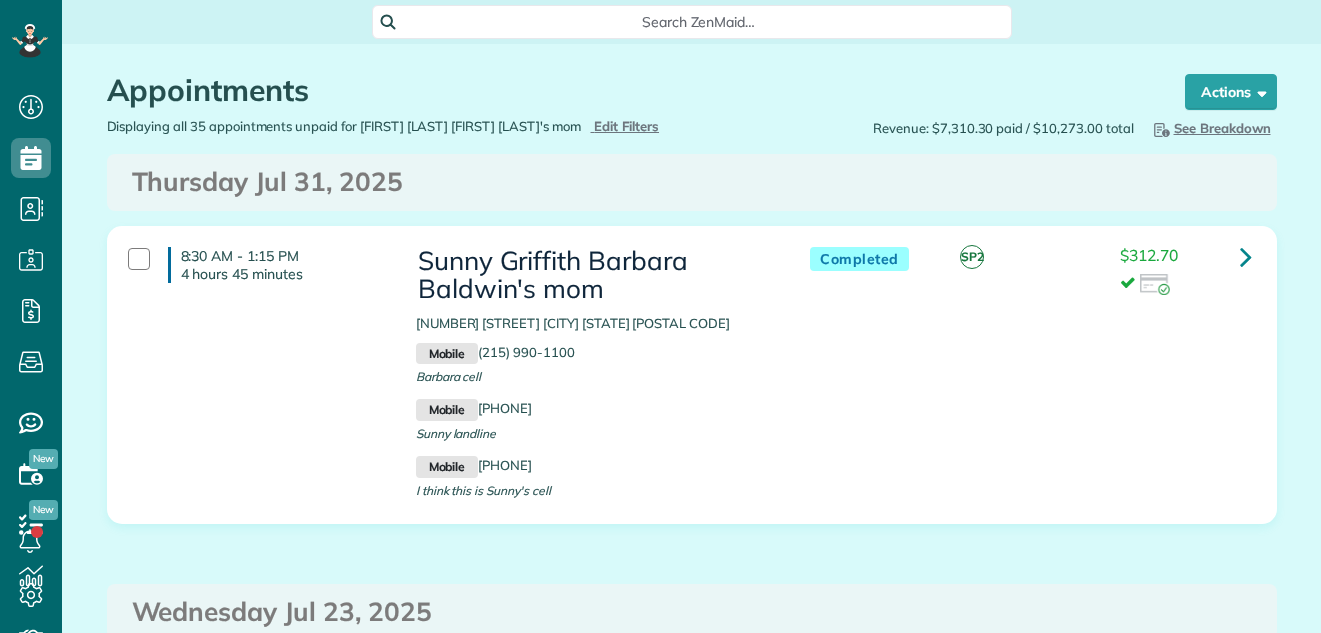 scroll, scrollTop: 0, scrollLeft: 0, axis: both 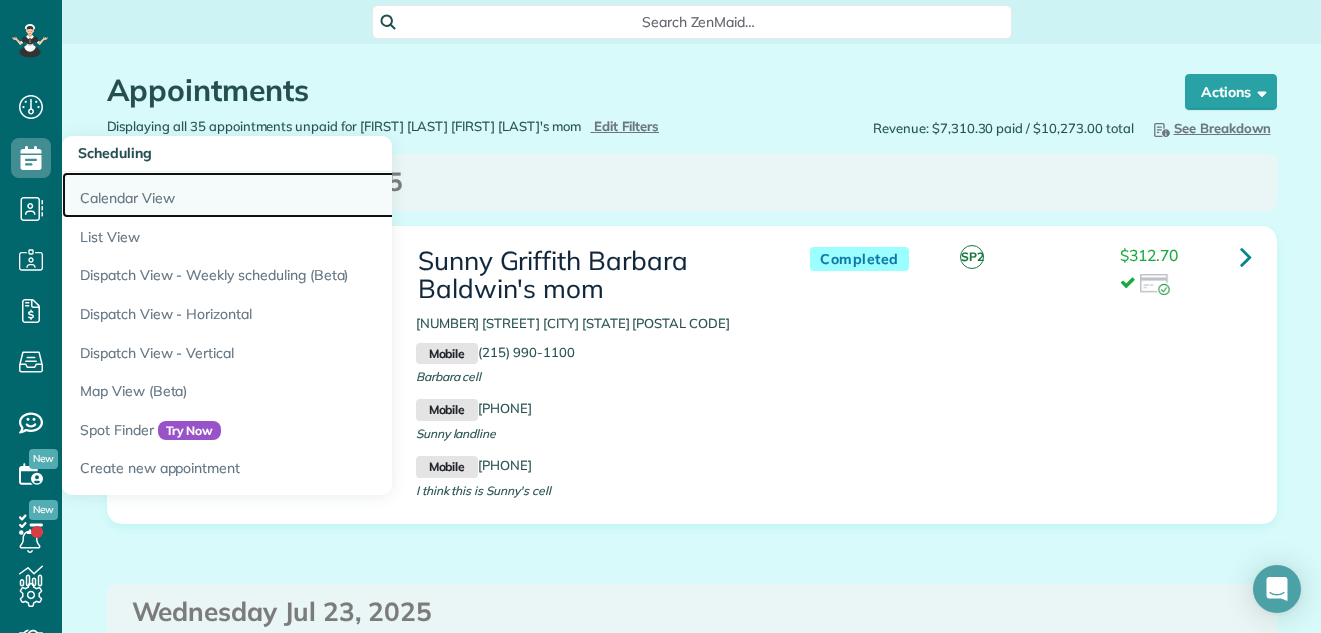 click on "Calendar View" at bounding box center [312, 195] 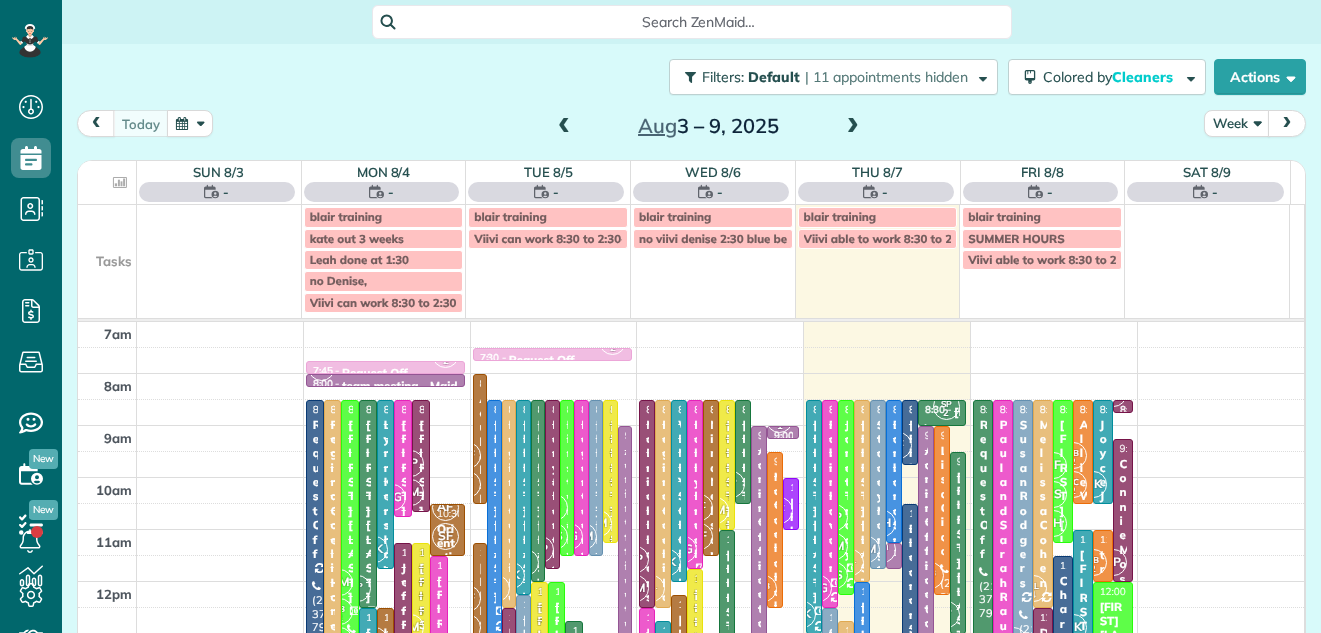 scroll, scrollTop: 0, scrollLeft: 0, axis: both 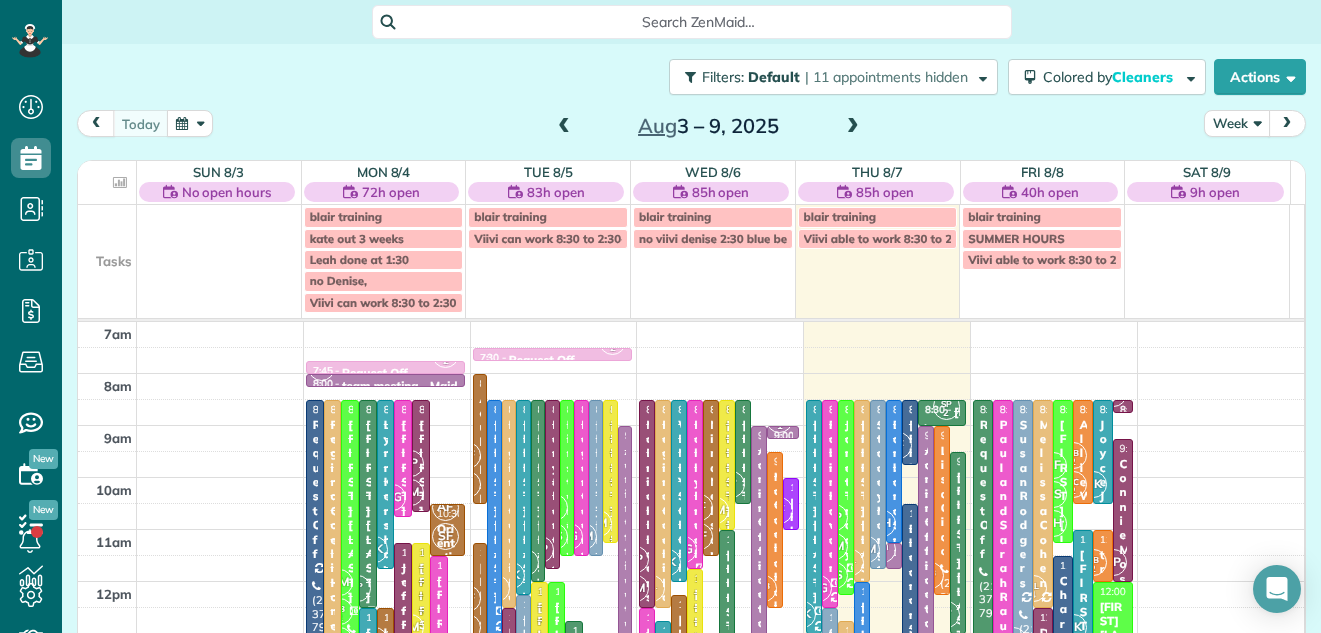 click on "Week" at bounding box center (1237, 123) 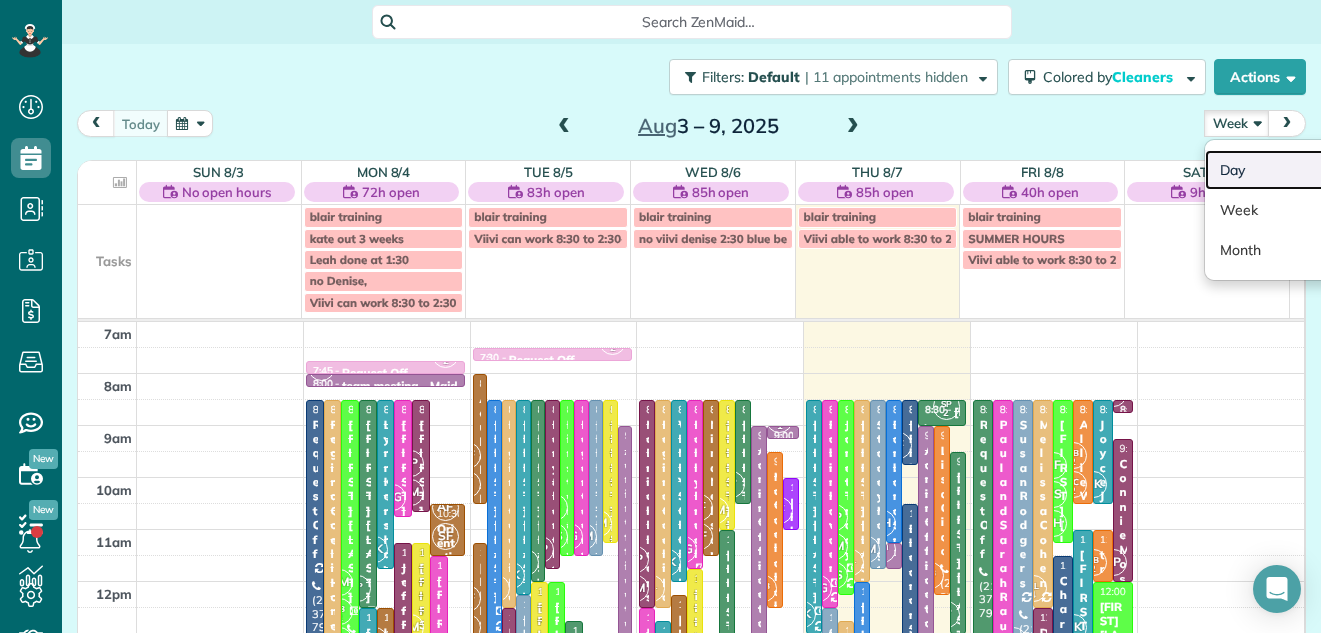 click on "Day" at bounding box center (1284, 170) 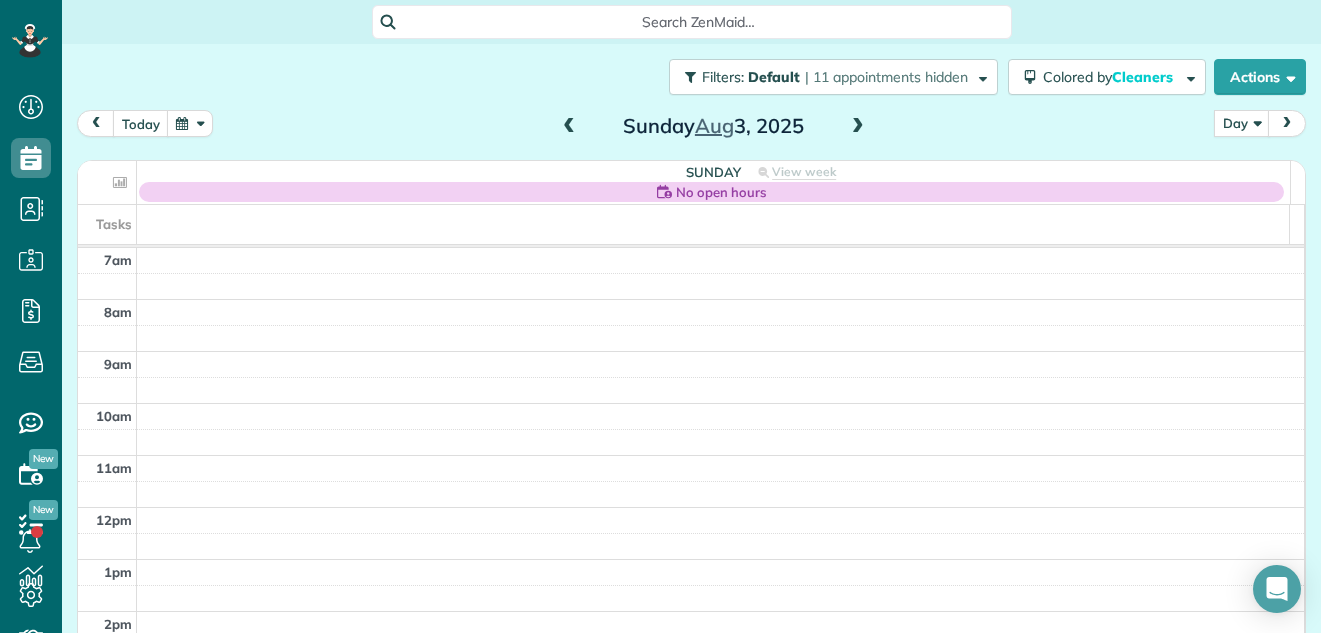 click at bounding box center [858, 127] 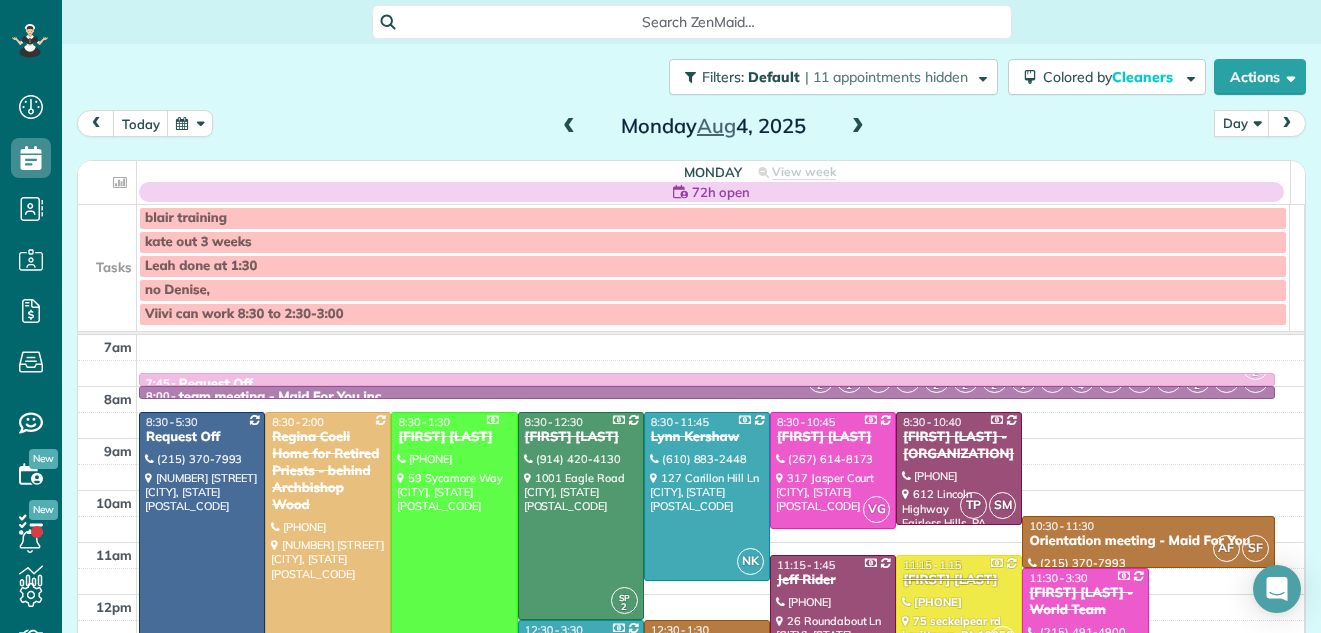 click at bounding box center (858, 127) 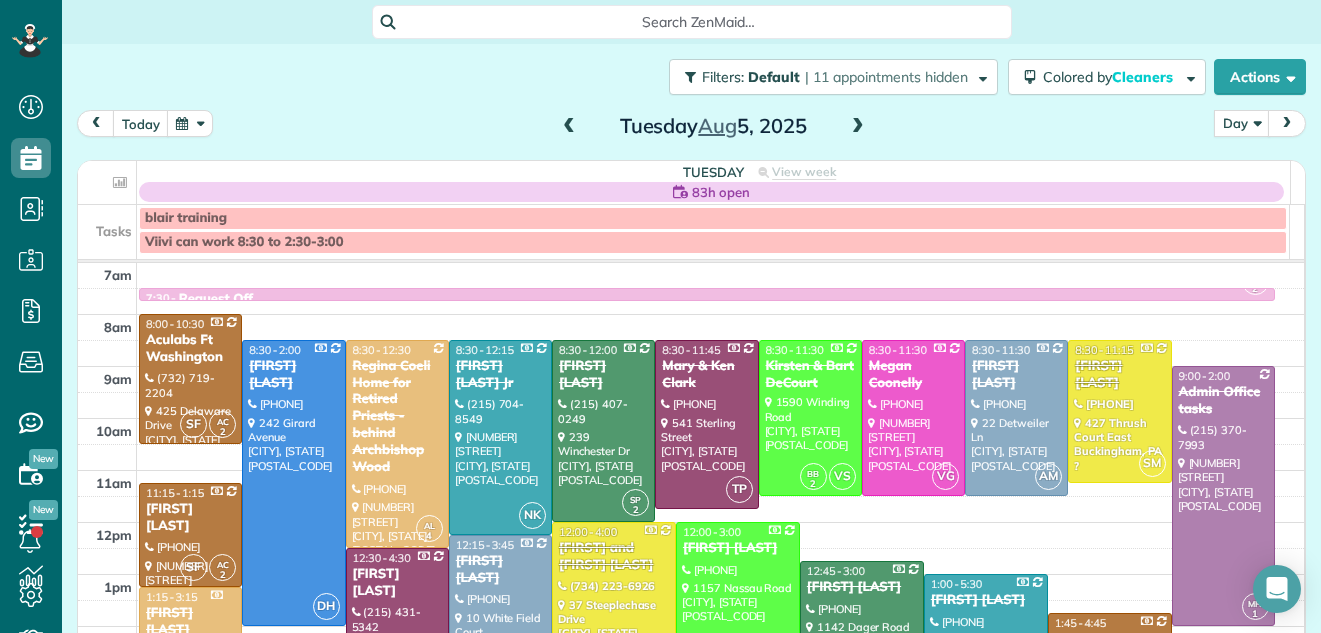 click at bounding box center [858, 127] 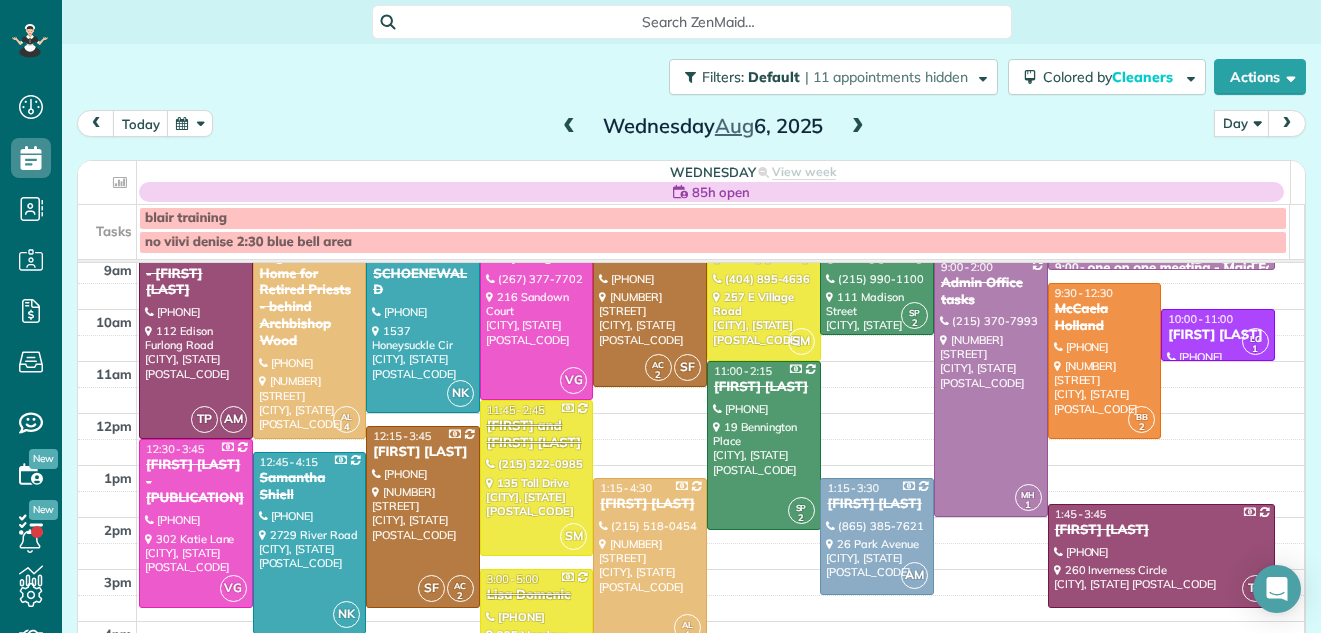 scroll, scrollTop: 139, scrollLeft: 0, axis: vertical 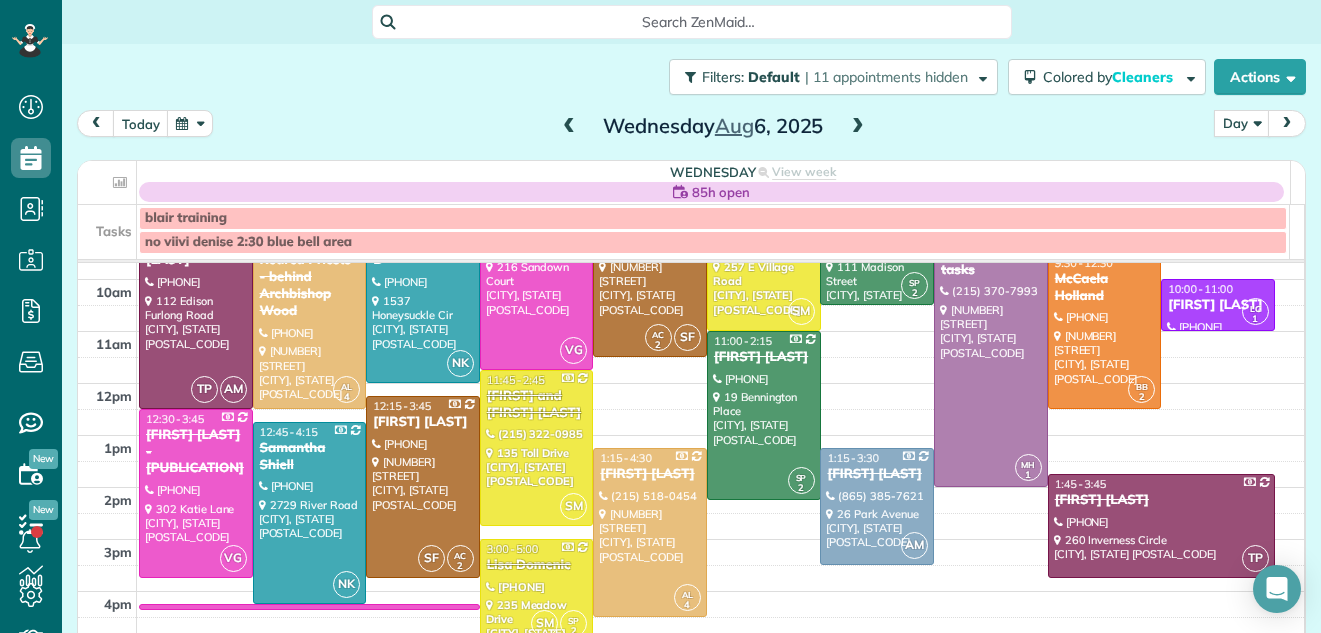 click at bounding box center (858, 127) 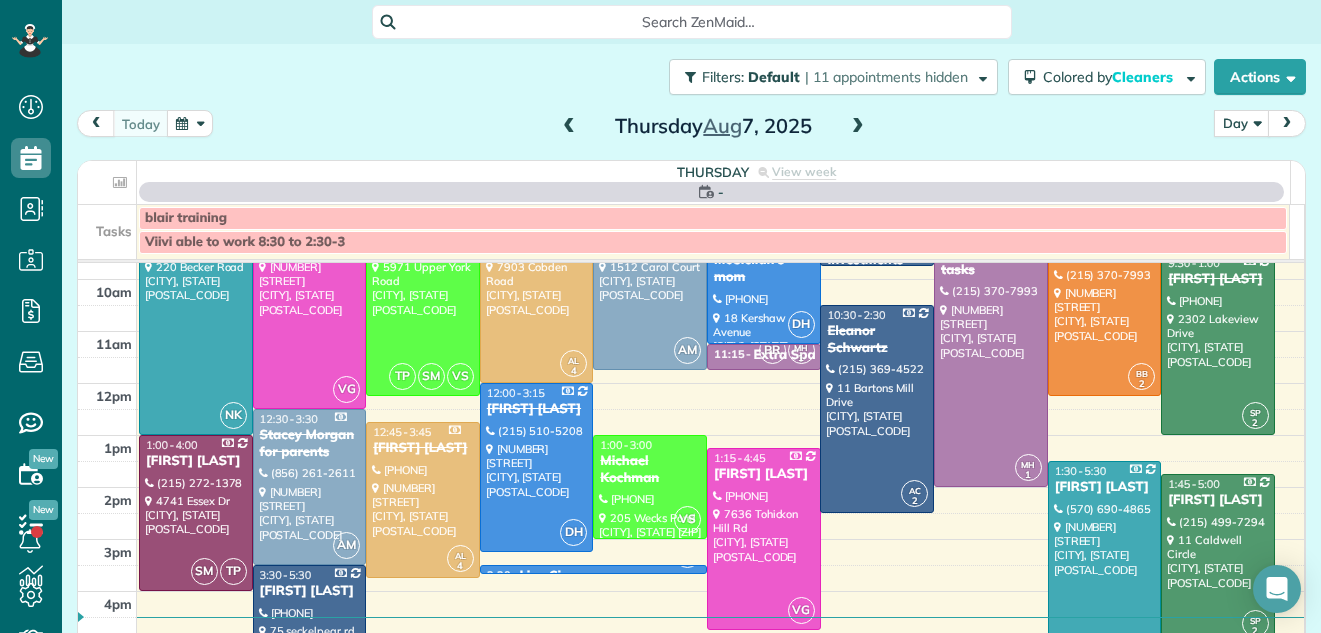 scroll, scrollTop: 0, scrollLeft: 0, axis: both 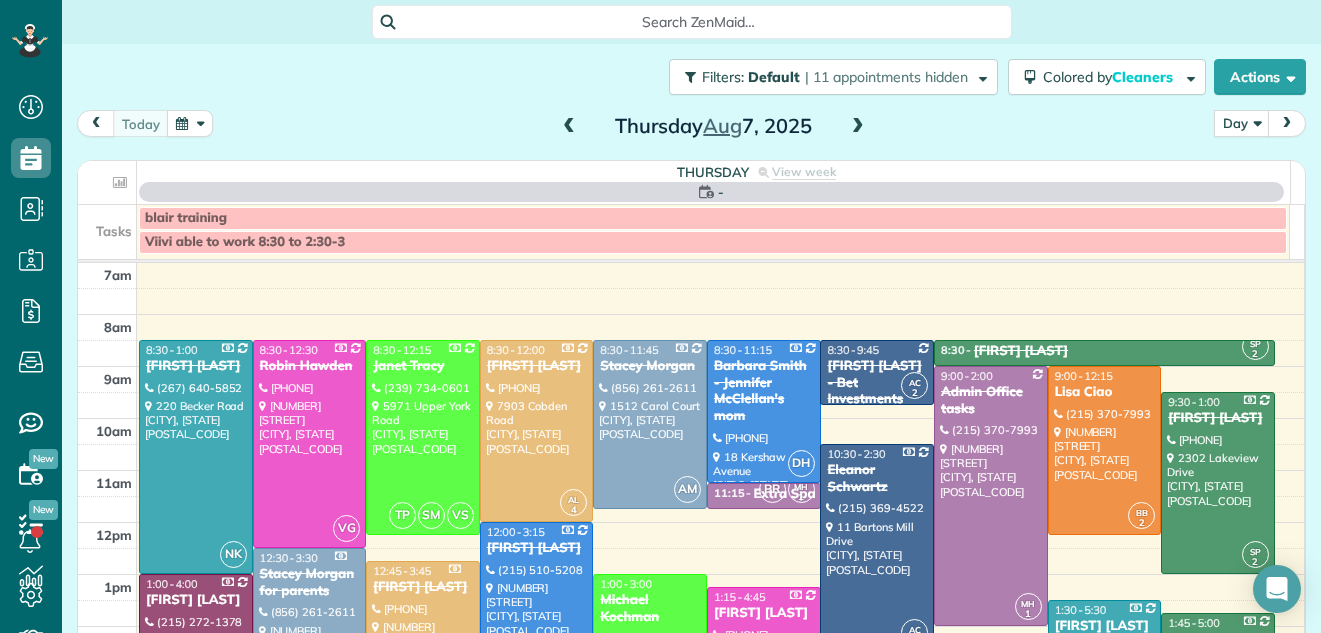 click at bounding box center [858, 127] 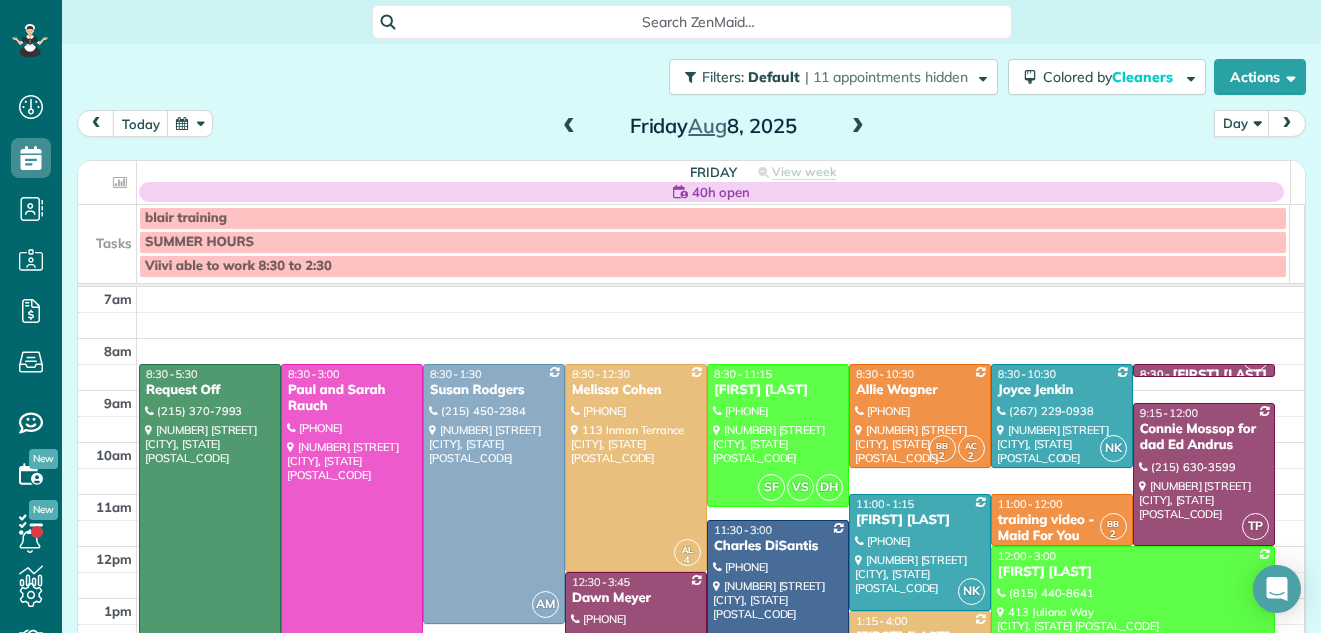 click at bounding box center (858, 127) 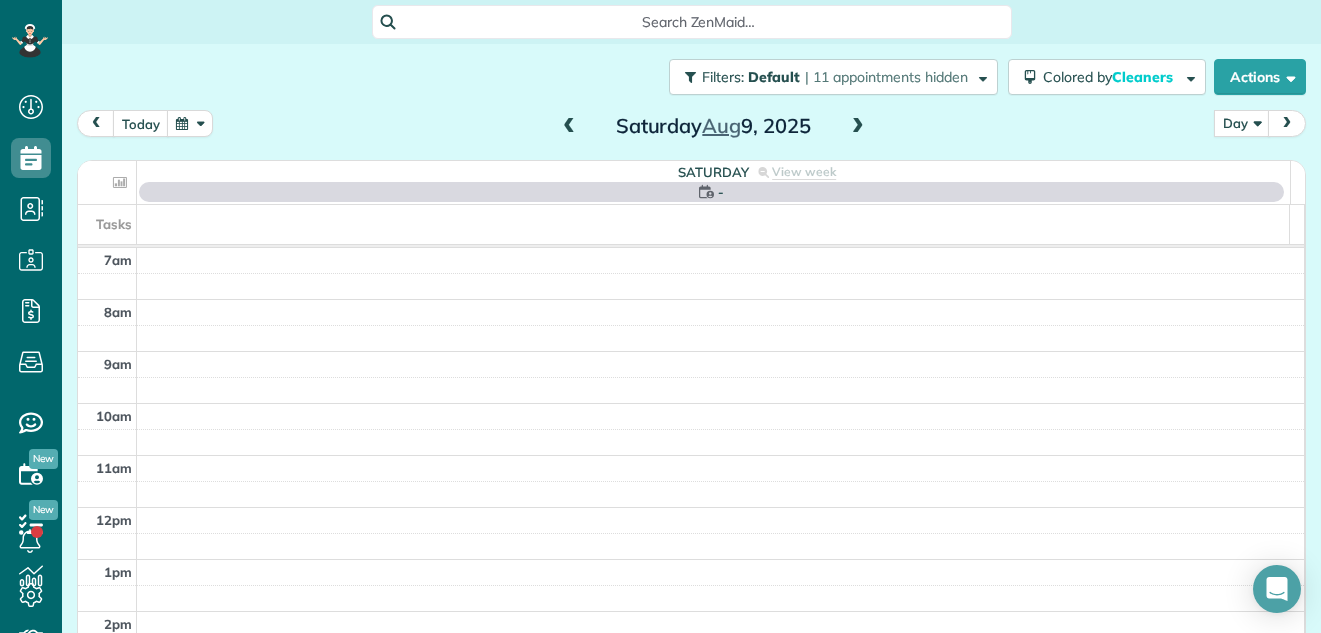 click at bounding box center [858, 127] 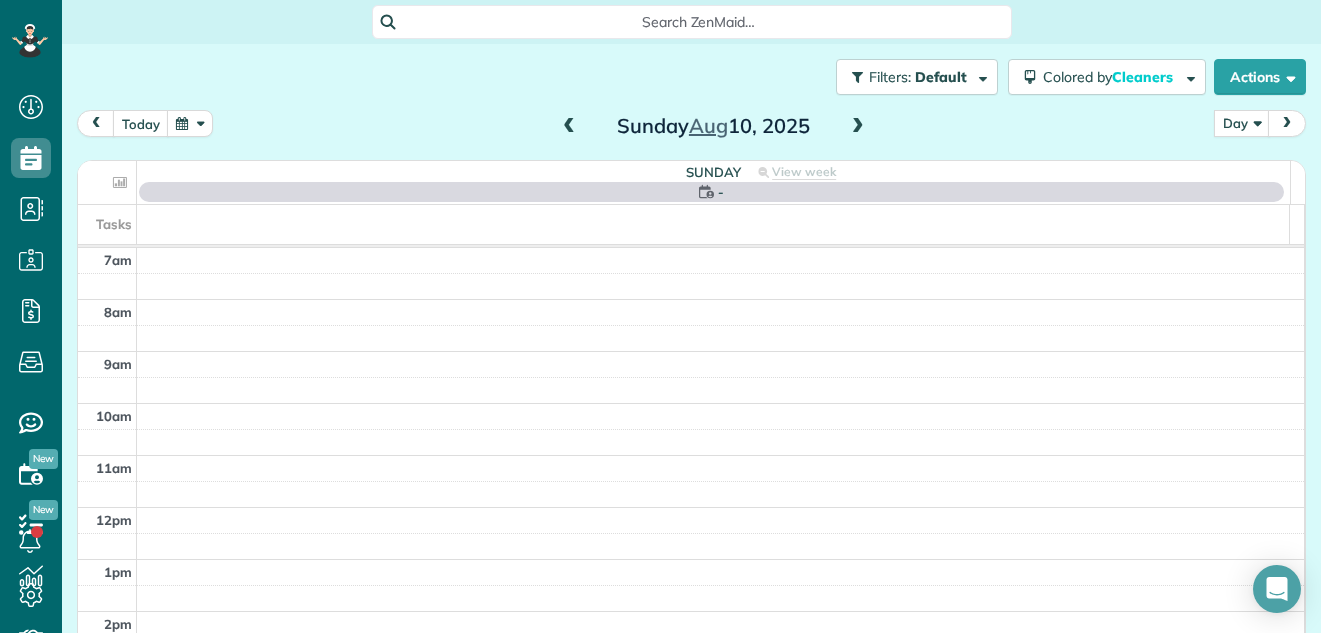 click at bounding box center (858, 127) 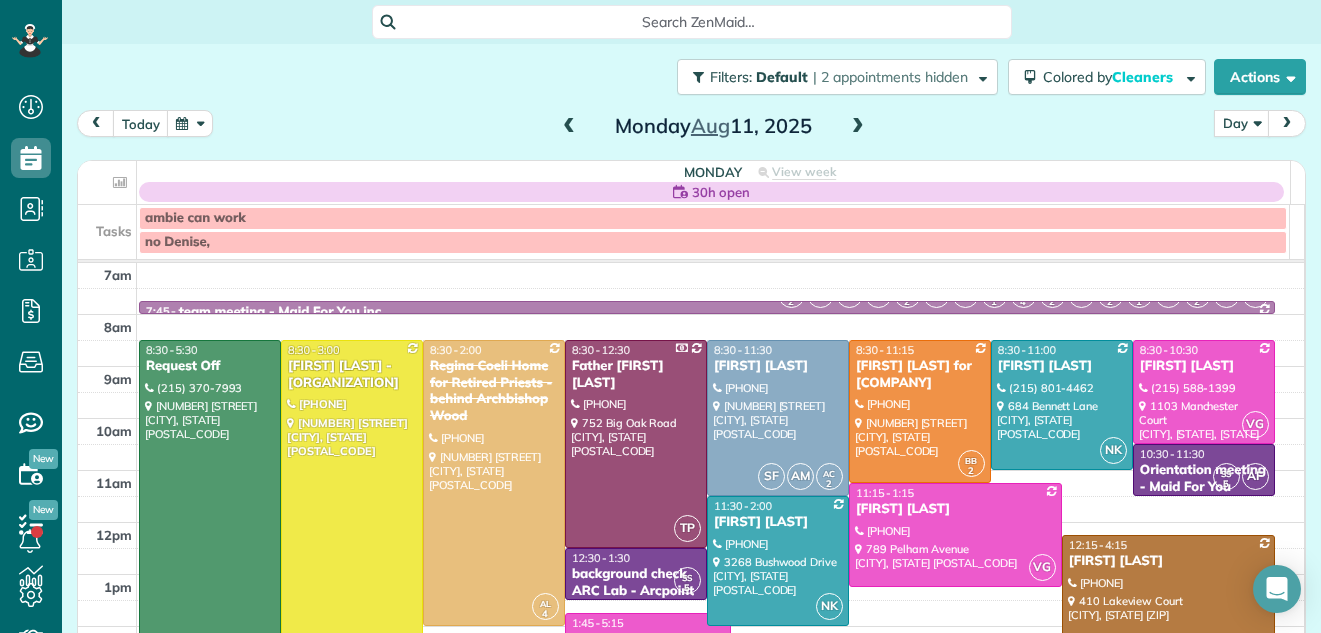 click at bounding box center [858, 127] 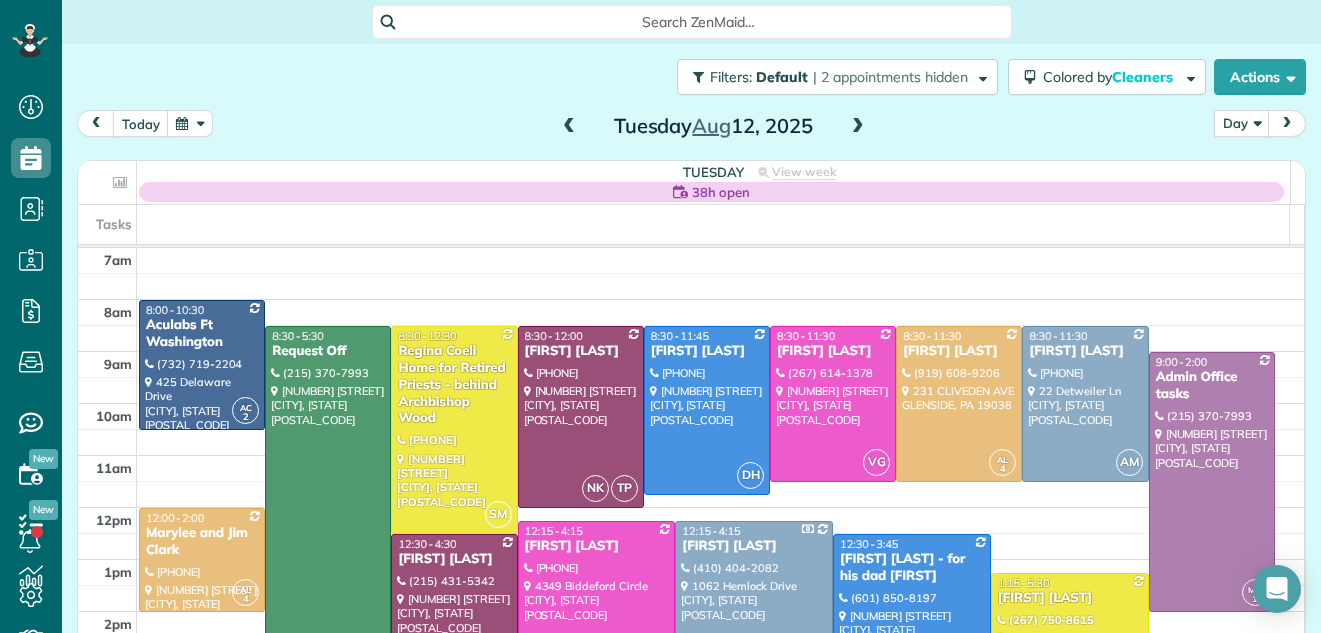 click at bounding box center (858, 127) 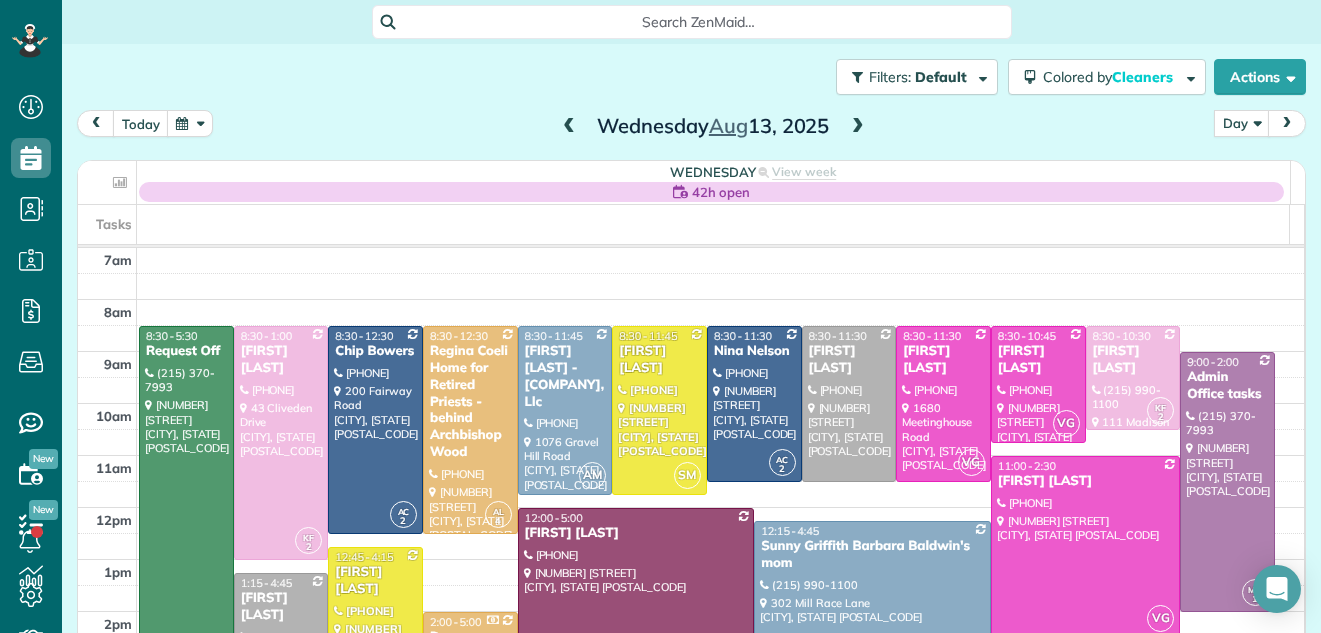 click at bounding box center [872, 638] 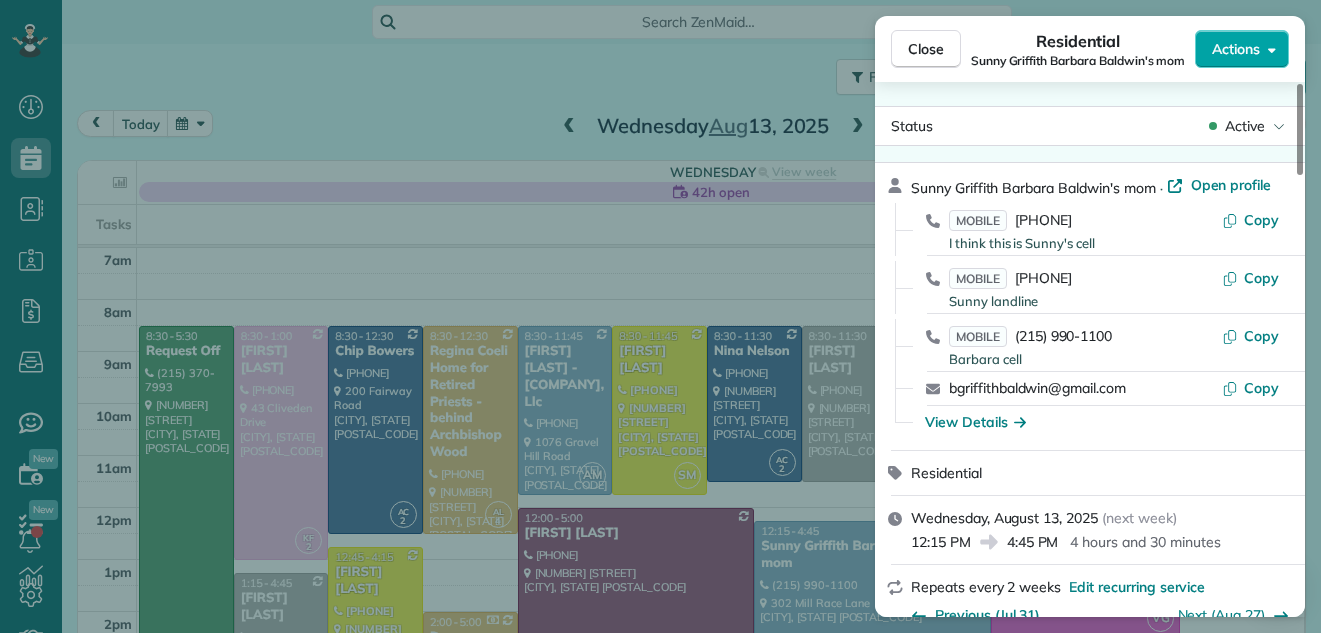 click on "Actions" at bounding box center [1236, 49] 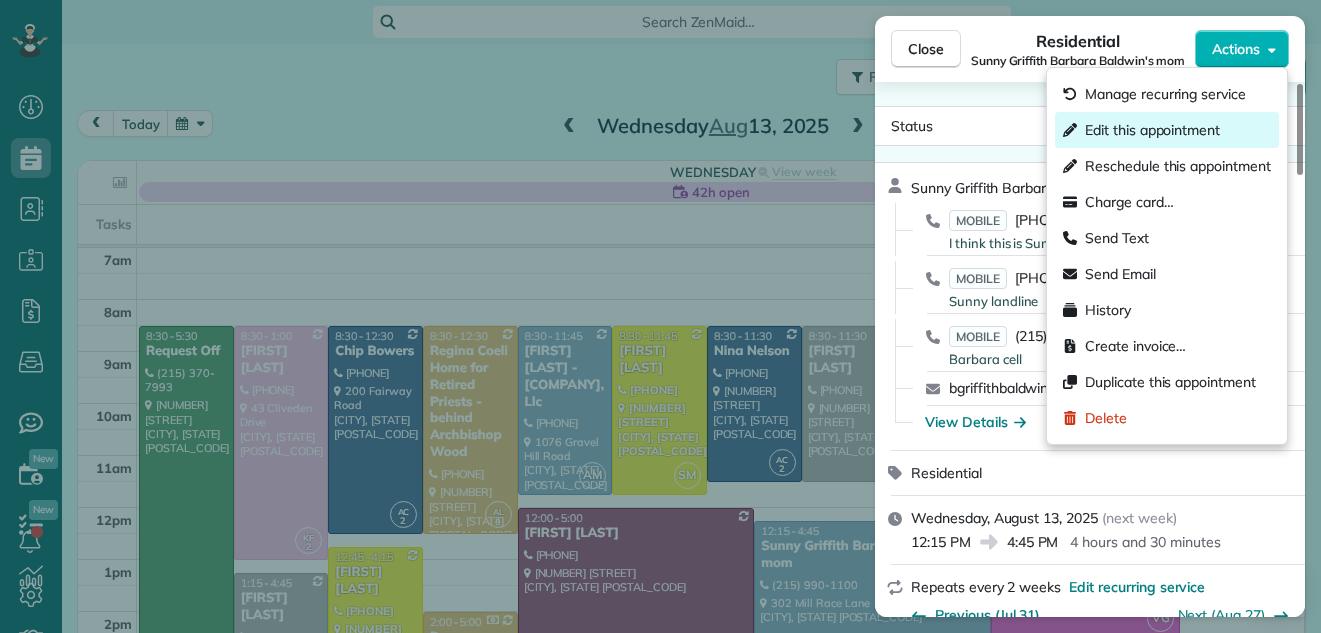 click on "Edit this appointment" at bounding box center (1152, 130) 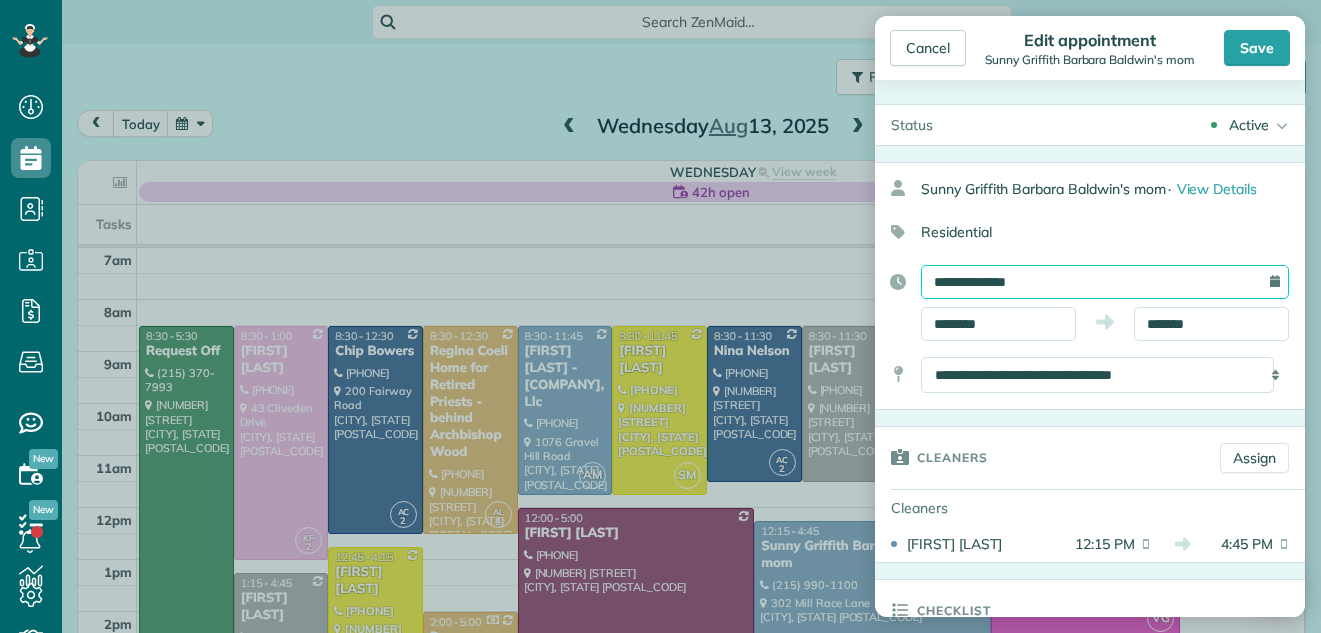 click on "**********" at bounding box center [1105, 282] 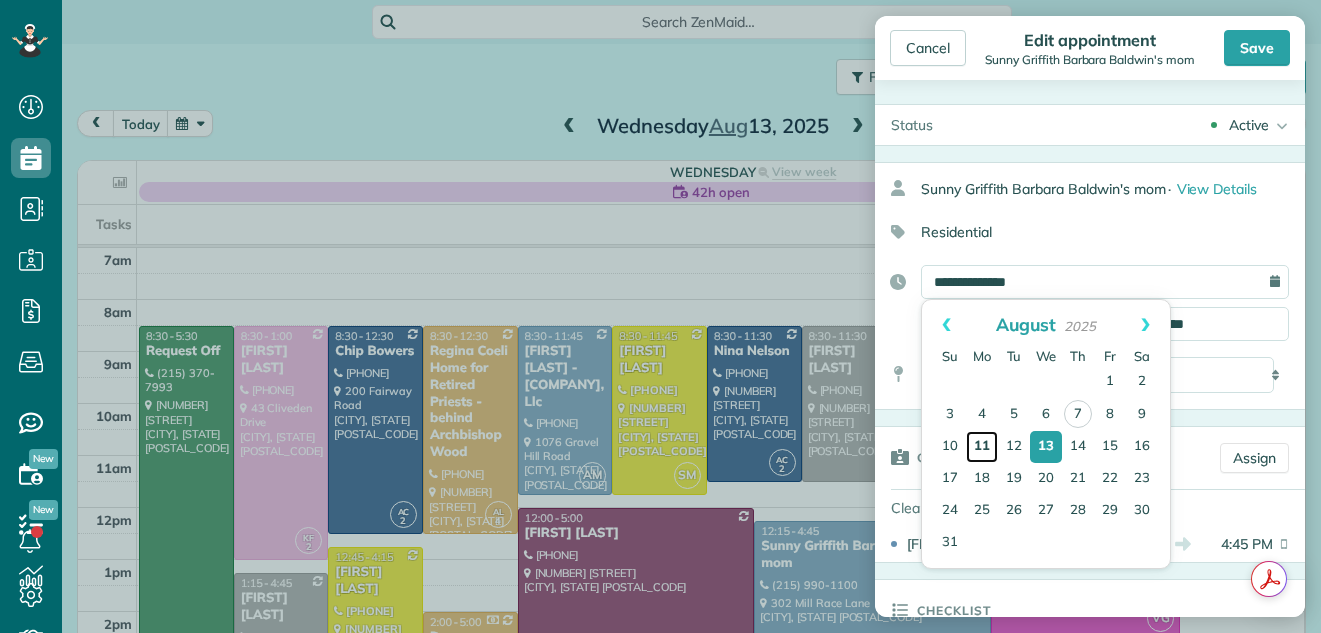 click on "11" at bounding box center [982, 447] 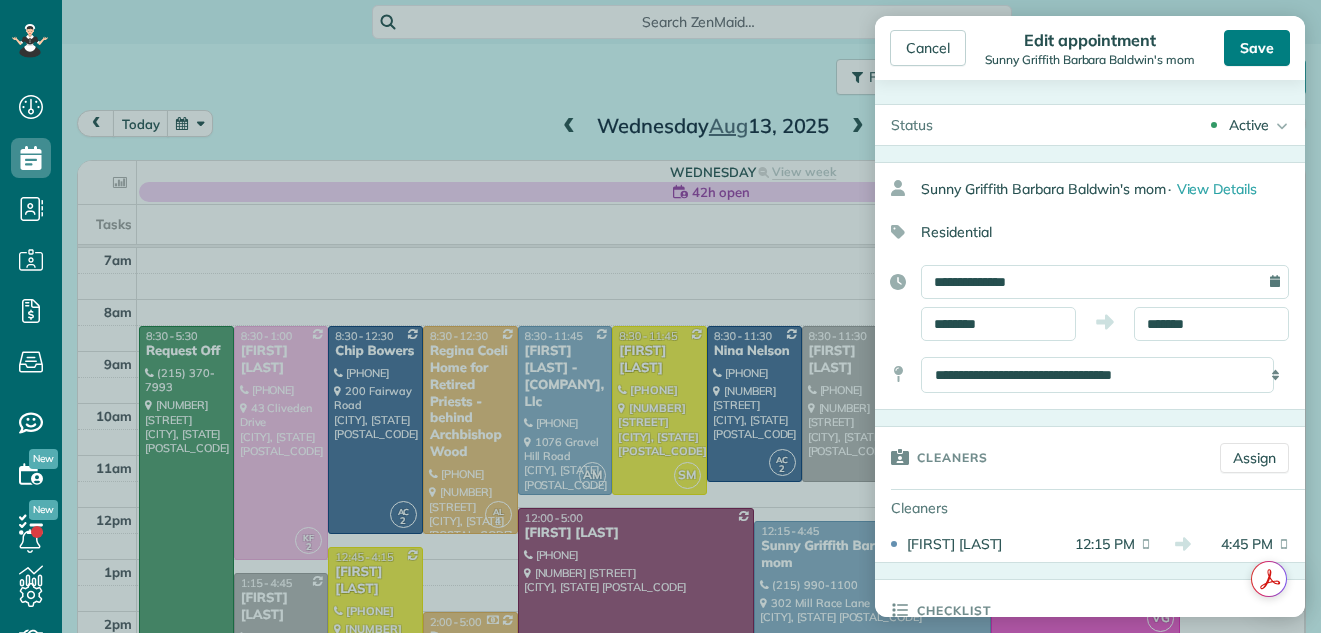 click on "Save" at bounding box center [1257, 48] 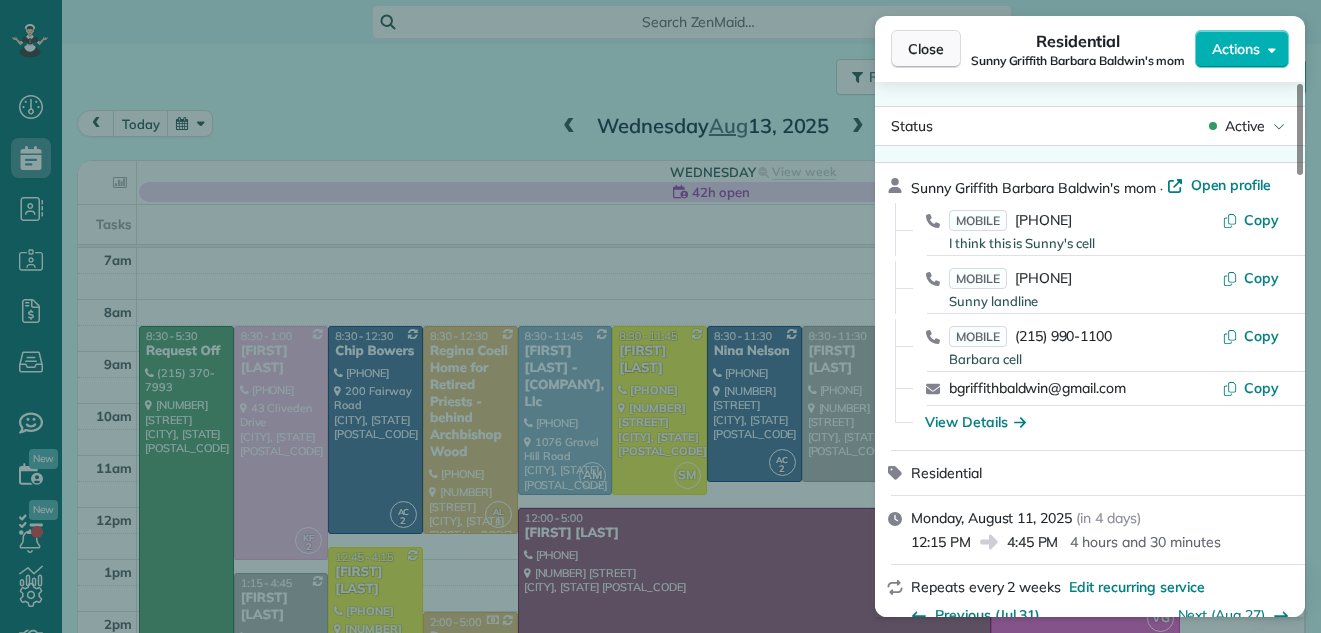 click on "Close" at bounding box center [926, 49] 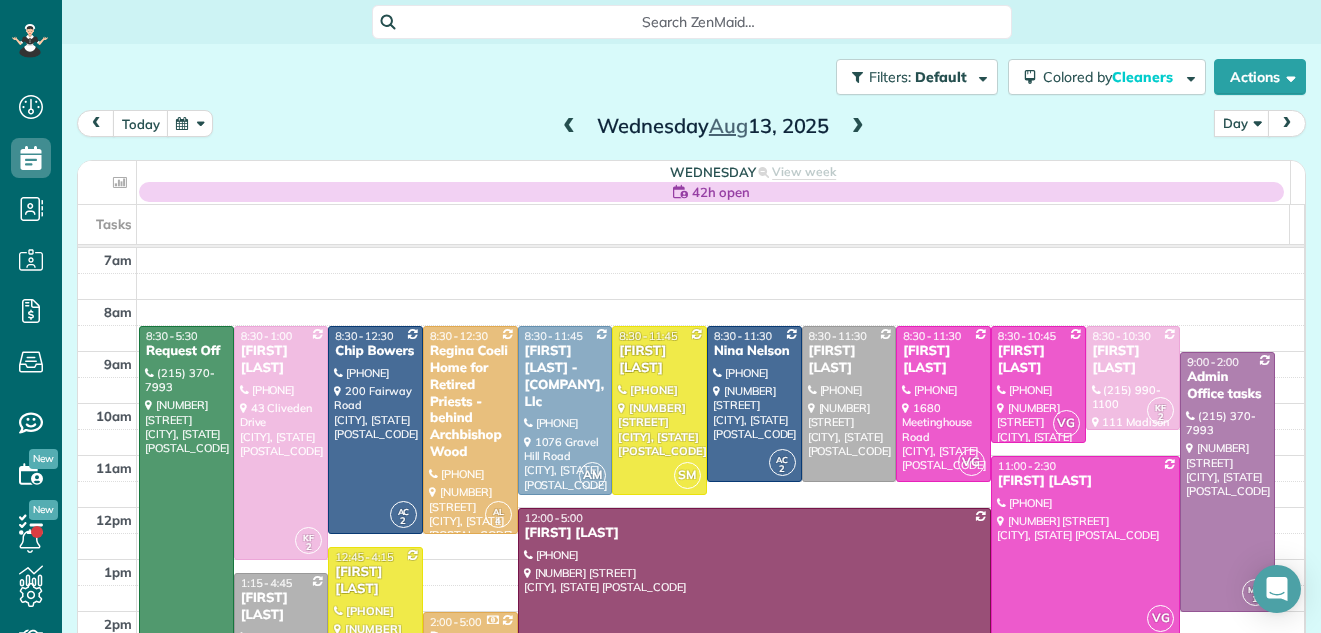 click at bounding box center [569, 127] 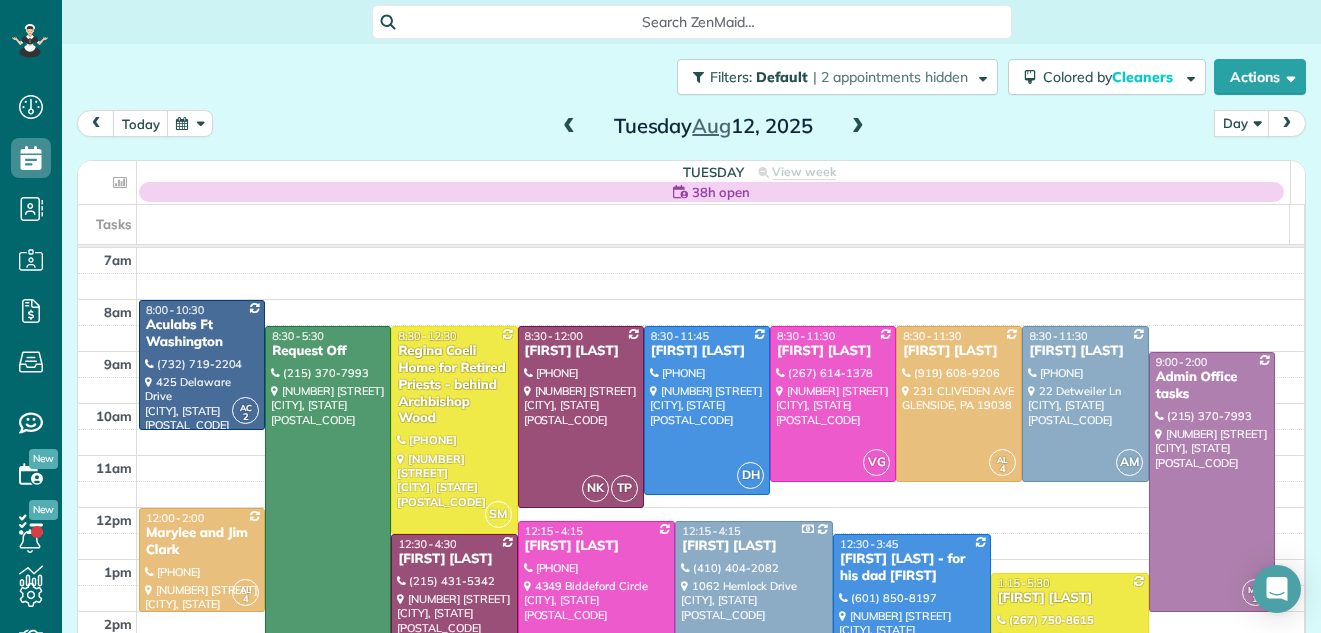 click at bounding box center (569, 127) 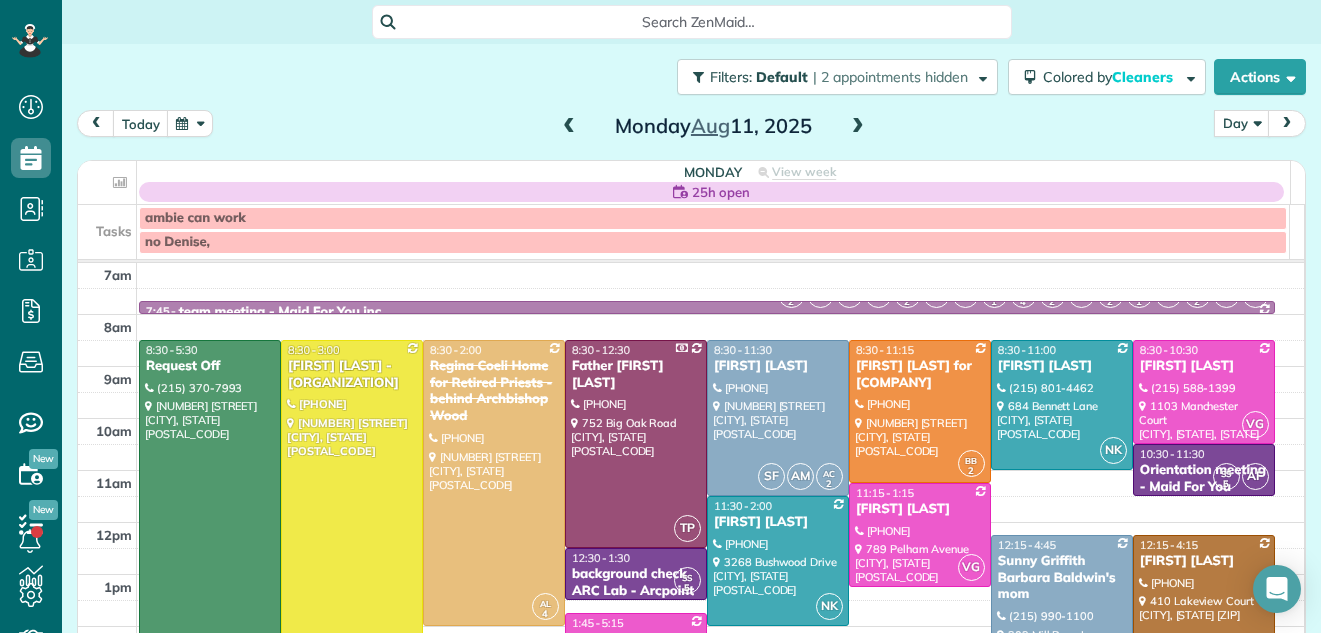 click at bounding box center (858, 127) 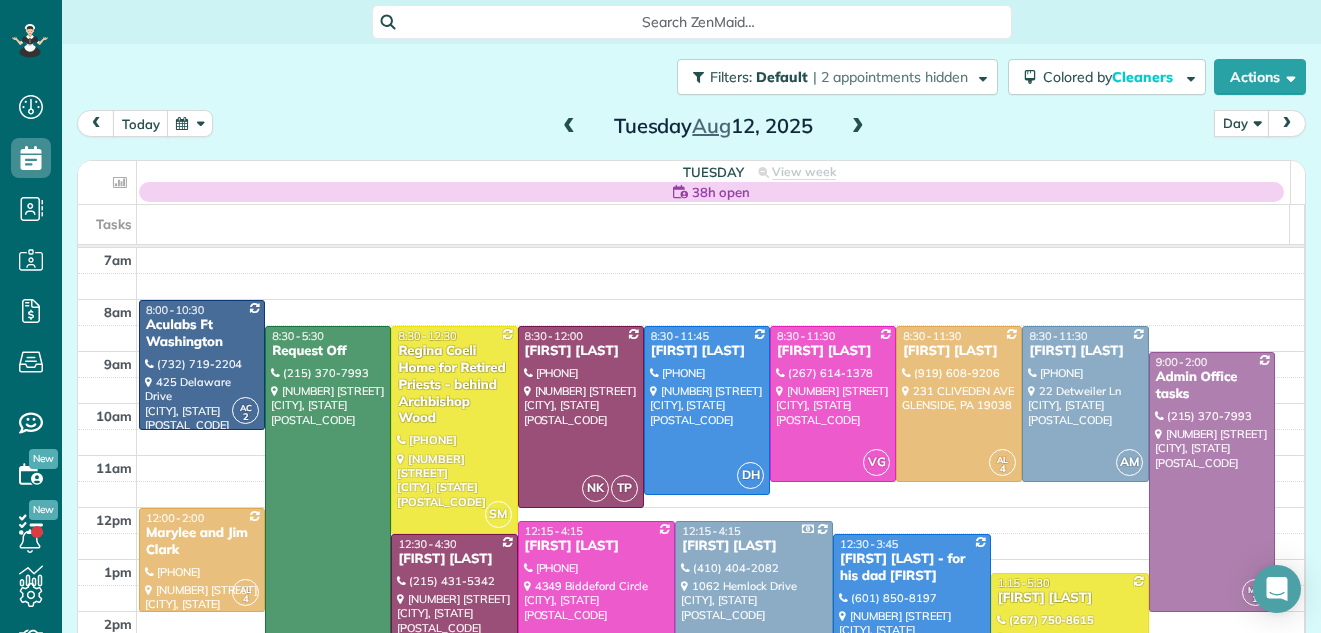 click at bounding box center [858, 127] 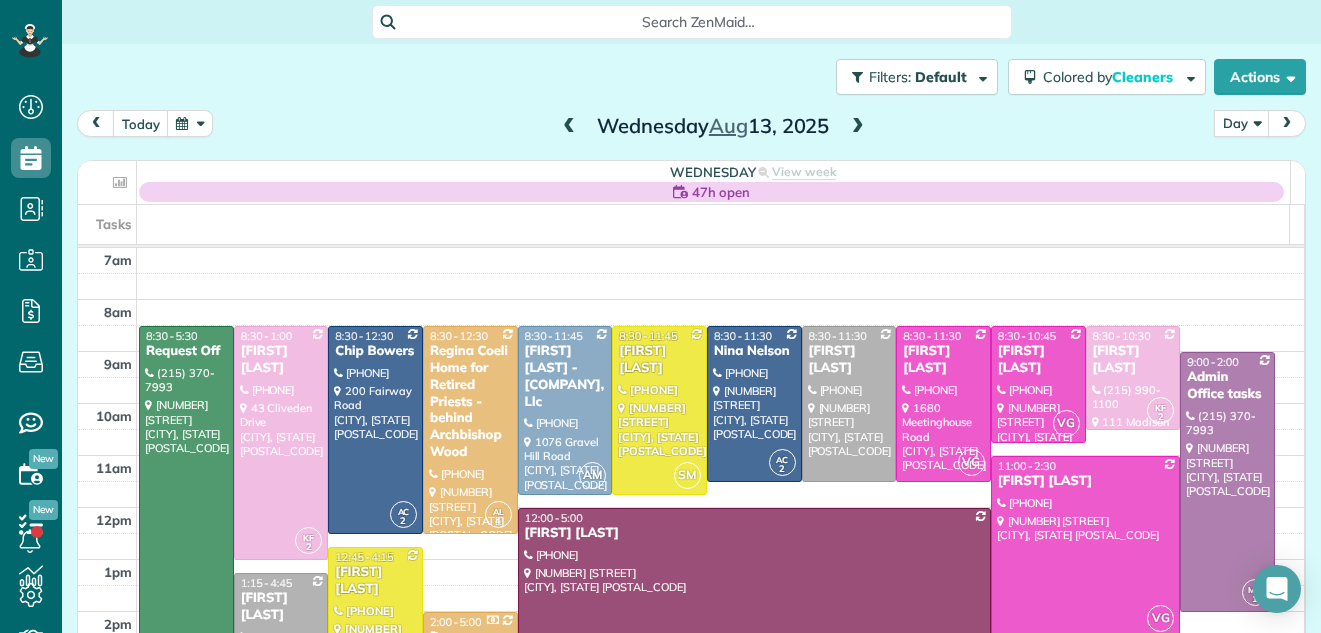 click at bounding box center (569, 127) 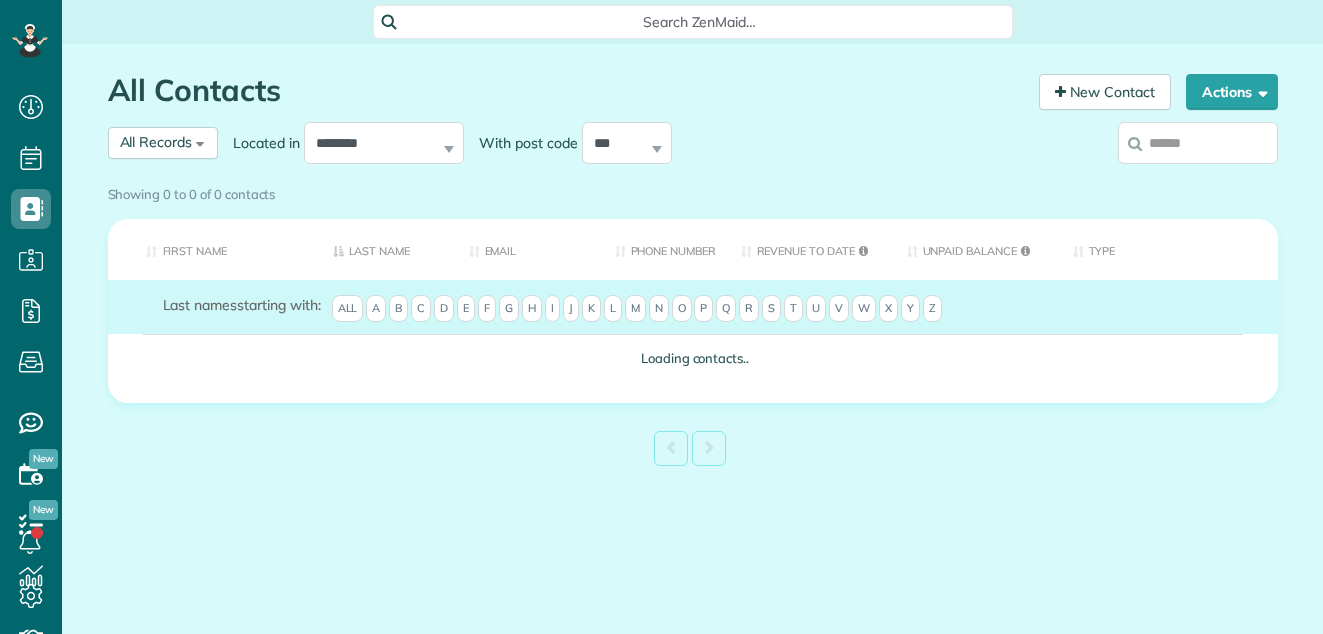 scroll, scrollTop: 0, scrollLeft: 0, axis: both 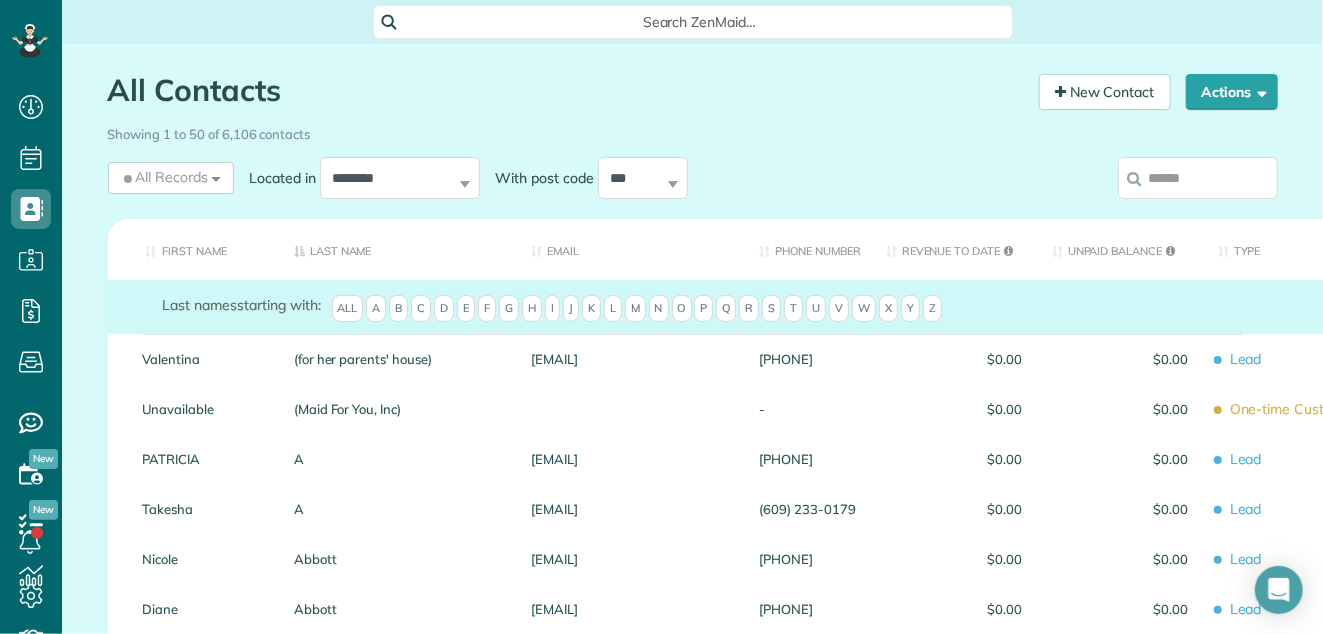 click at bounding box center [1198, 178] 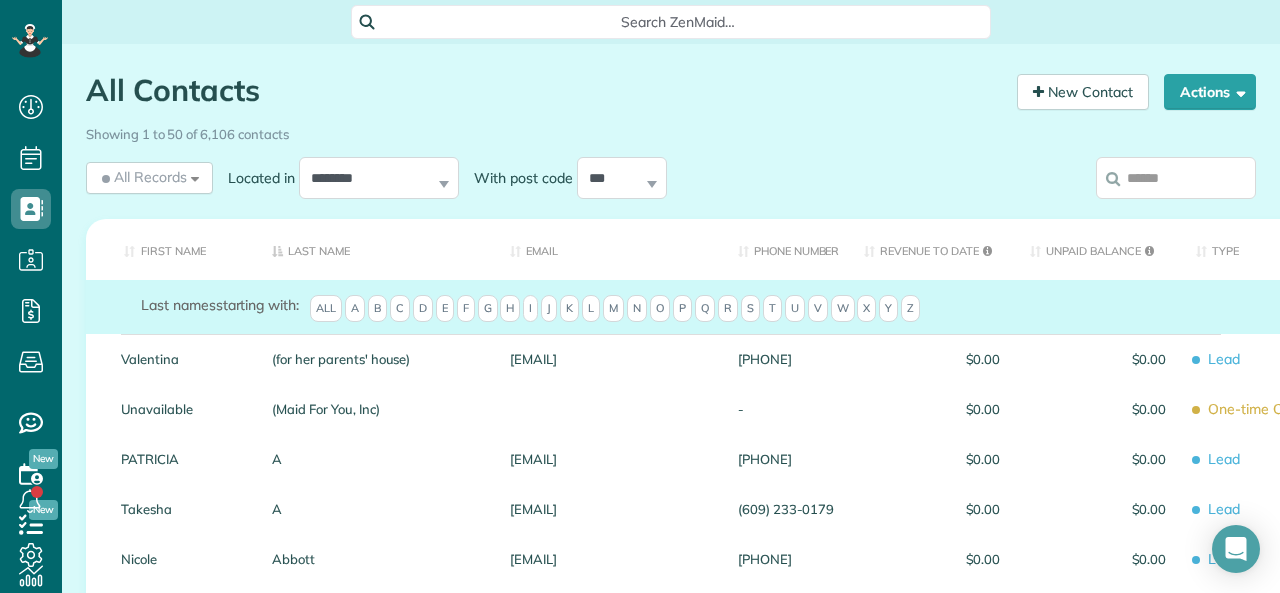 scroll, scrollTop: 593, scrollLeft: 62, axis: both 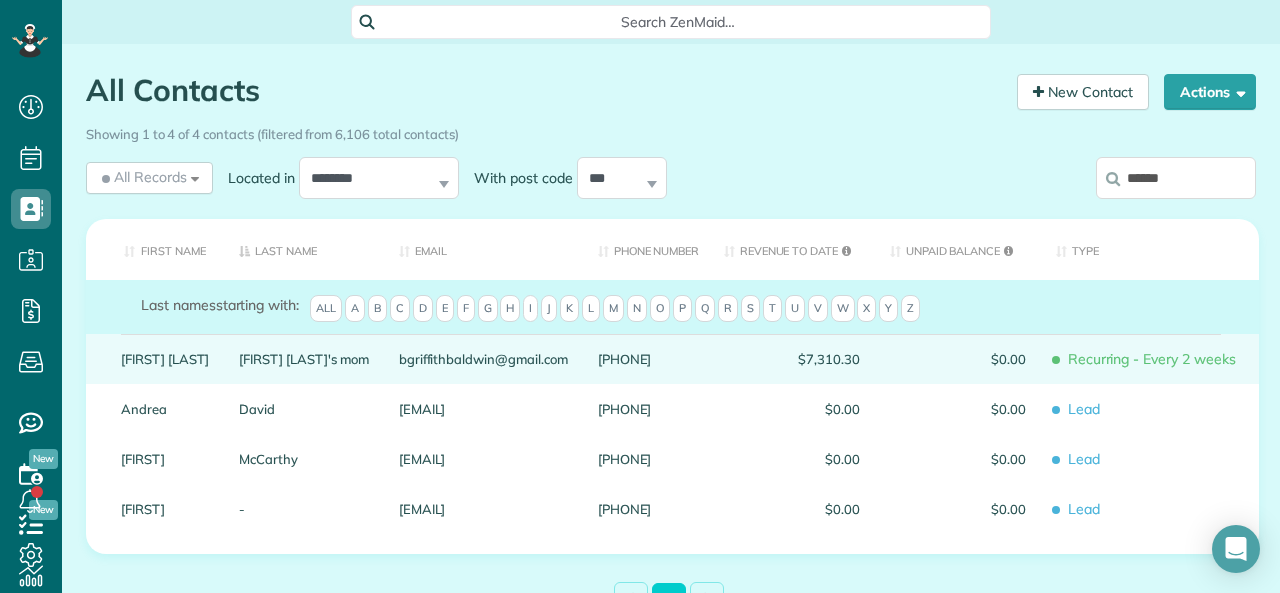 type on "*****" 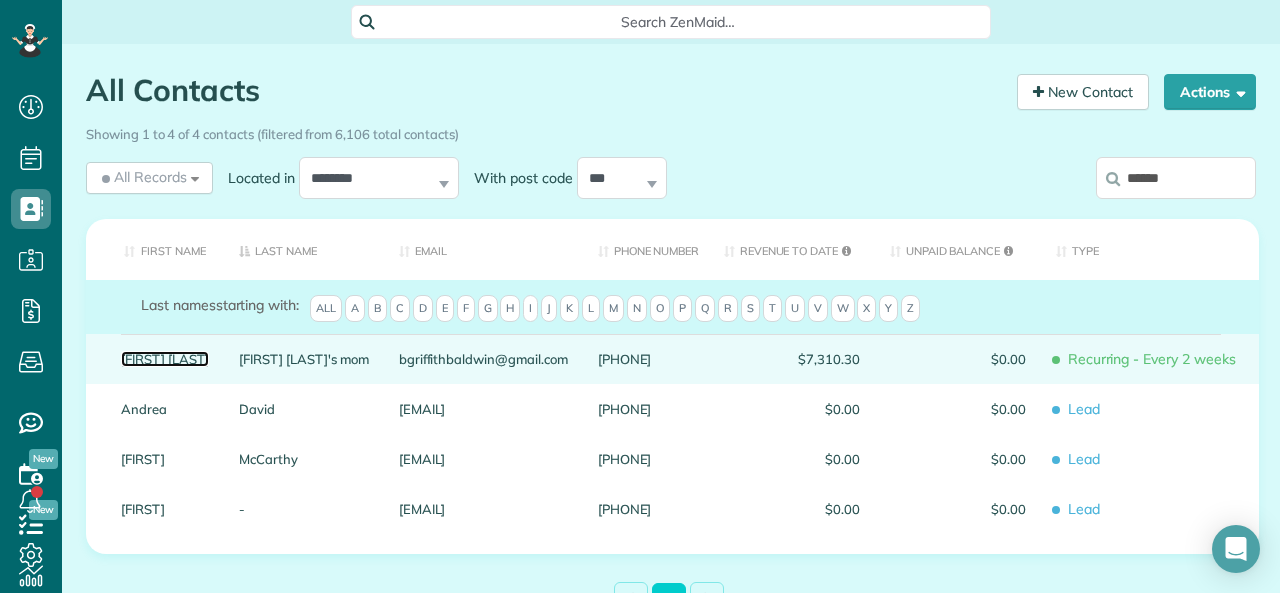click on "Sunny Griffith" at bounding box center (165, 359) 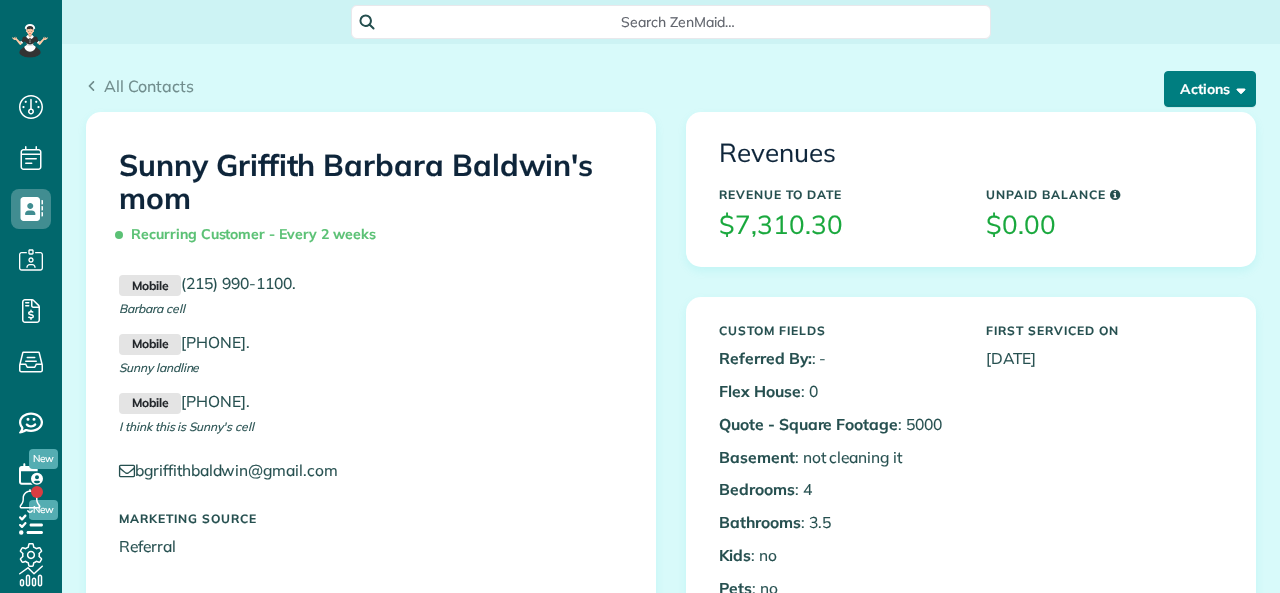 scroll, scrollTop: 0, scrollLeft: 0, axis: both 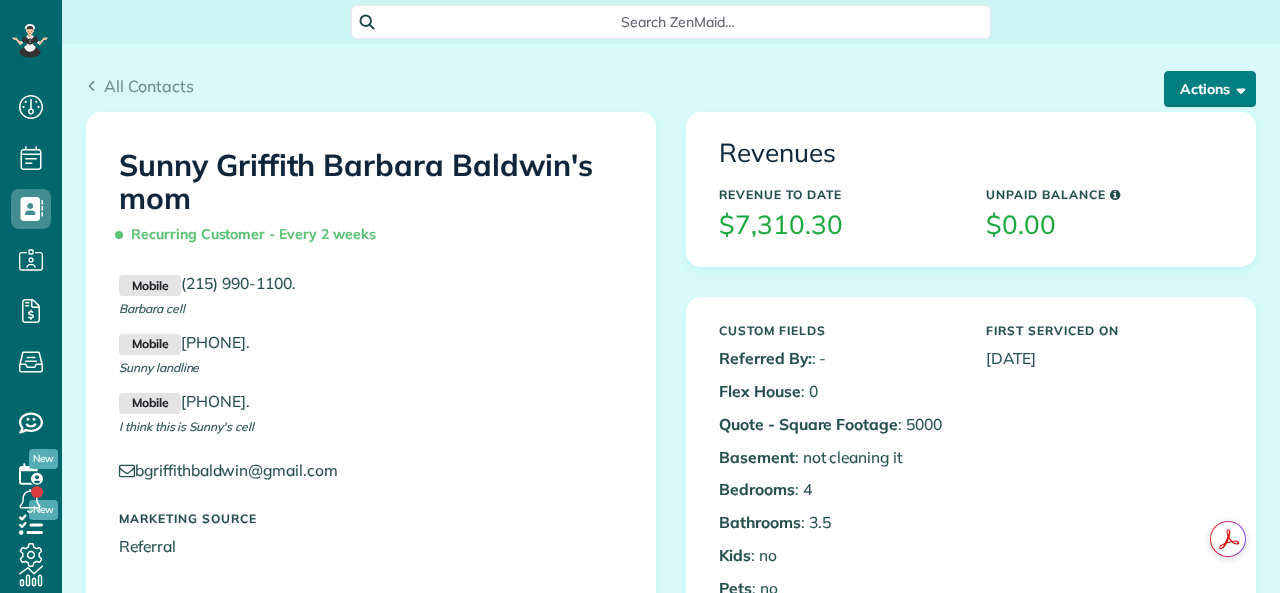 click on "Actions" at bounding box center [1210, 89] 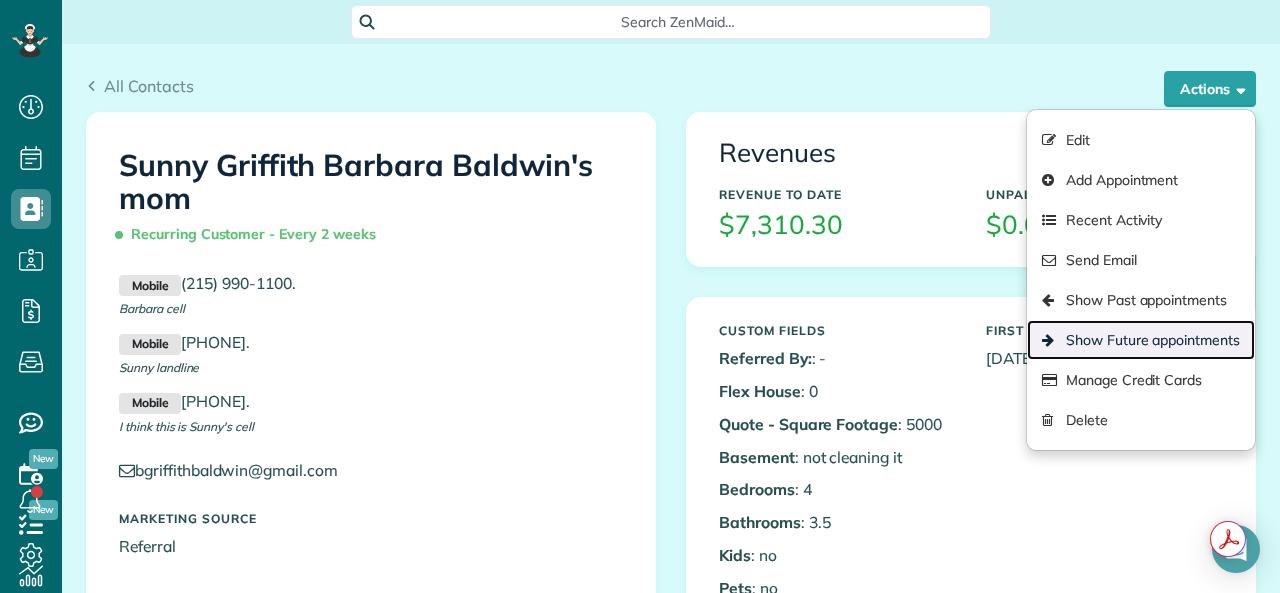 click on "Show Future appointments" at bounding box center (1141, 340) 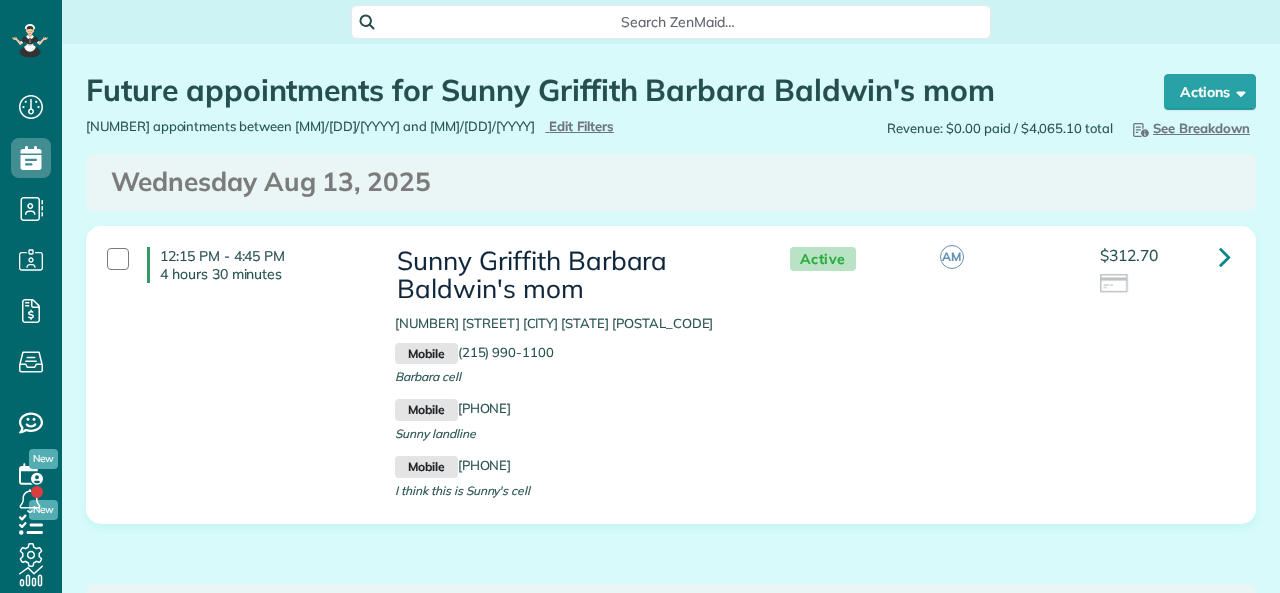 scroll, scrollTop: 0, scrollLeft: 0, axis: both 